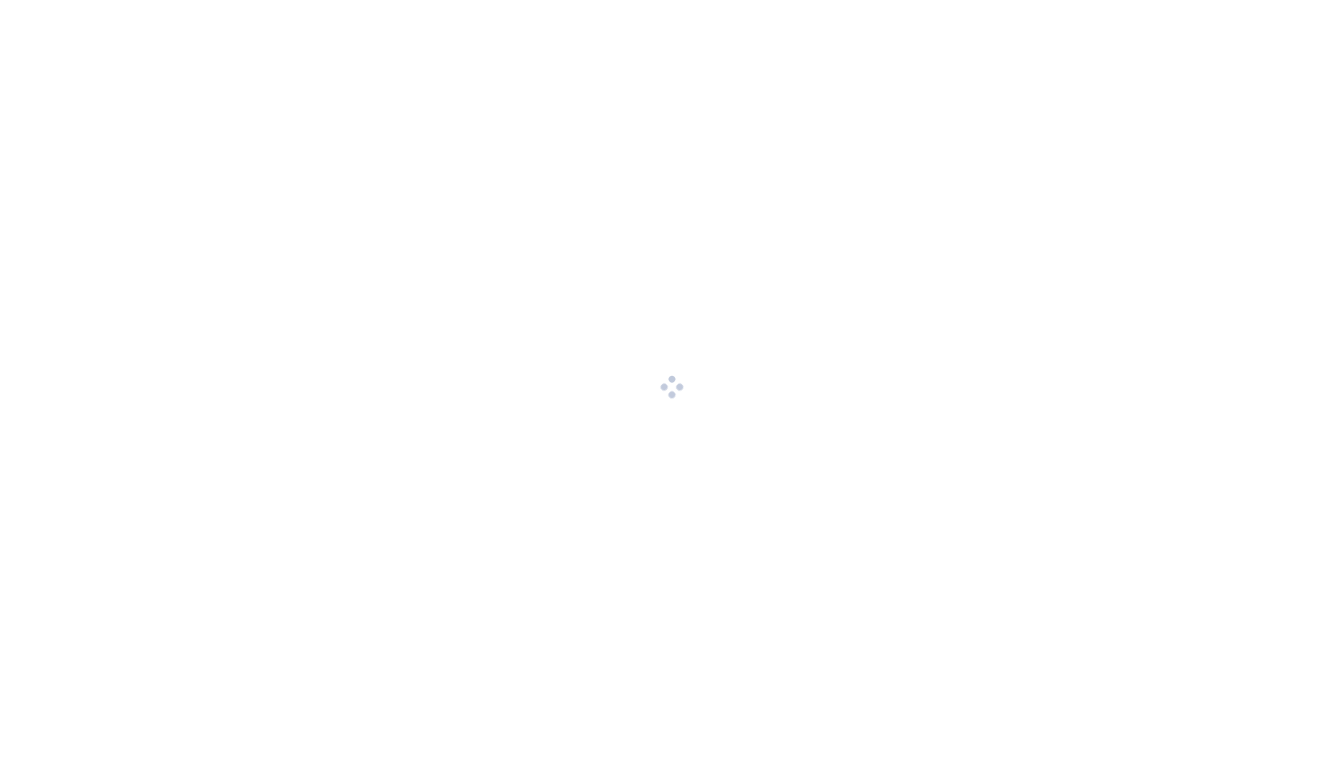 scroll, scrollTop: 0, scrollLeft: 0, axis: both 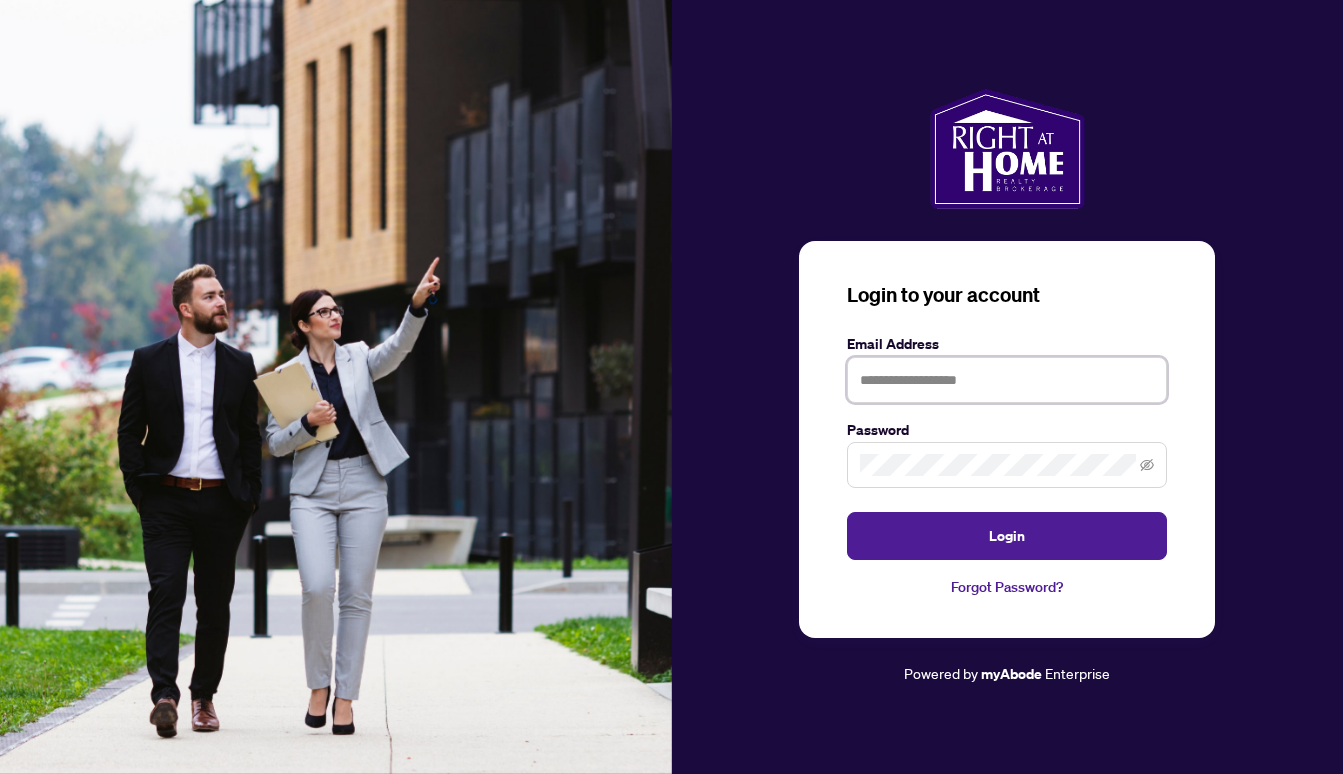 click at bounding box center (1007, 380) 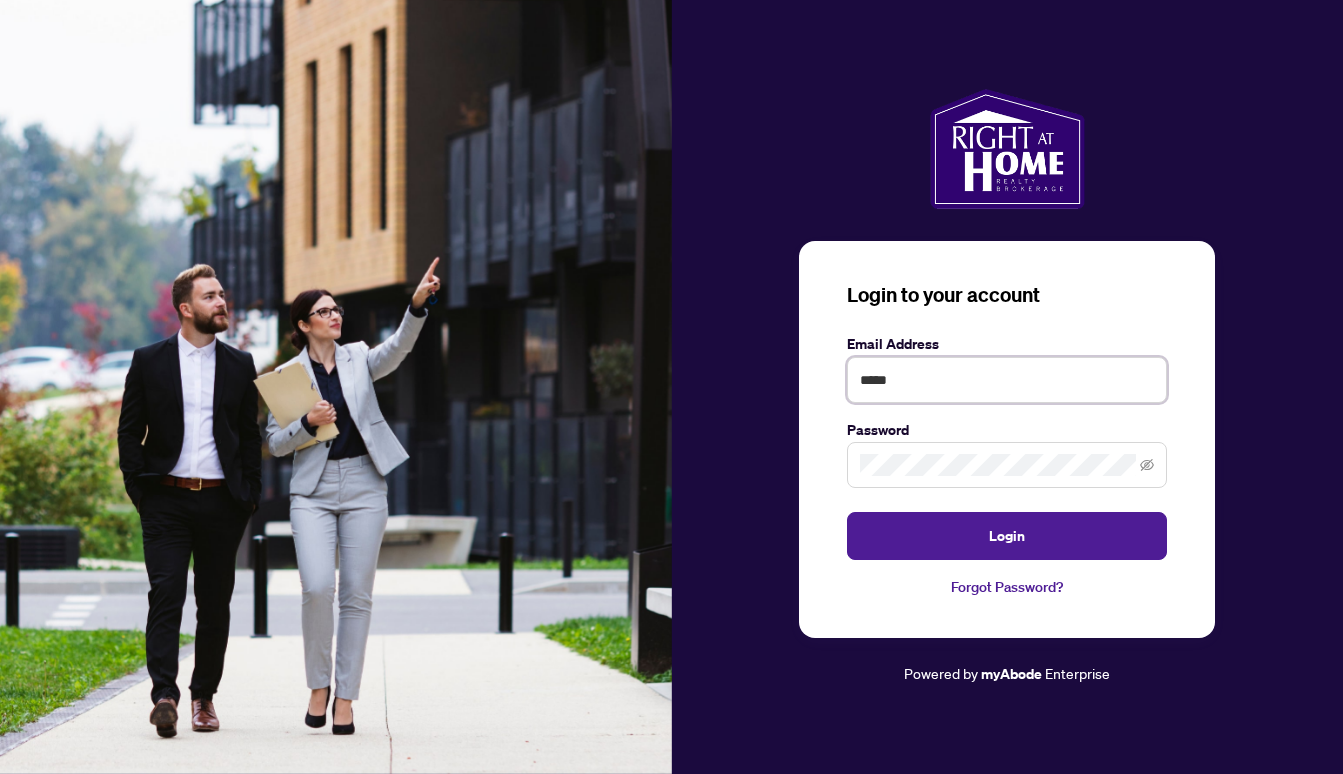 type on "**********" 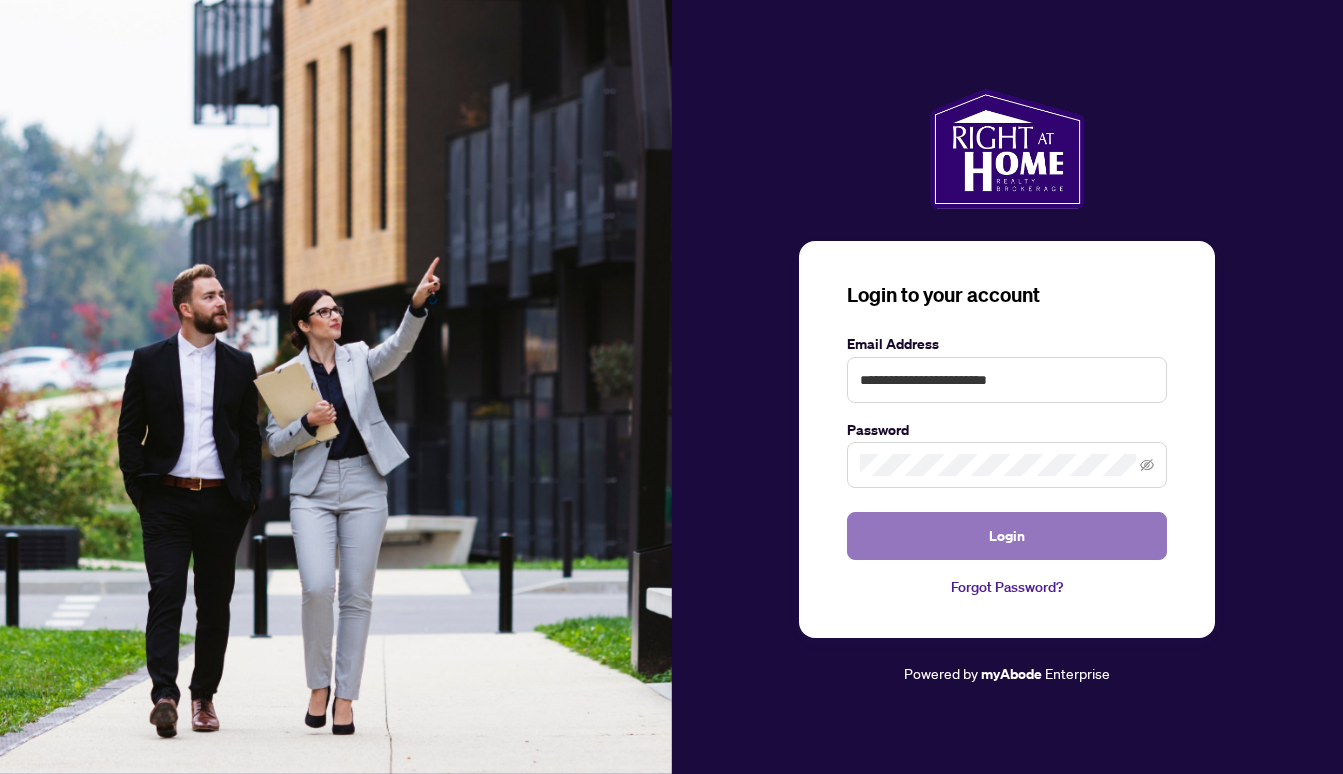click on "Login" at bounding box center (1007, 536) 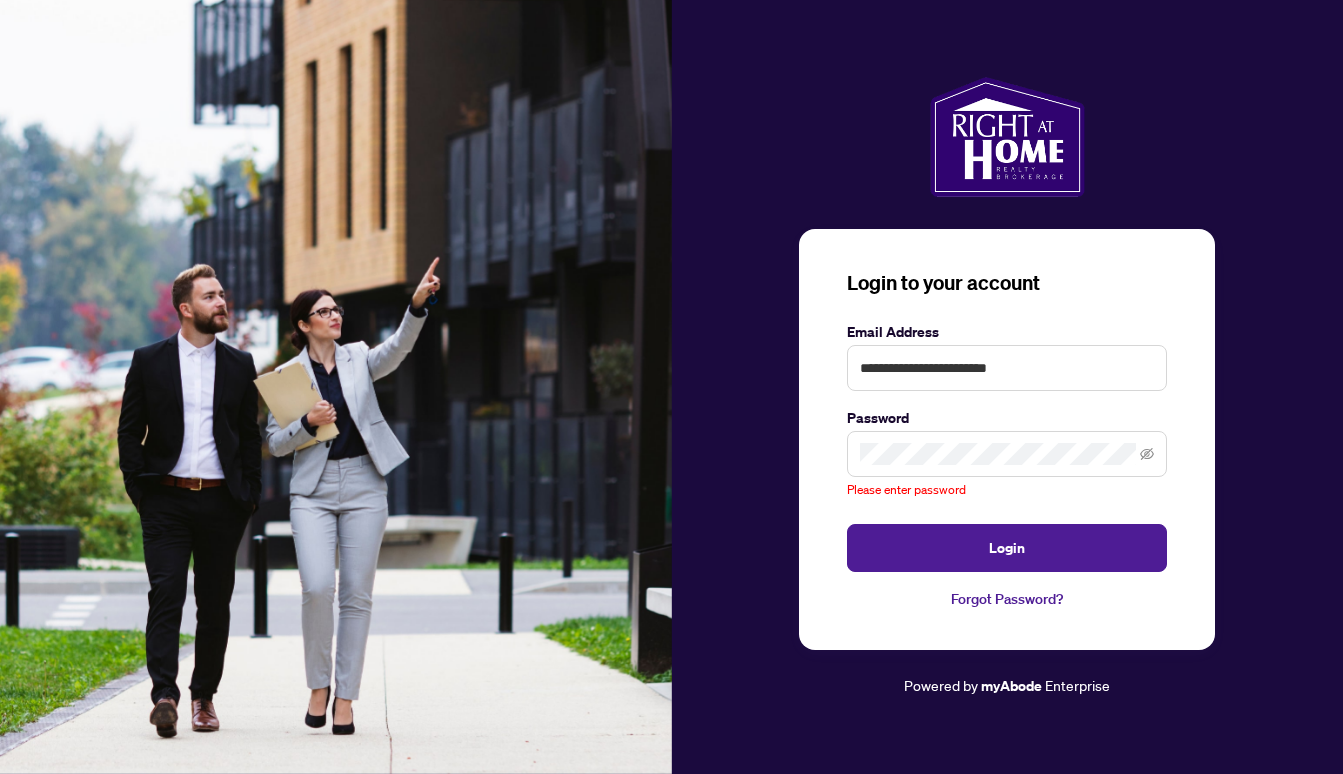 click at bounding box center (1007, 454) 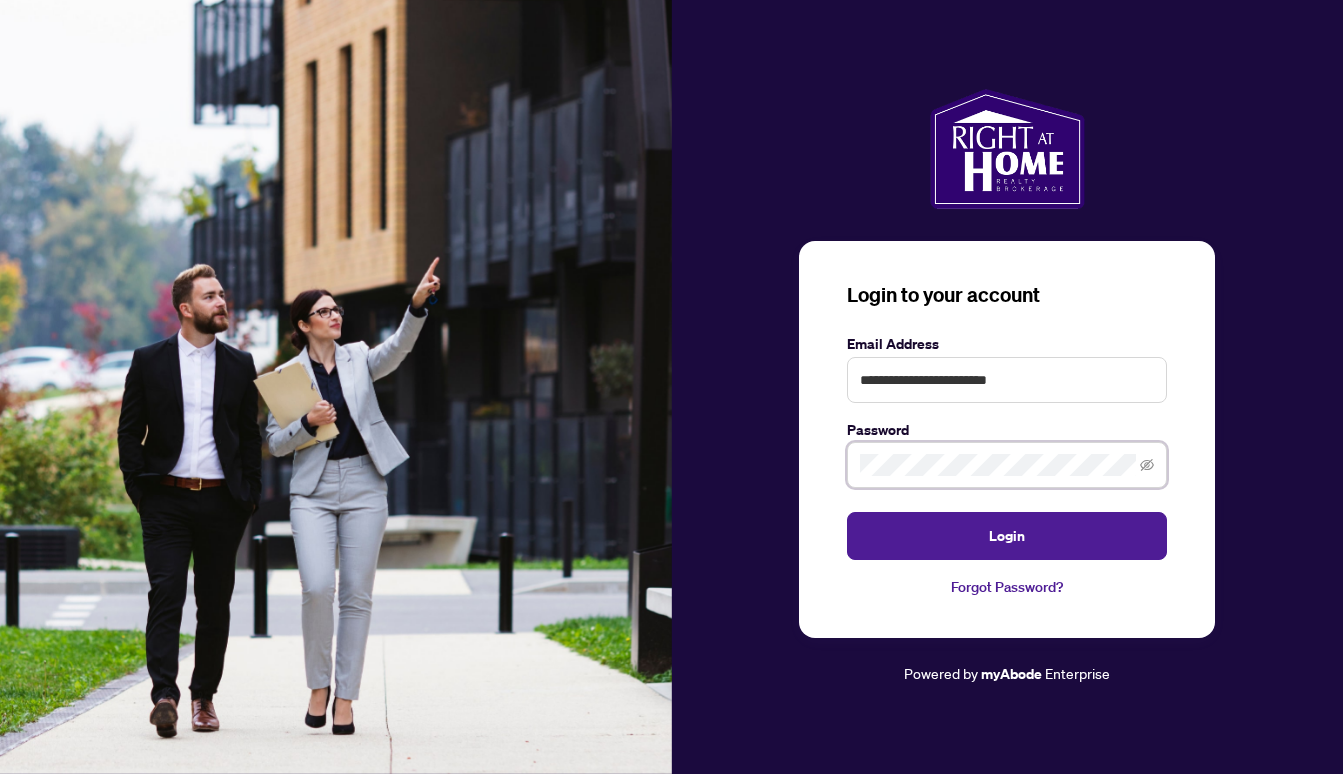 click on "Login" at bounding box center [1007, 536] 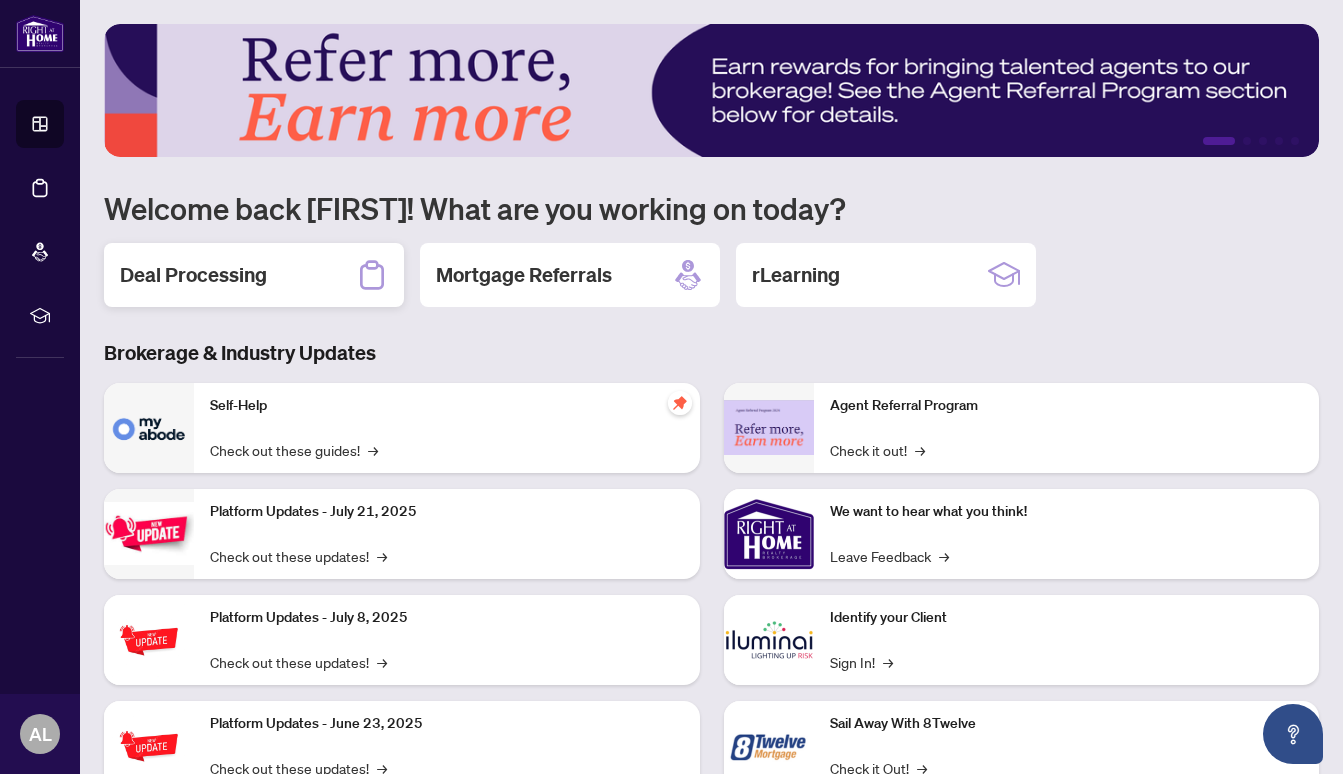 click on "Deal Processing" at bounding box center (254, 275) 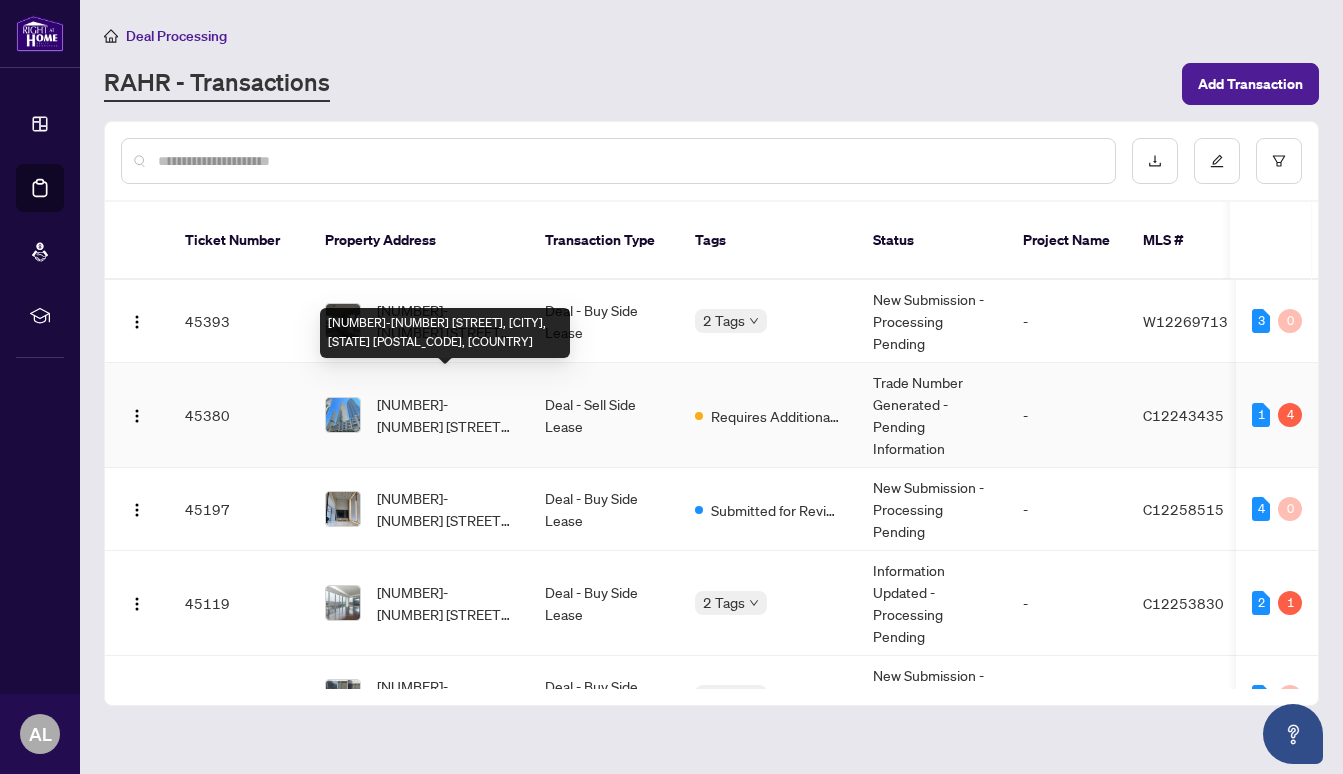 click on "[NUMBER]-[NUMBER] [STREET], [CITY], [STATE] [POSTAL_CODE], [COUNTRY]" at bounding box center (445, 415) 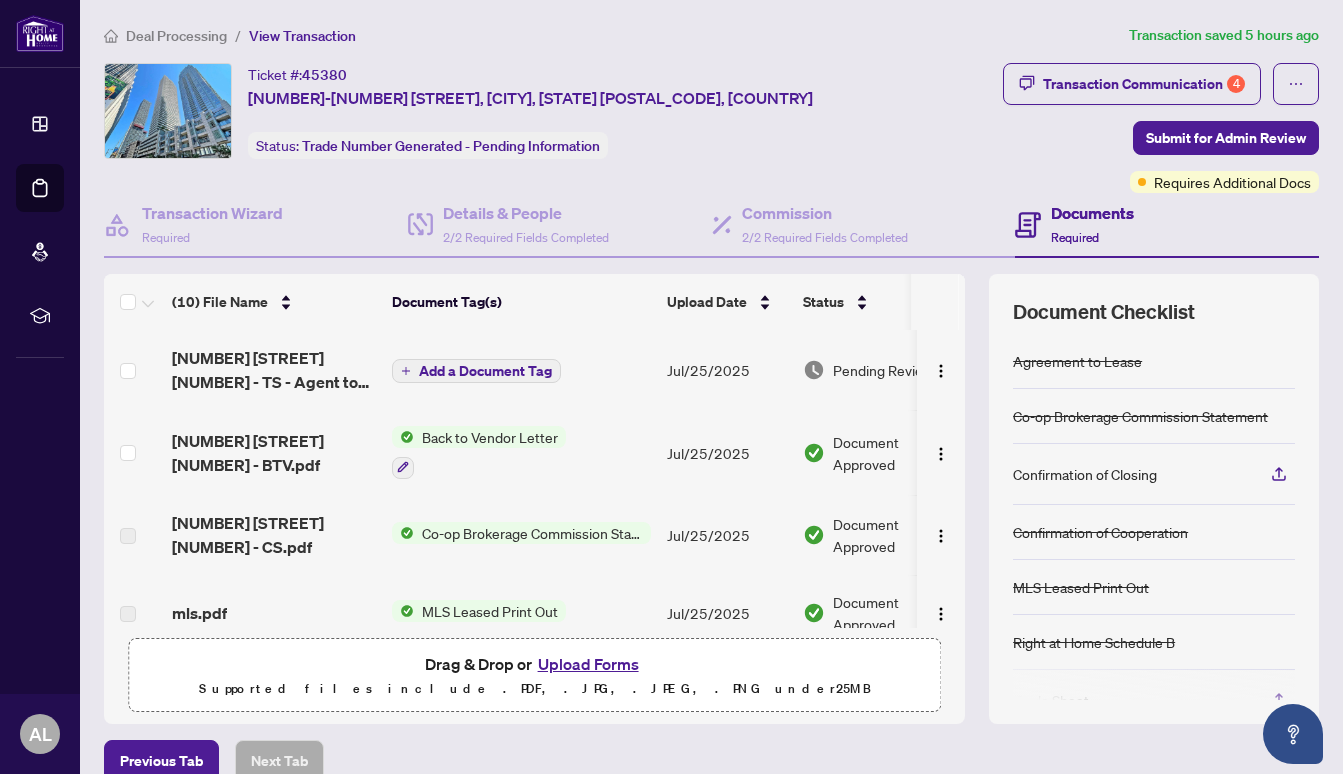 click on "Add a Document Tag" at bounding box center [485, 371] 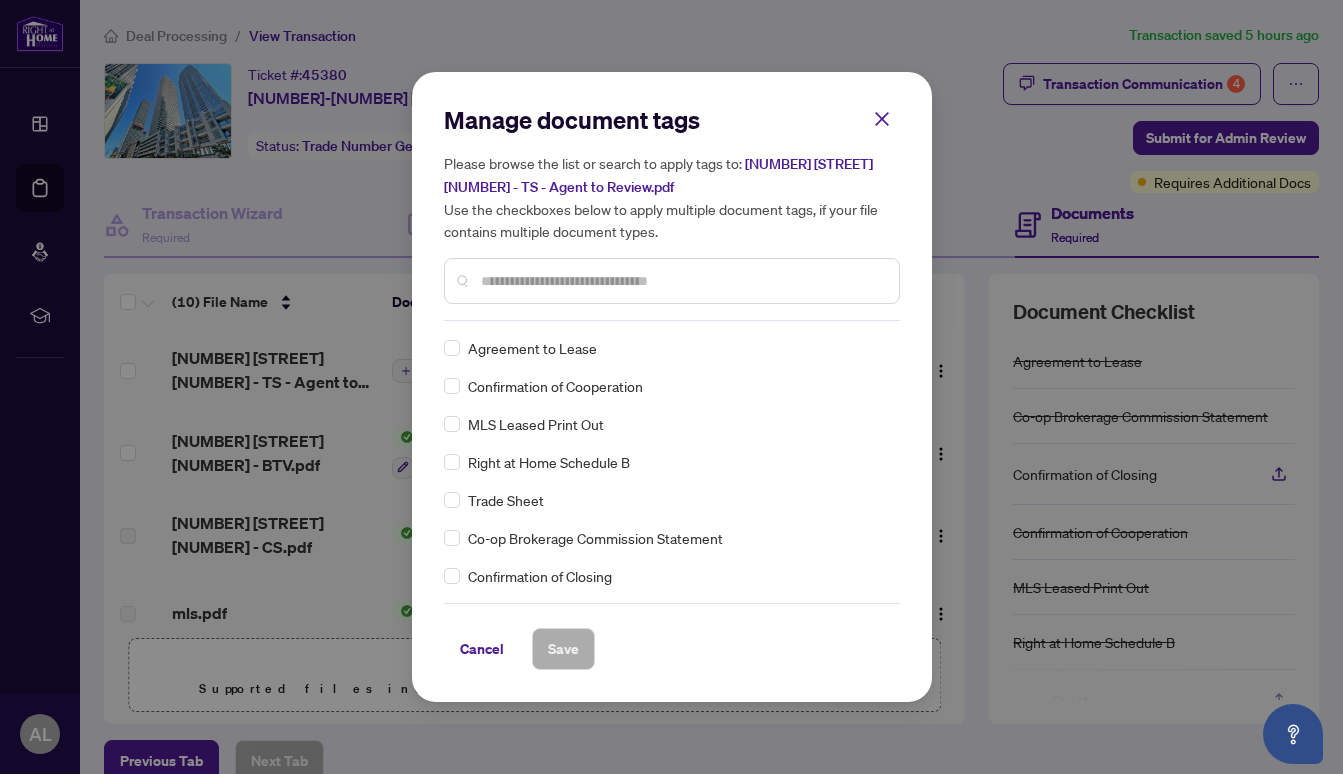 click 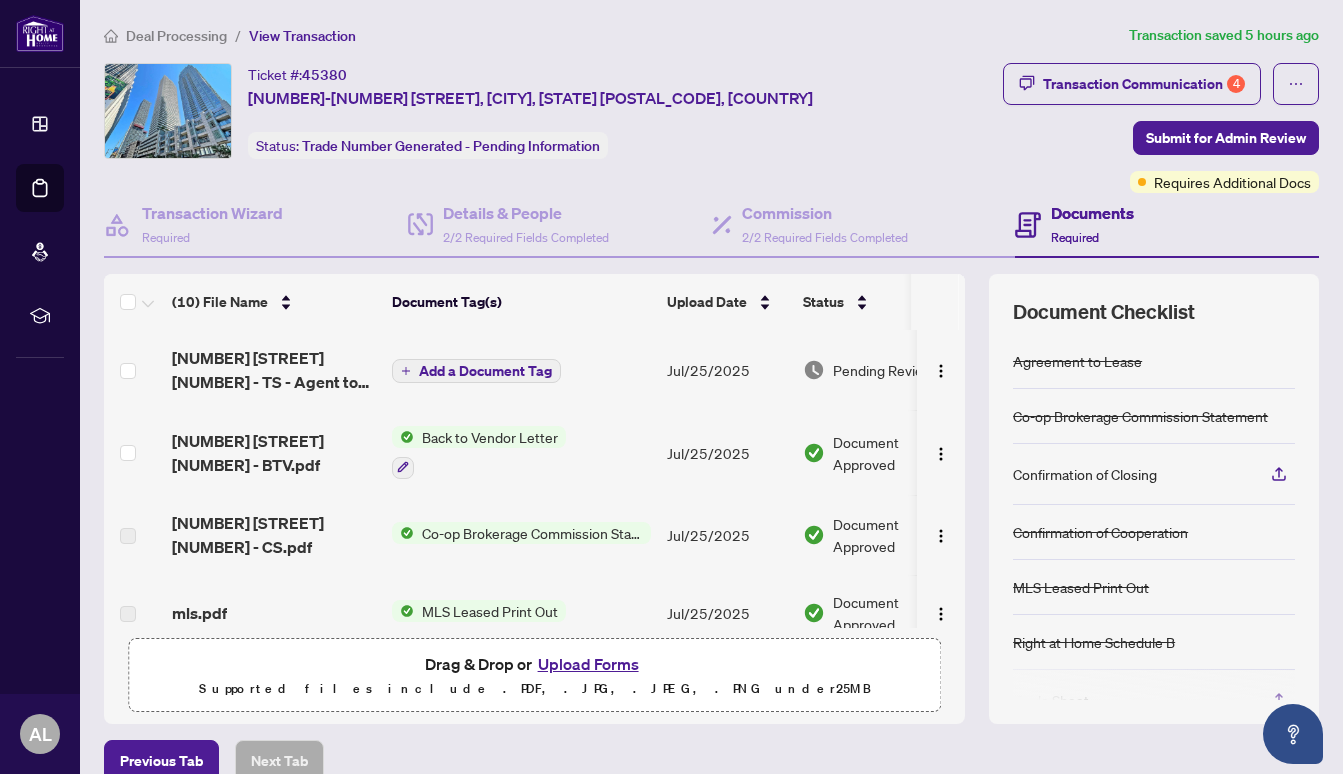 click on "[NUMBER] [STREET] [NUMBER] - TS - Agent to Review.pdf" at bounding box center (274, 370) 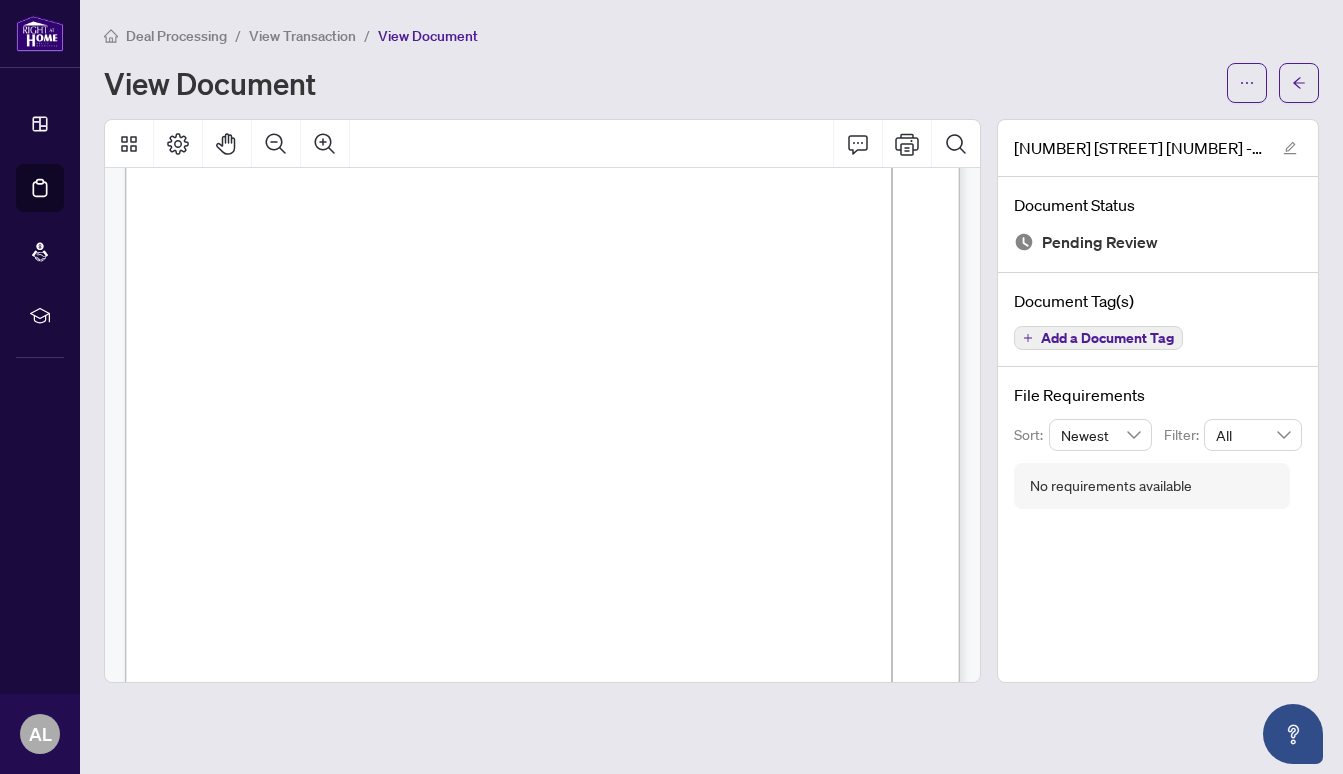 scroll, scrollTop: 291, scrollLeft: 0, axis: vertical 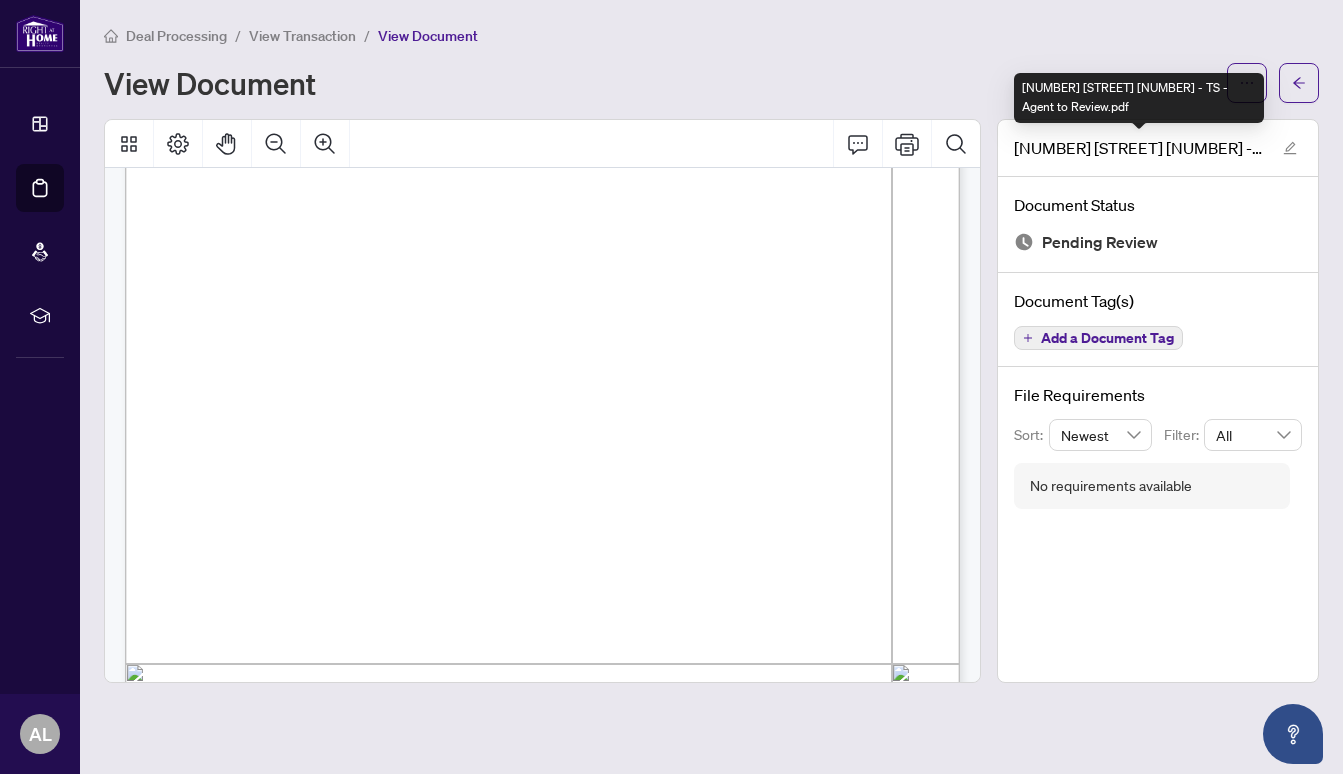 click on "[NUMBER] [STREET] [NUMBER] - TS - Agent to Review.pdf" at bounding box center (1139, 98) 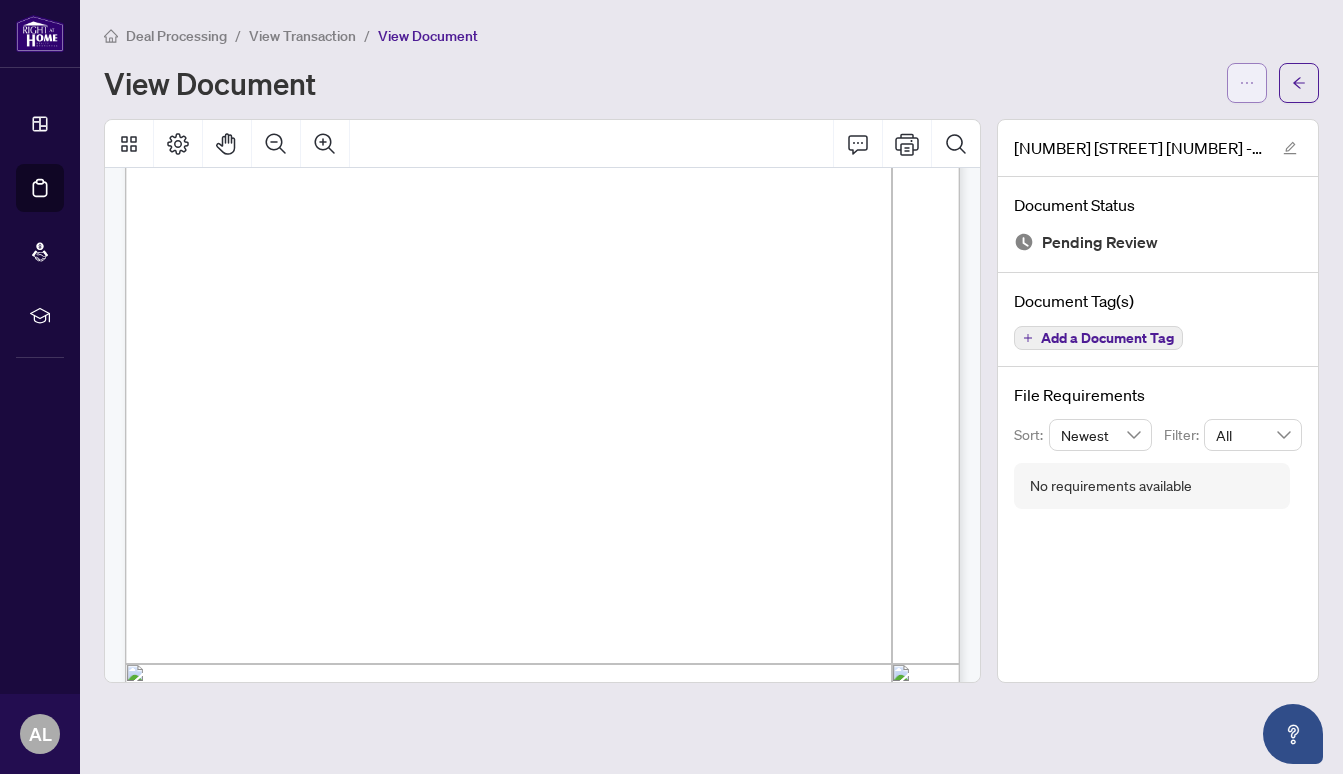 click at bounding box center (1247, 83) 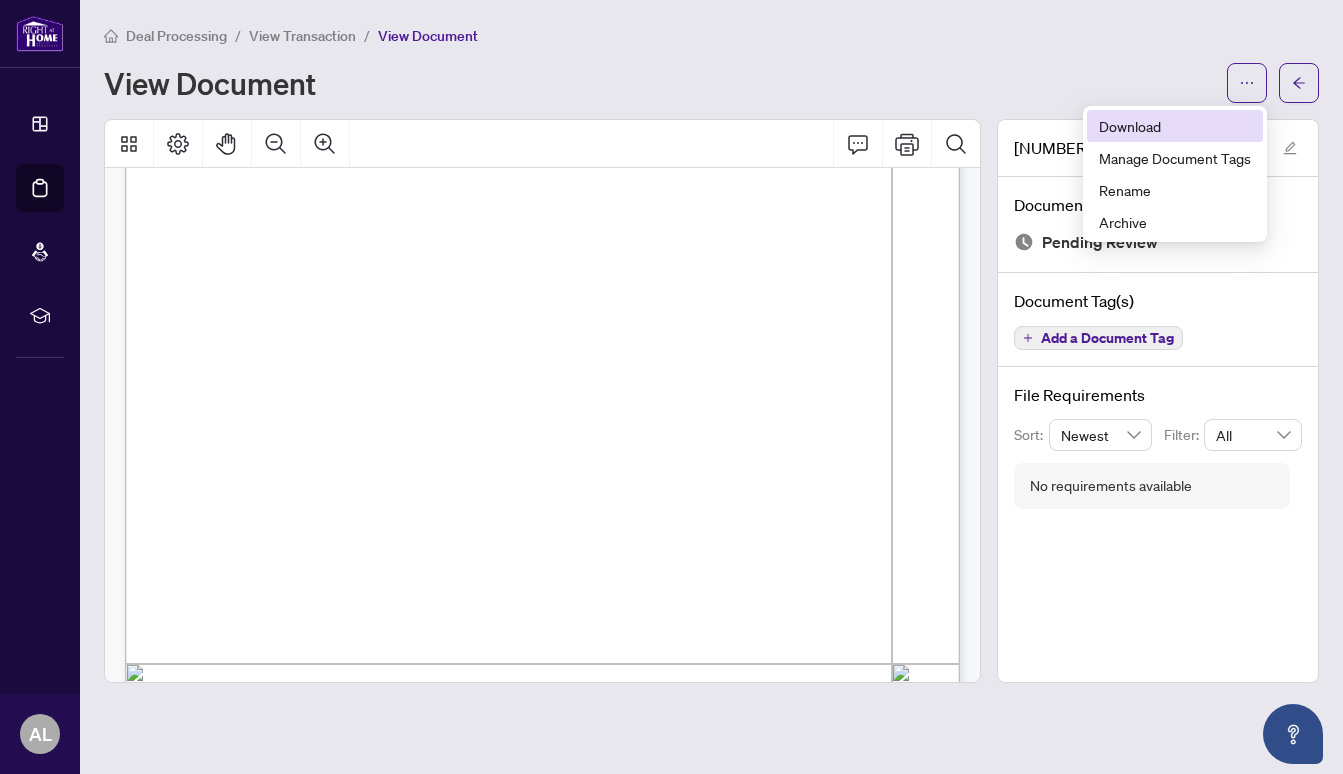click on "Download" at bounding box center [1175, 126] 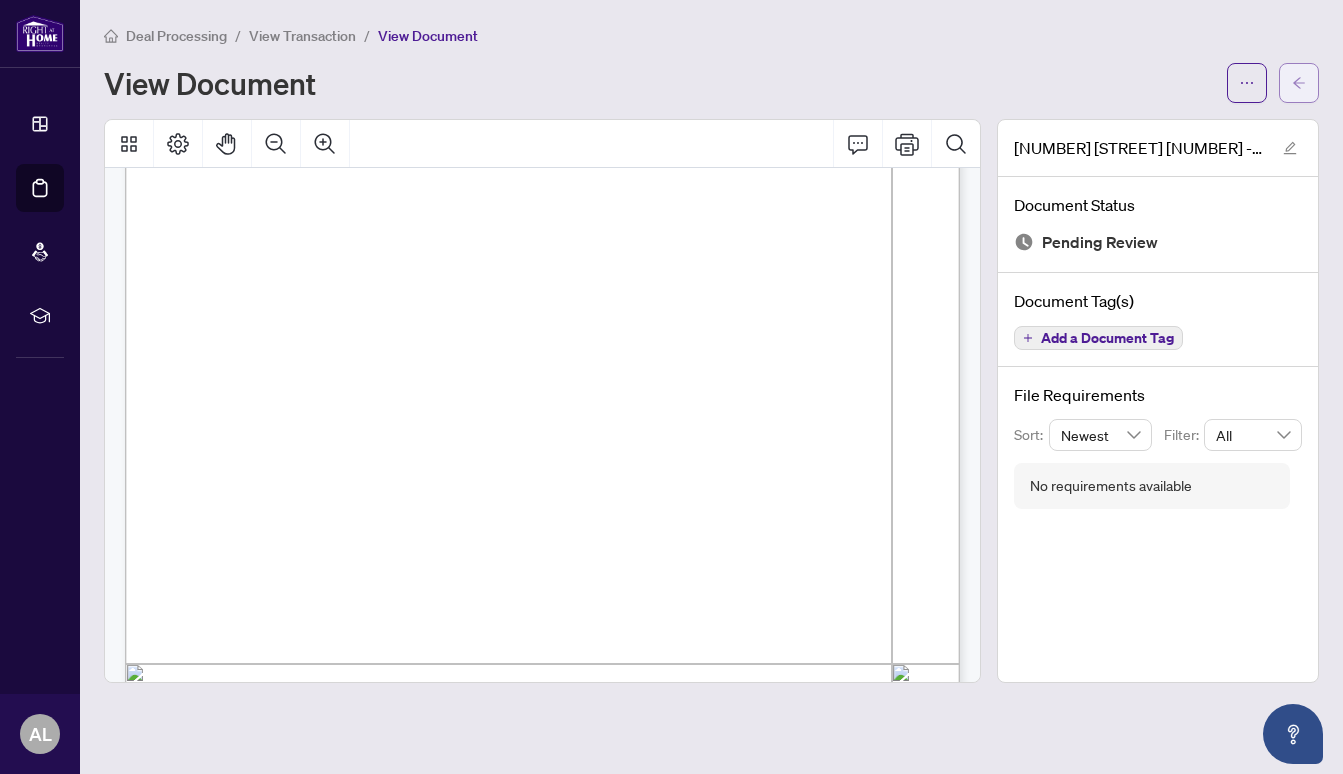 click 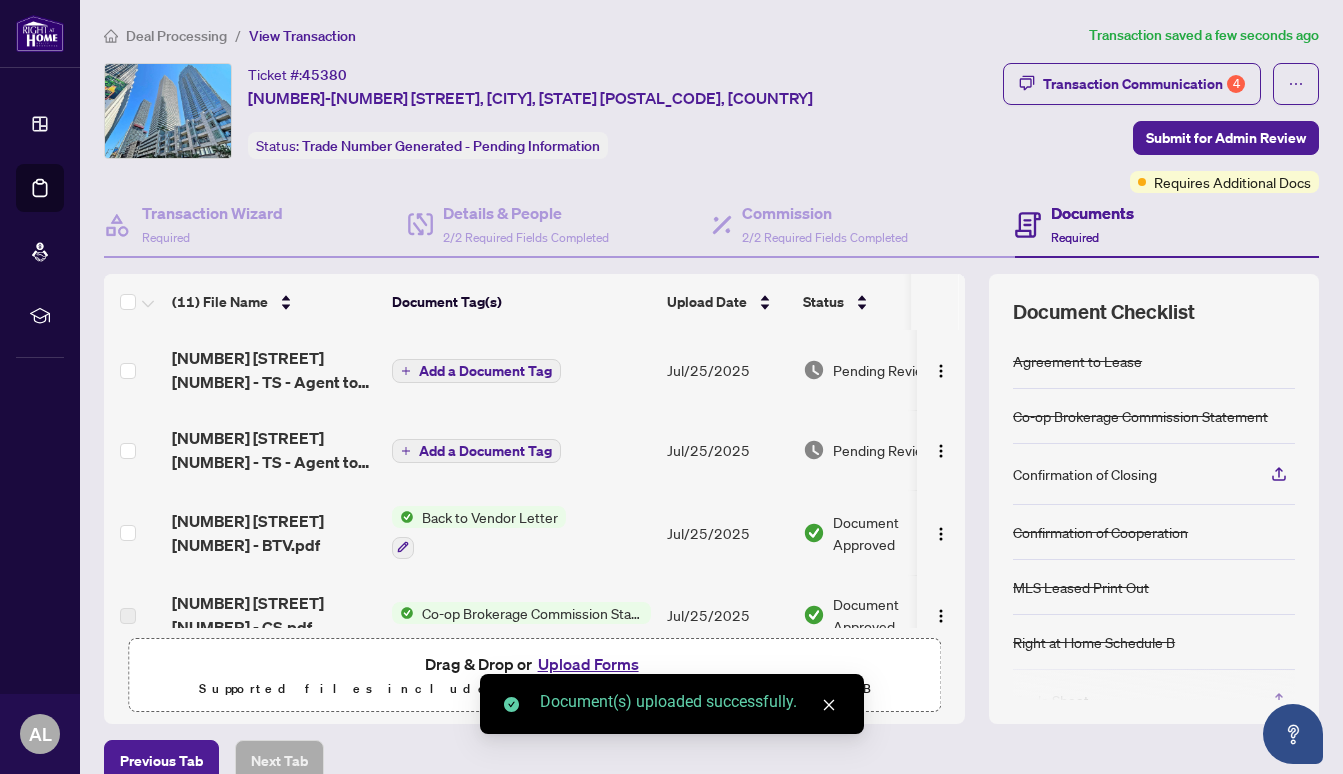 click on "Add a Document Tag" at bounding box center (485, 371) 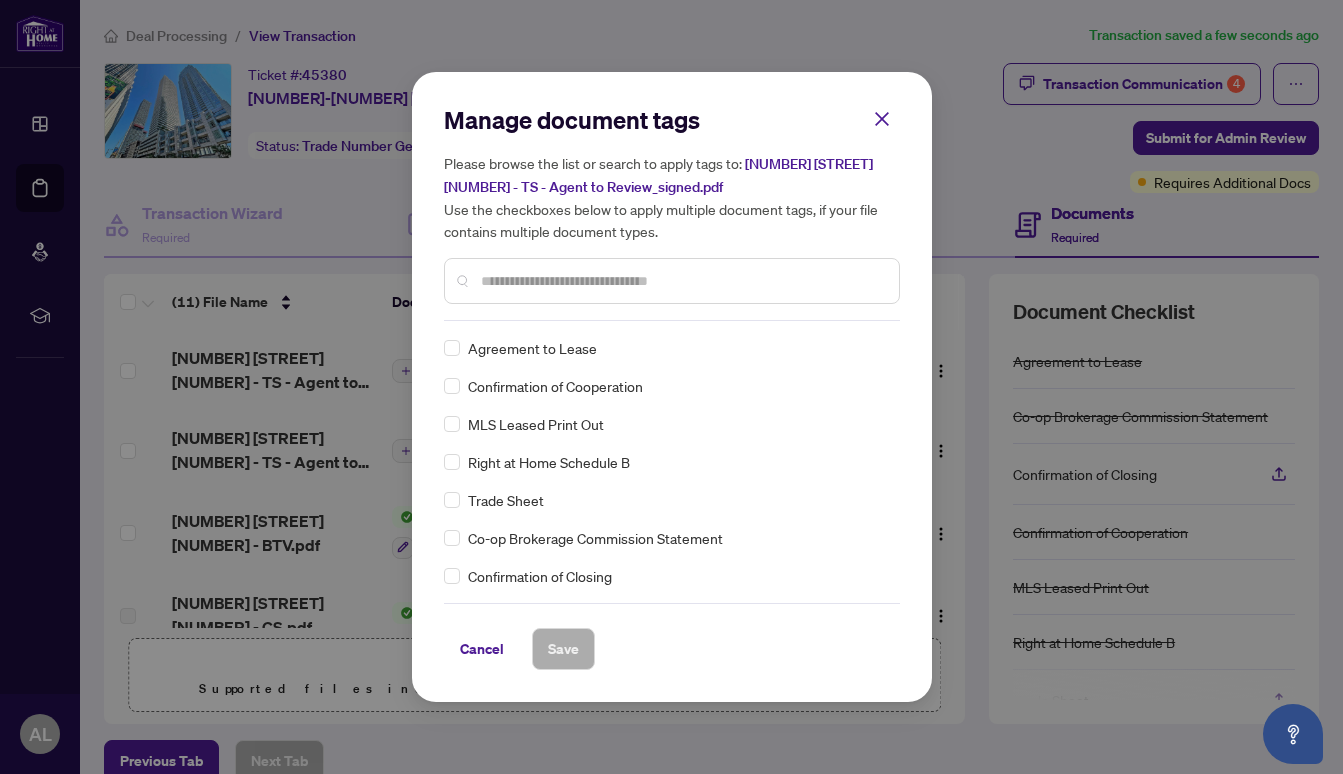 click at bounding box center (682, 281) 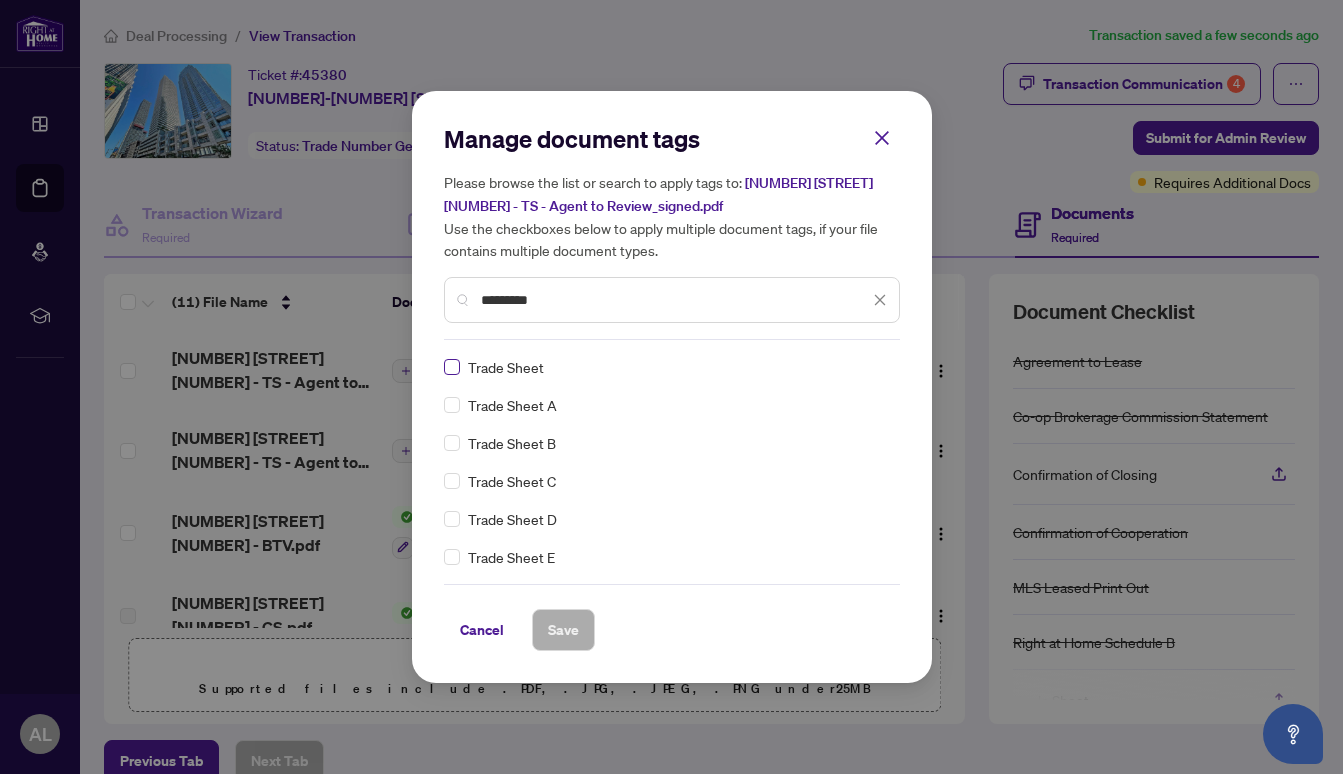 type on "*********" 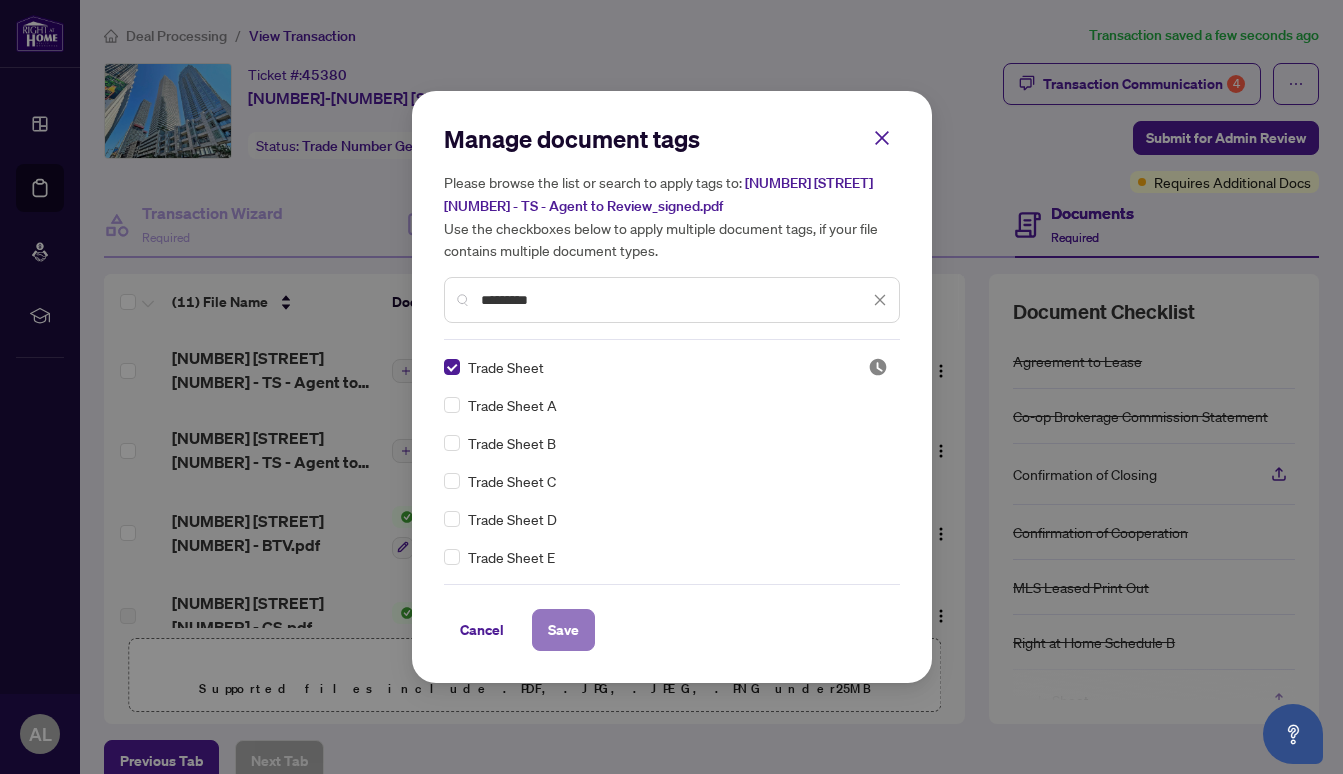 click on "Save" at bounding box center (563, 630) 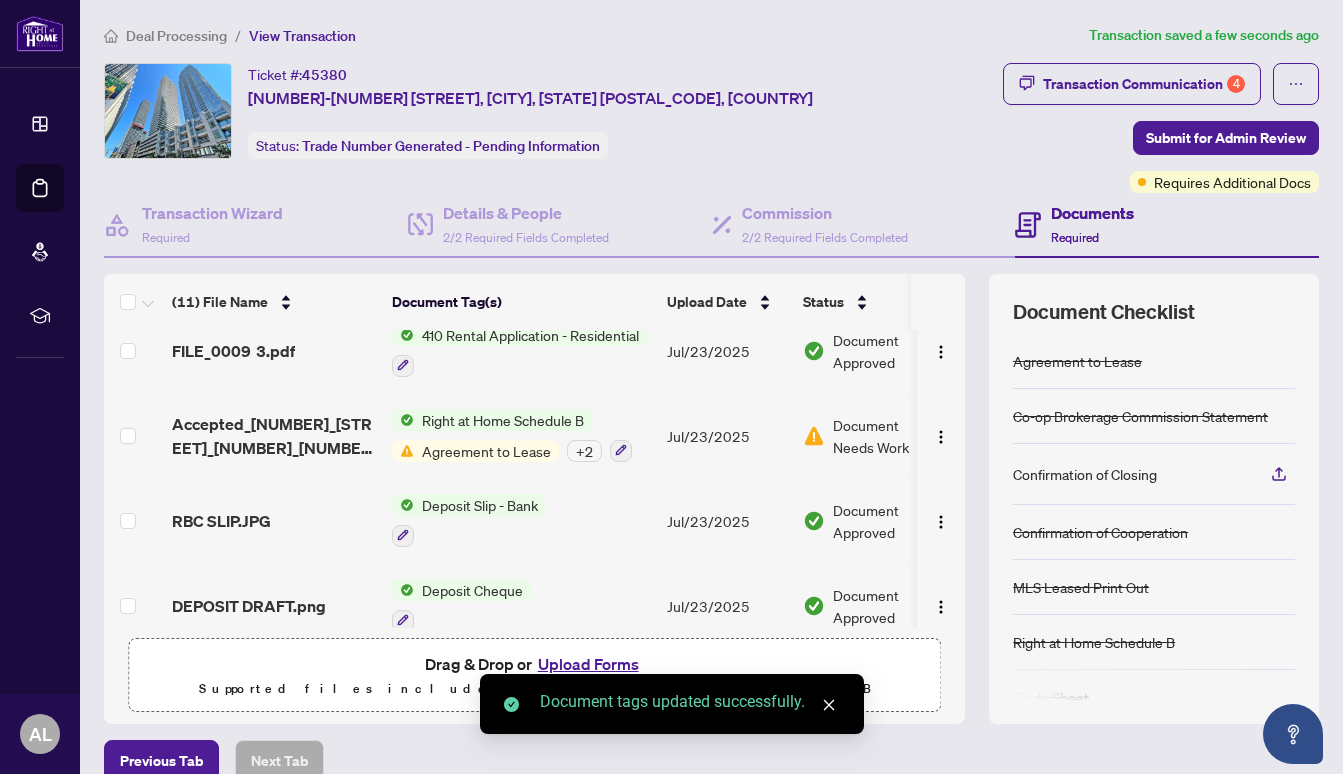 scroll, scrollTop: 515, scrollLeft: 0, axis: vertical 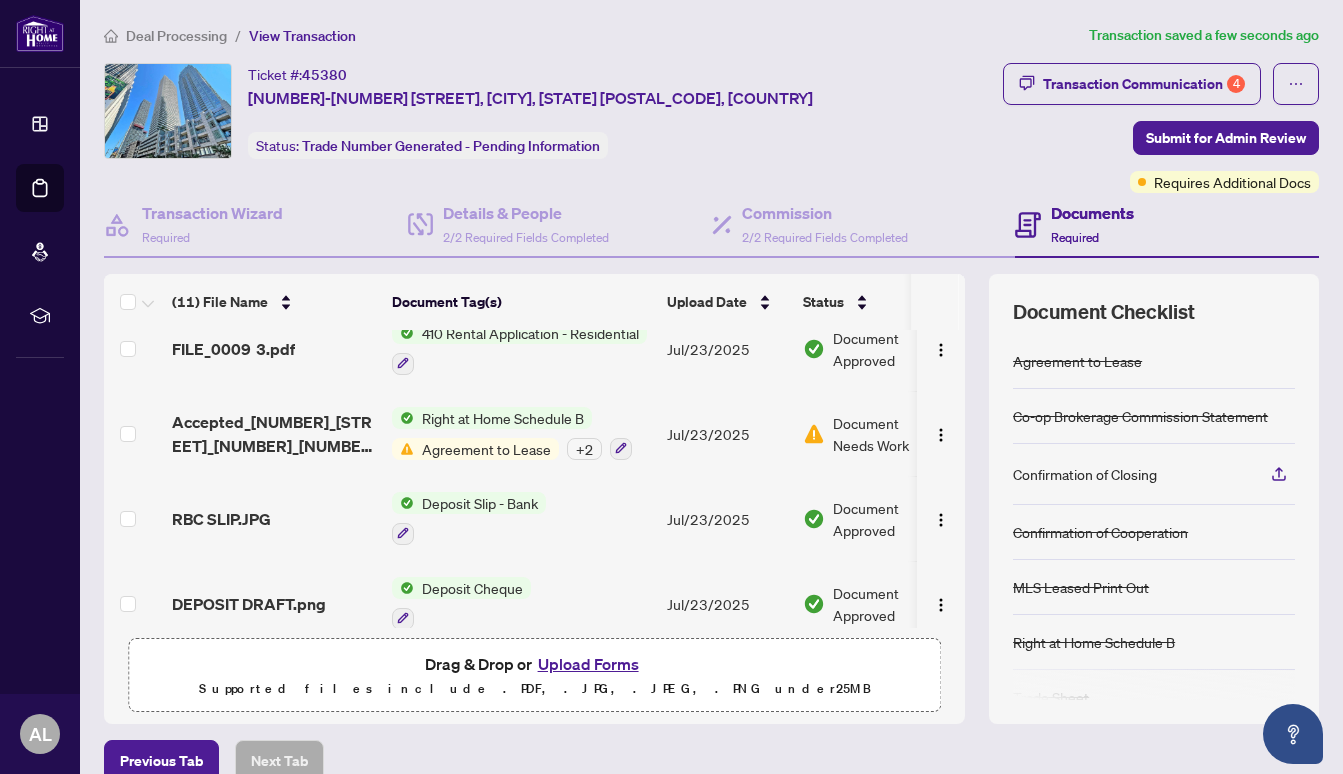 click on "Document Needs Work" at bounding box center (885, 434) 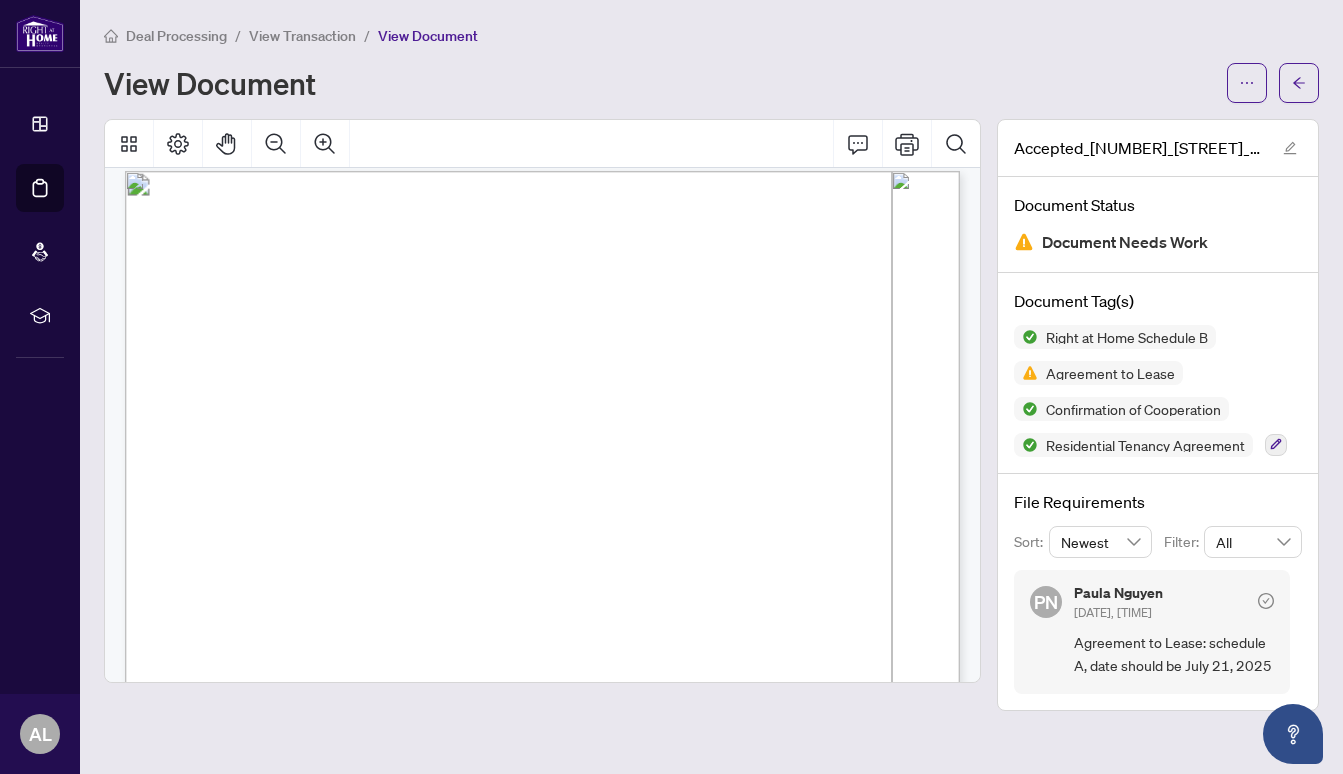 scroll, scrollTop: 15, scrollLeft: 0, axis: vertical 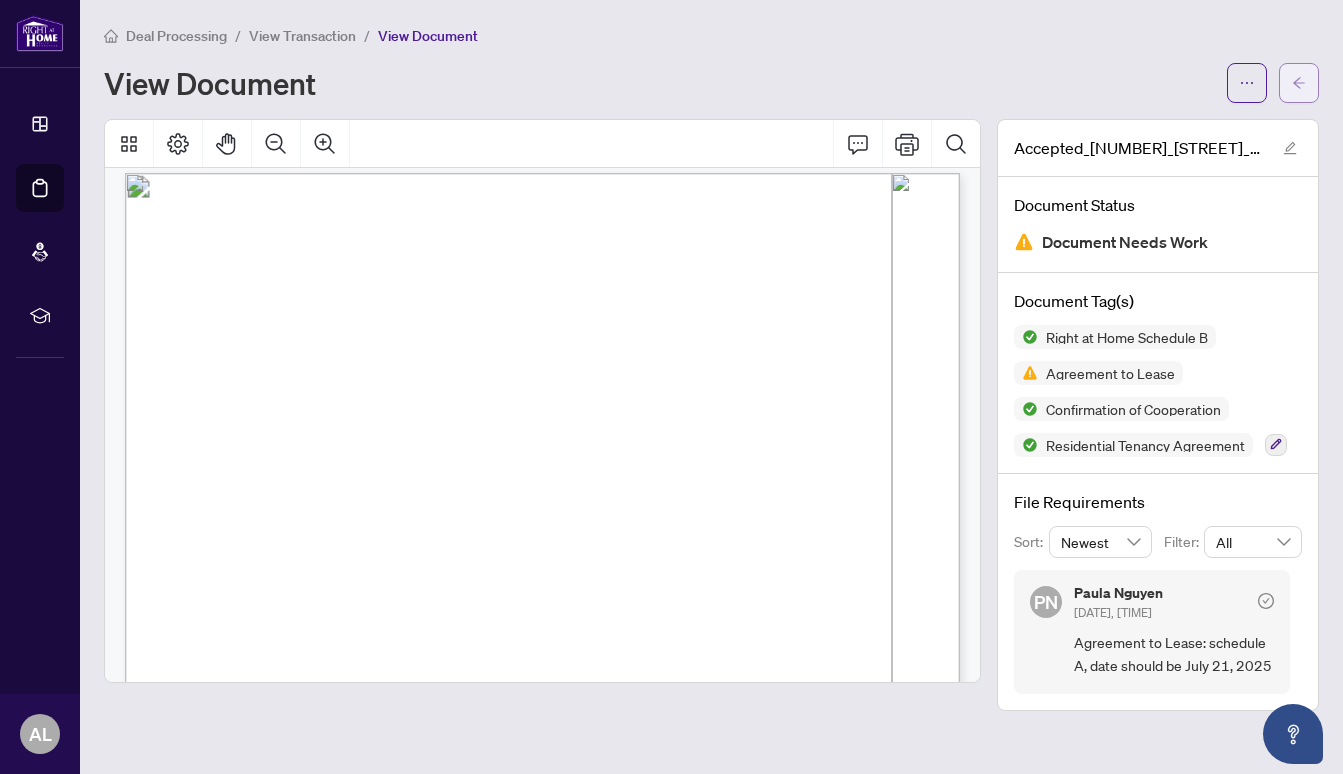 click 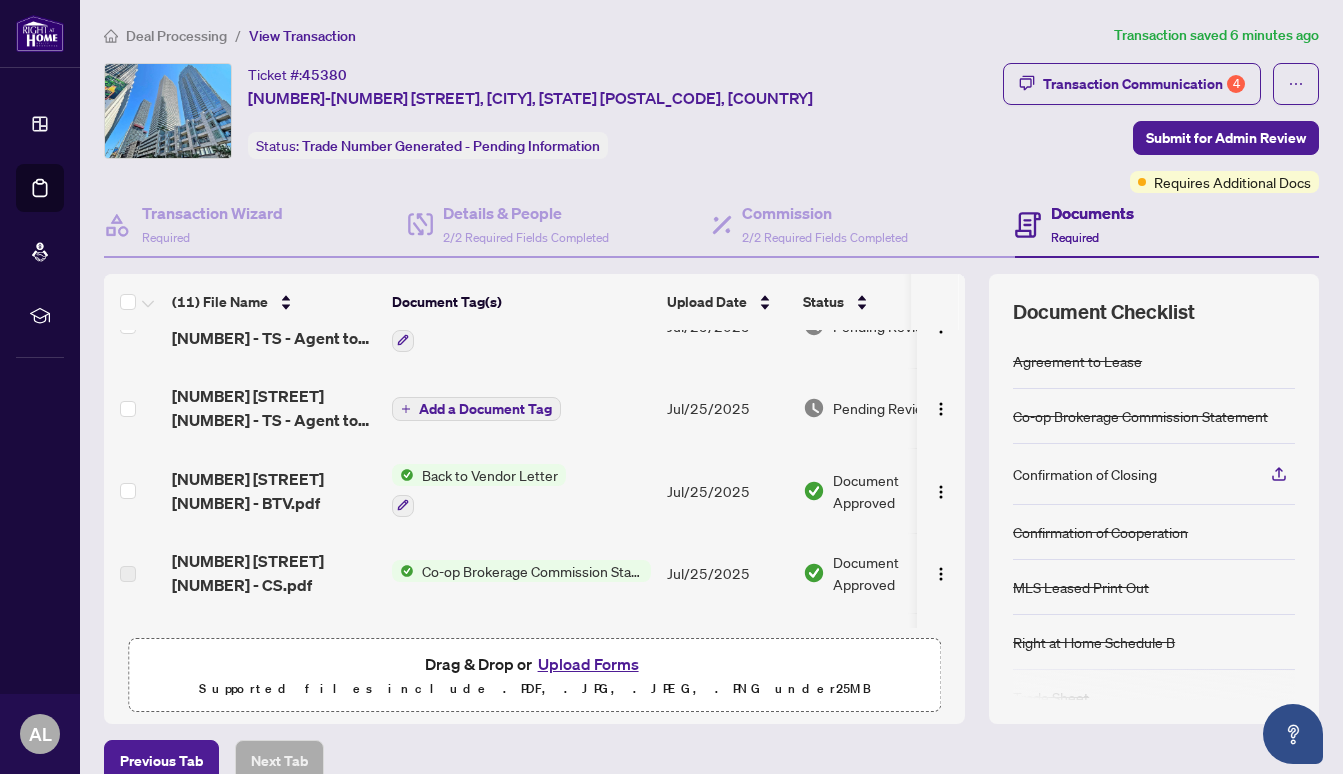 scroll, scrollTop: 0, scrollLeft: 0, axis: both 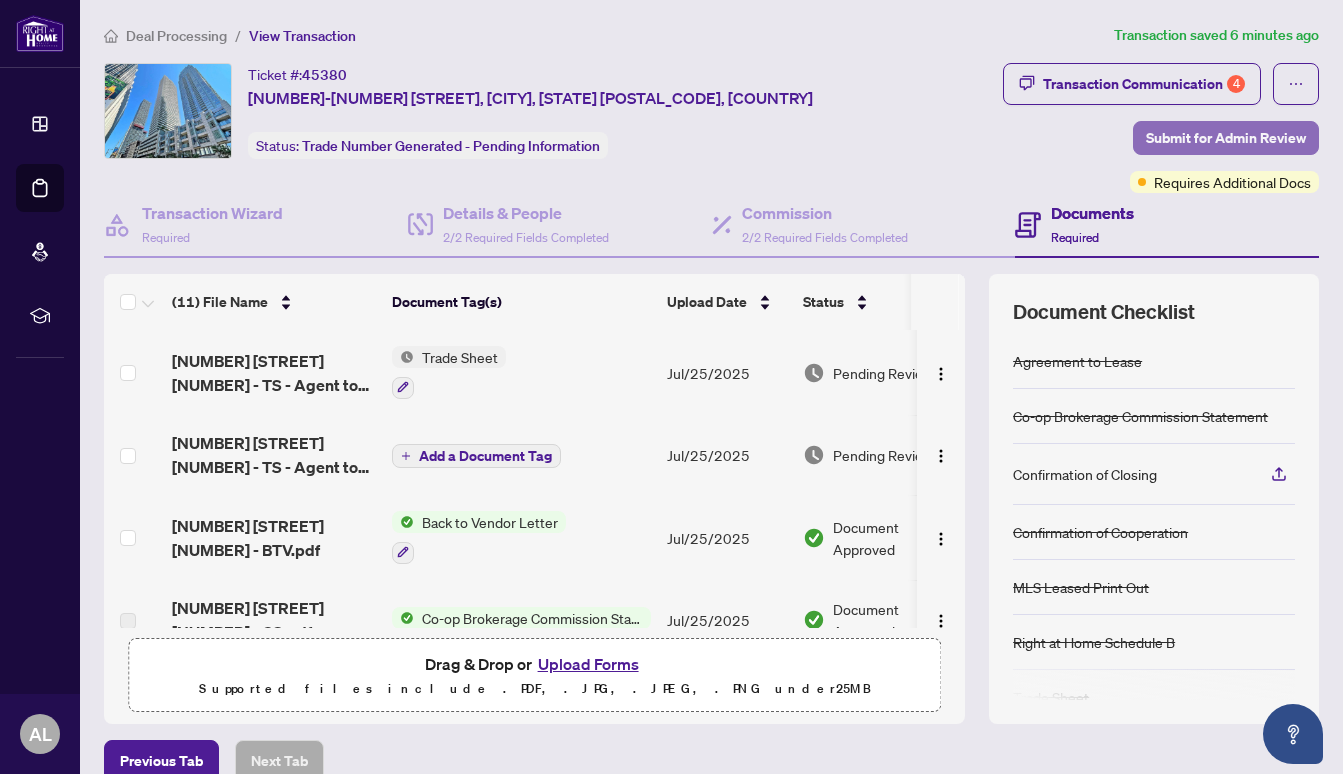 click on "Submit for Admin Review" at bounding box center [1226, 138] 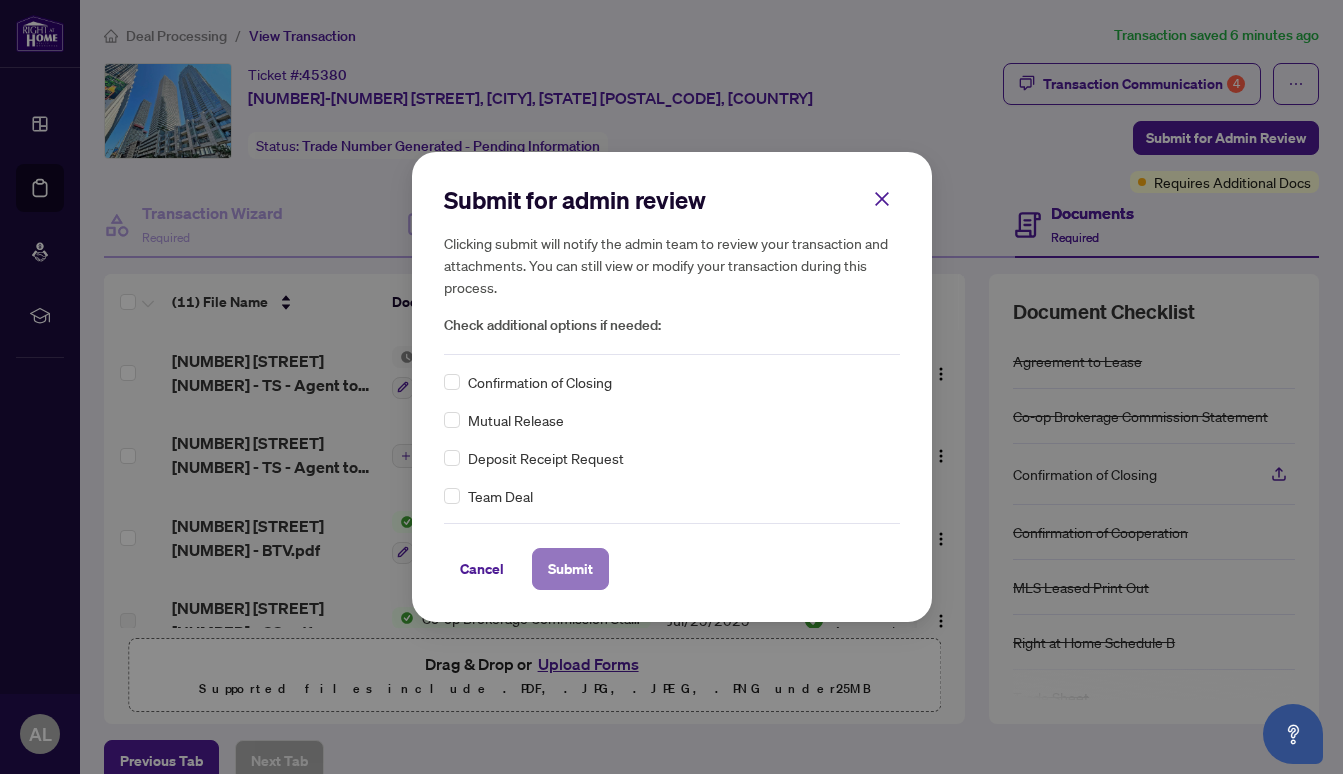 click on "Submit" at bounding box center (570, 569) 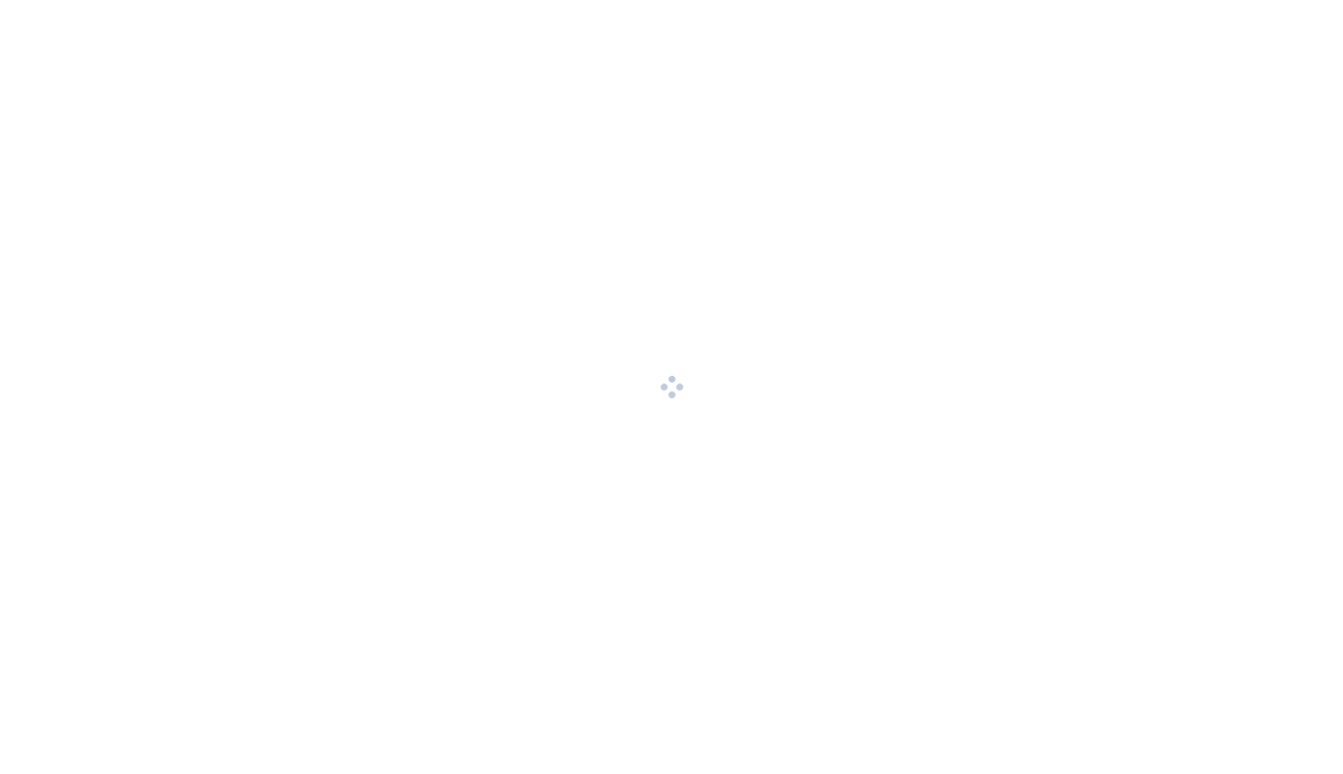 scroll, scrollTop: 0, scrollLeft: 0, axis: both 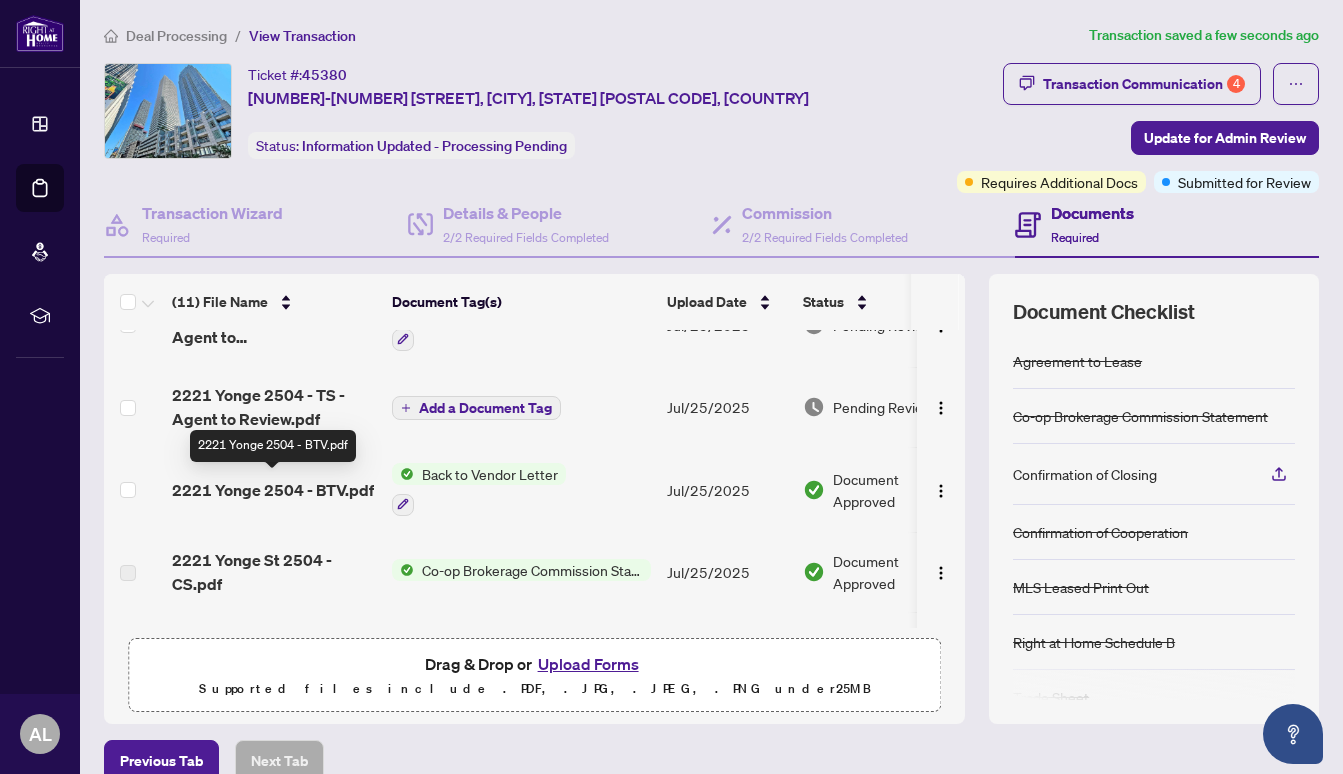 click on "2221 Yonge 2504 - BTV.pdf" at bounding box center (273, 490) 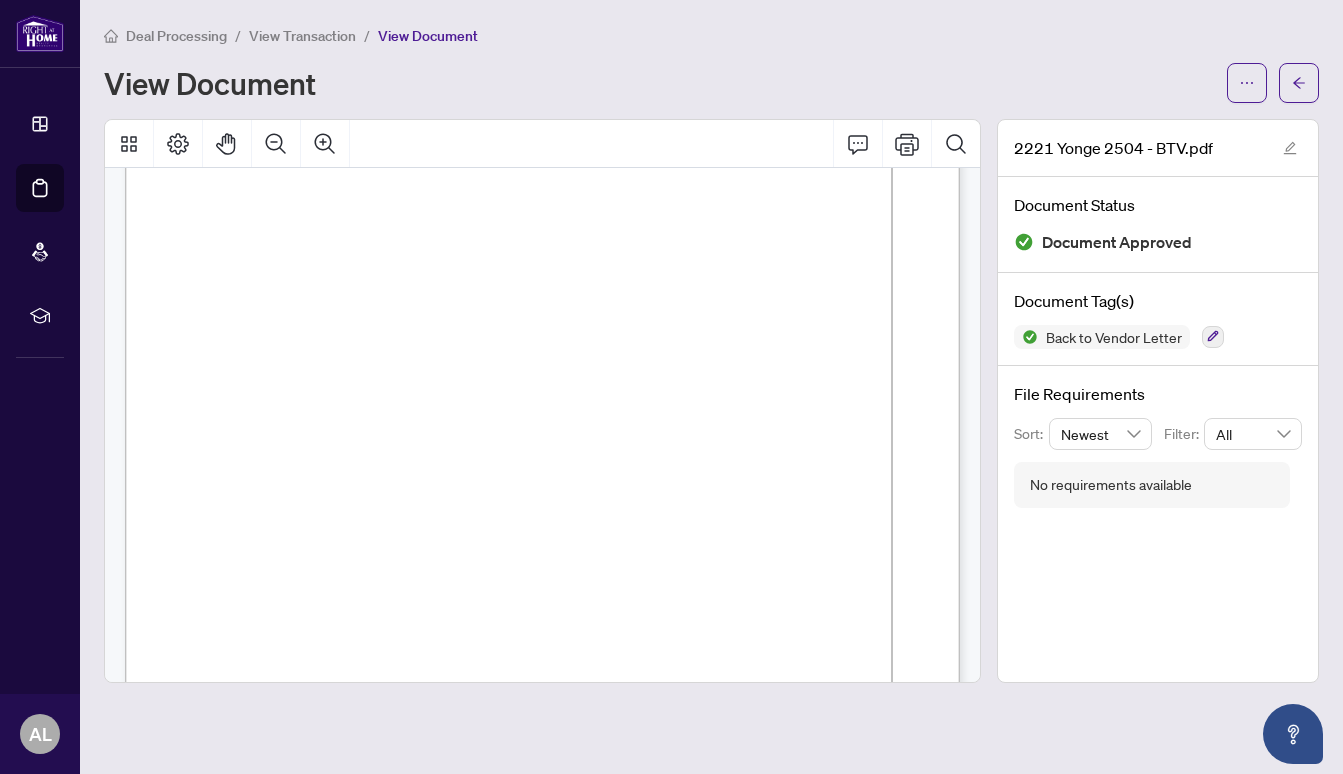 scroll, scrollTop: 0, scrollLeft: 0, axis: both 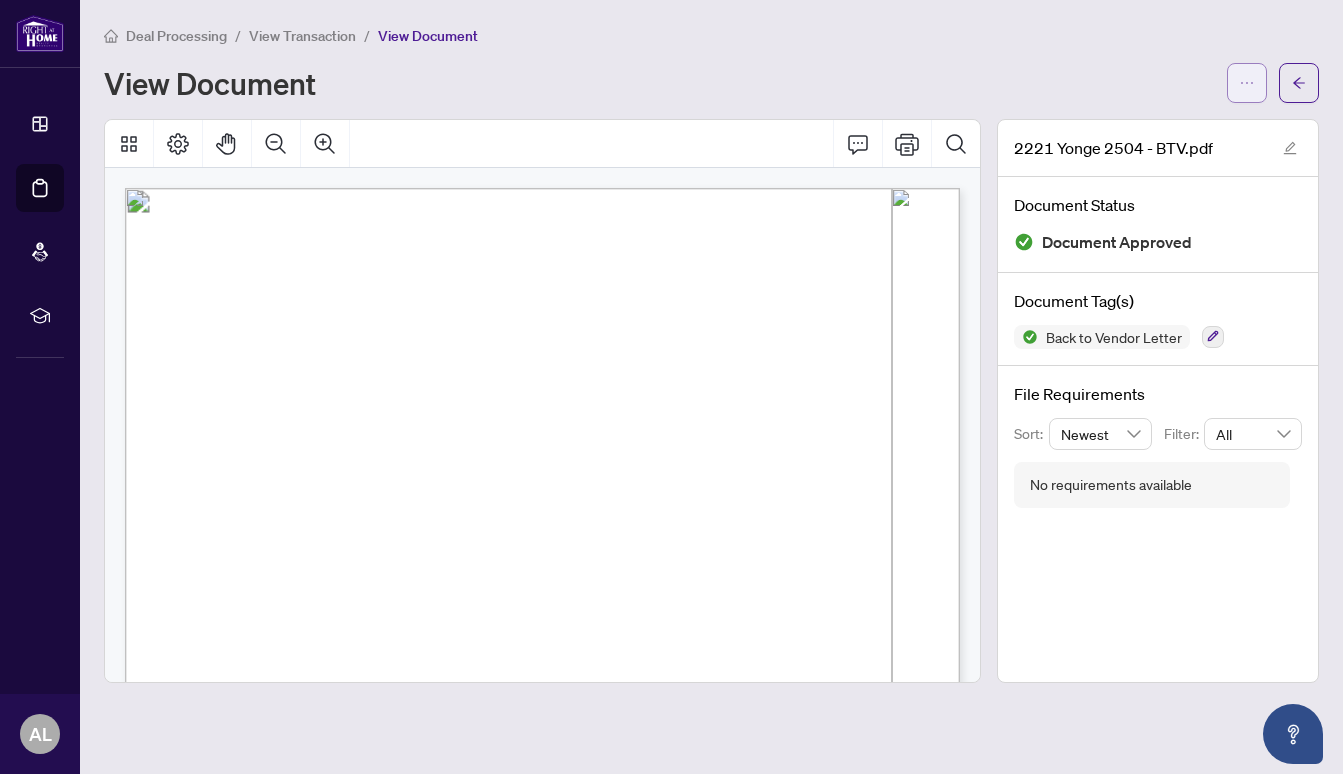 click 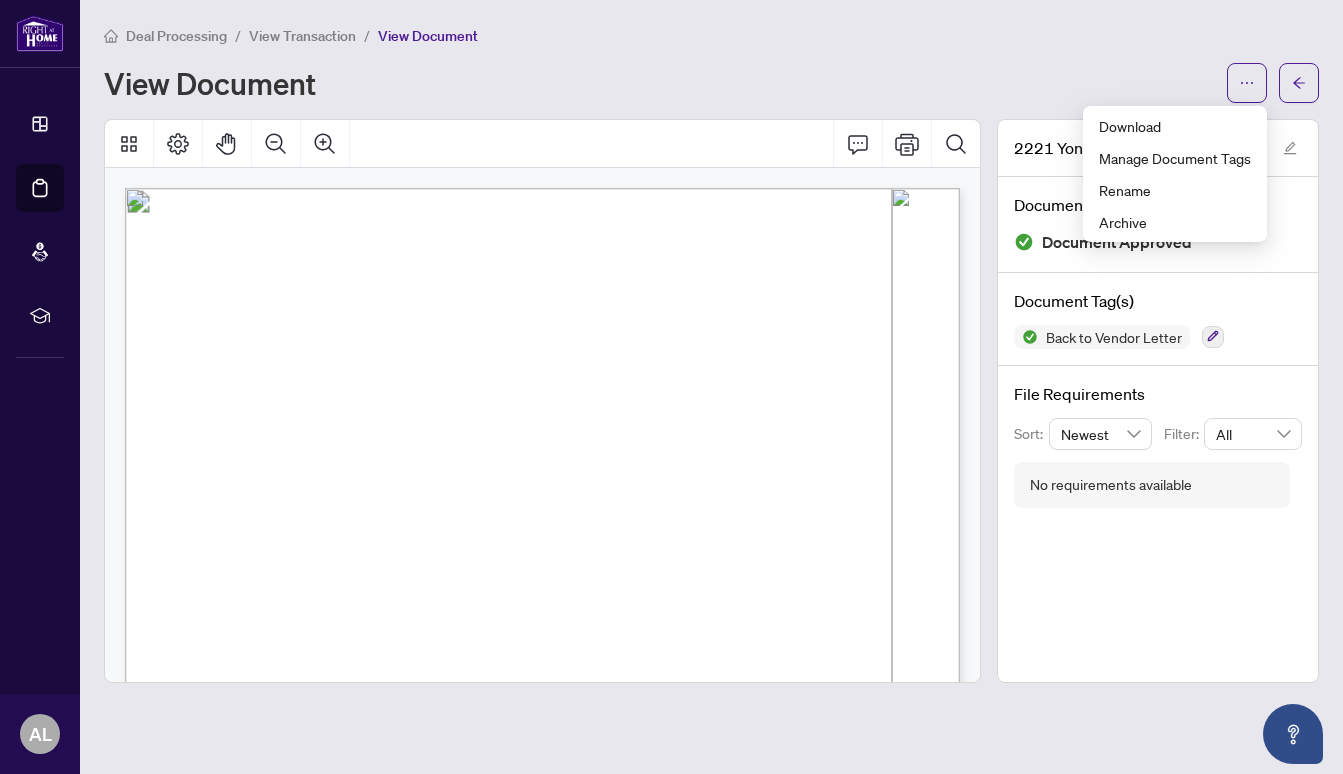 click at bounding box center [694, 925] 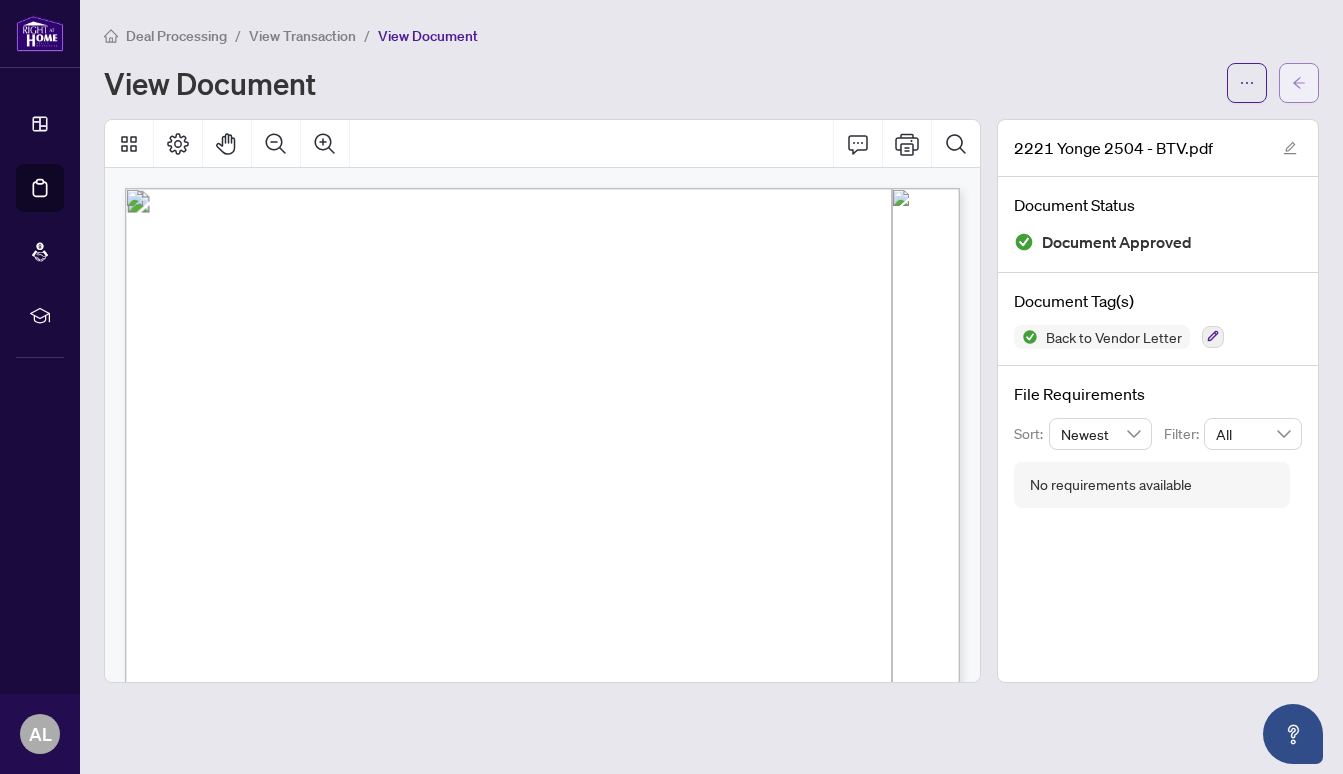 click 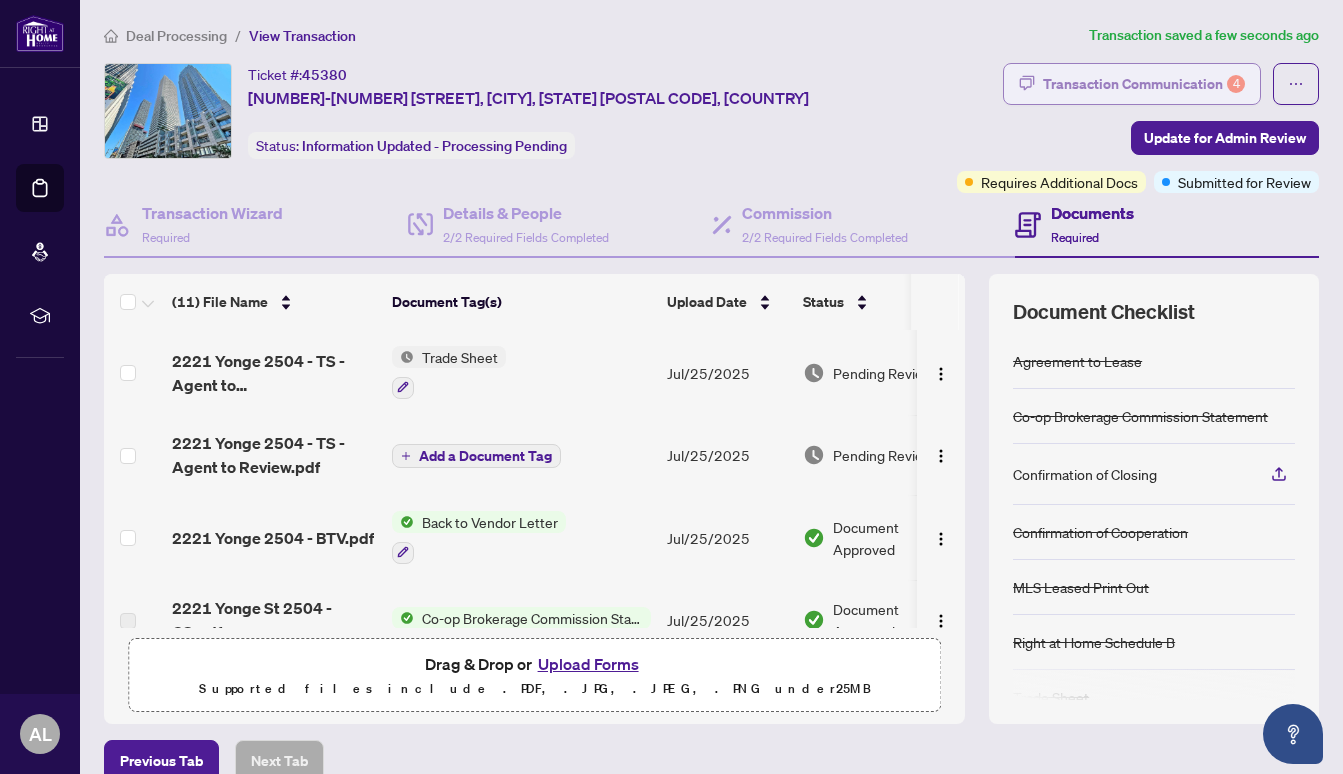click on "Transaction Communication 4" at bounding box center (1144, 84) 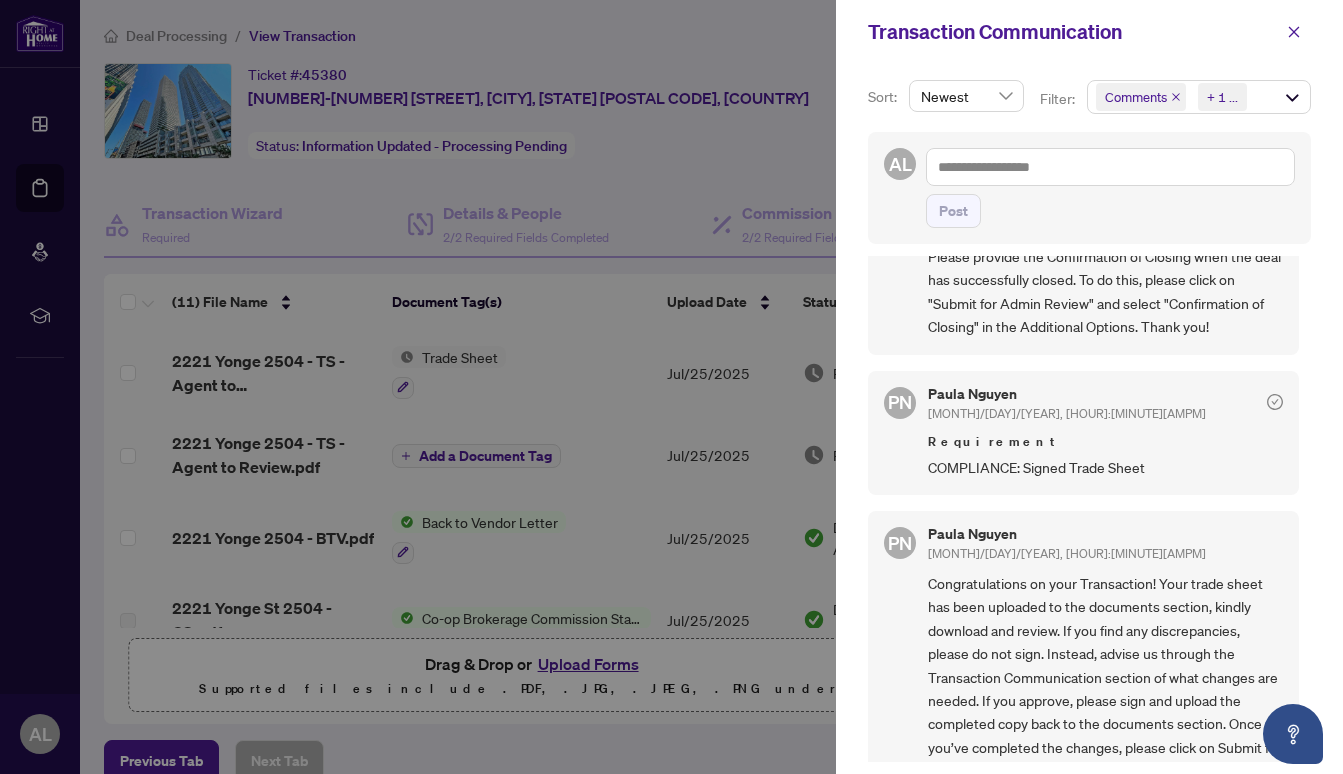 scroll, scrollTop: 0, scrollLeft: 0, axis: both 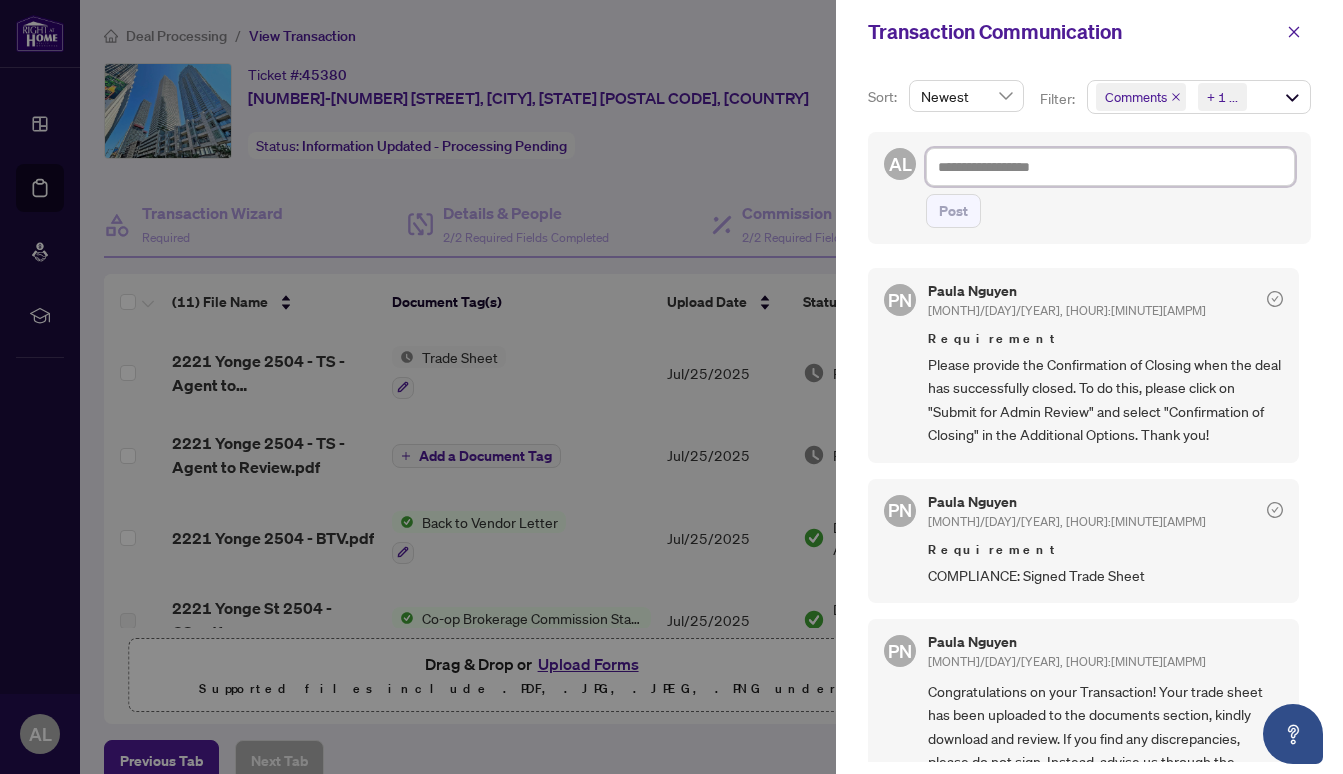 click at bounding box center (1110, 167) 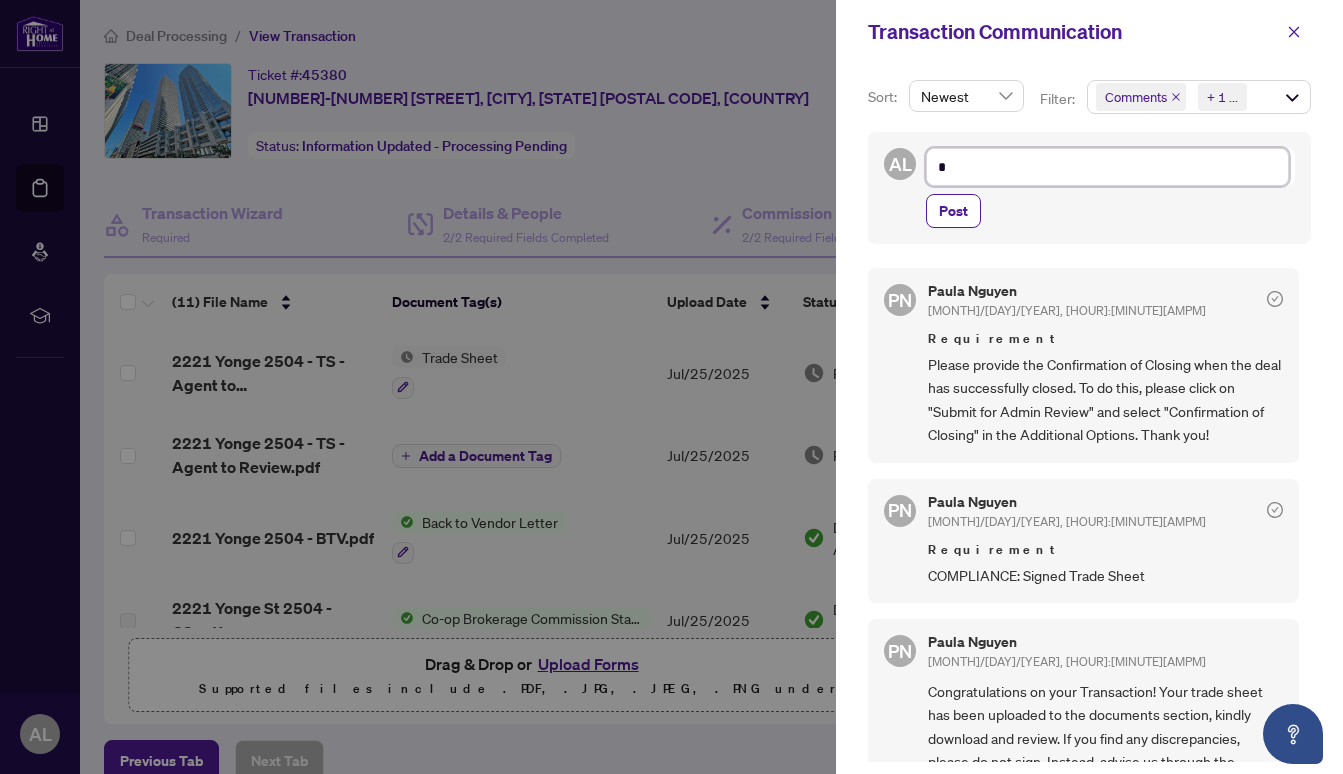 type on "**" 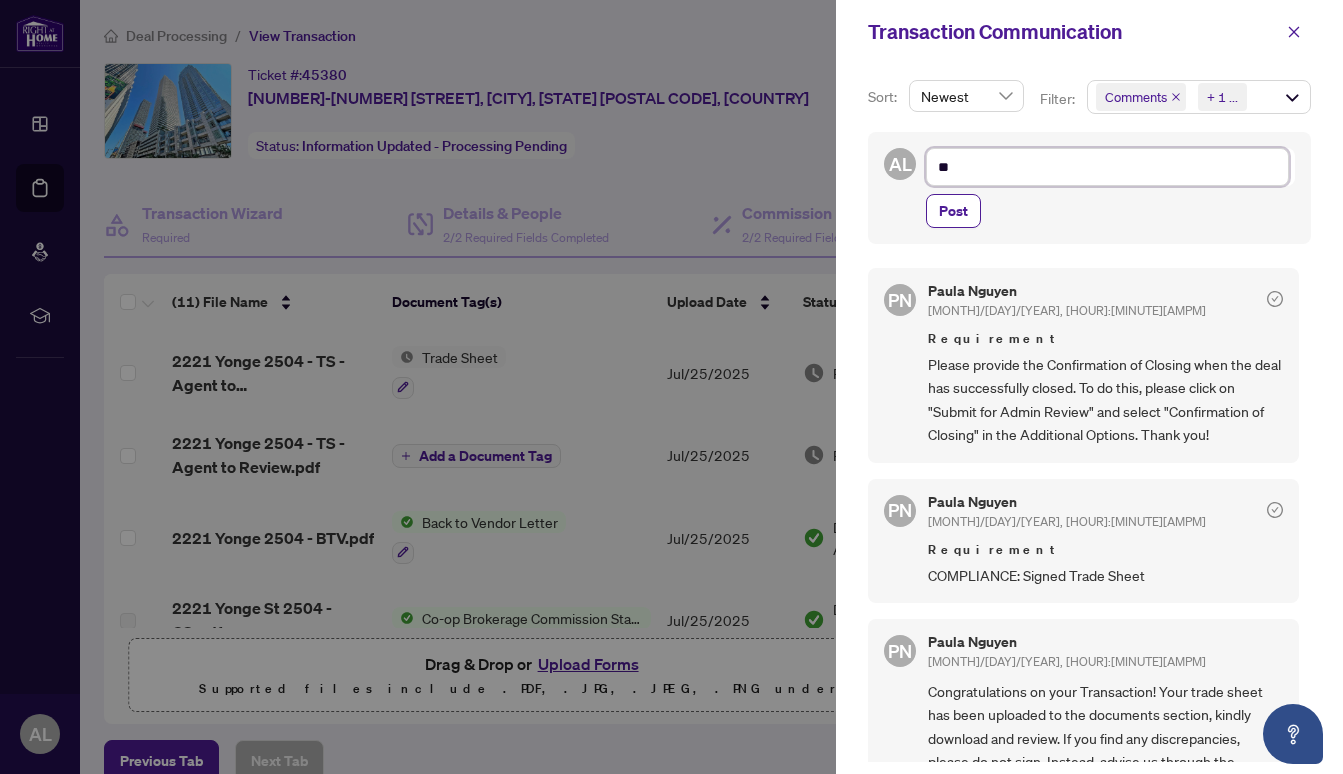 type on "***" 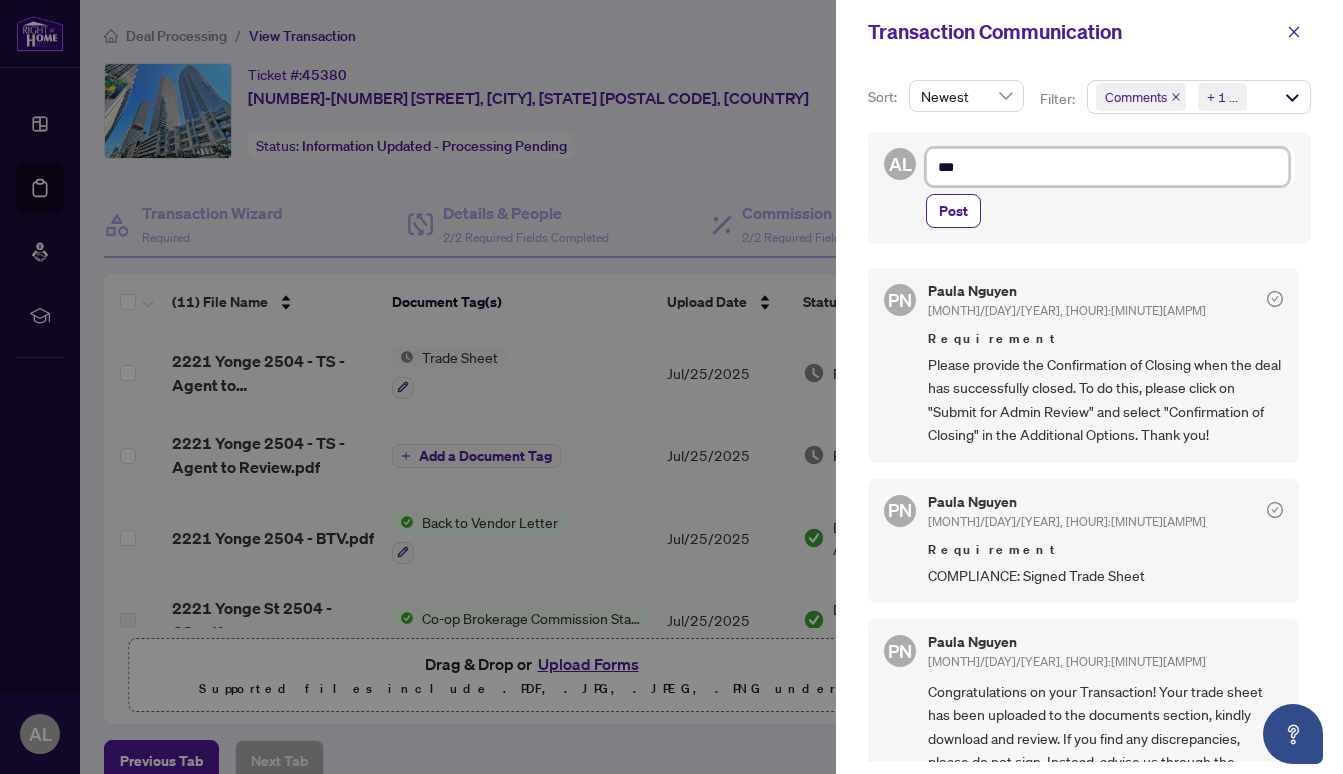 type on "****" 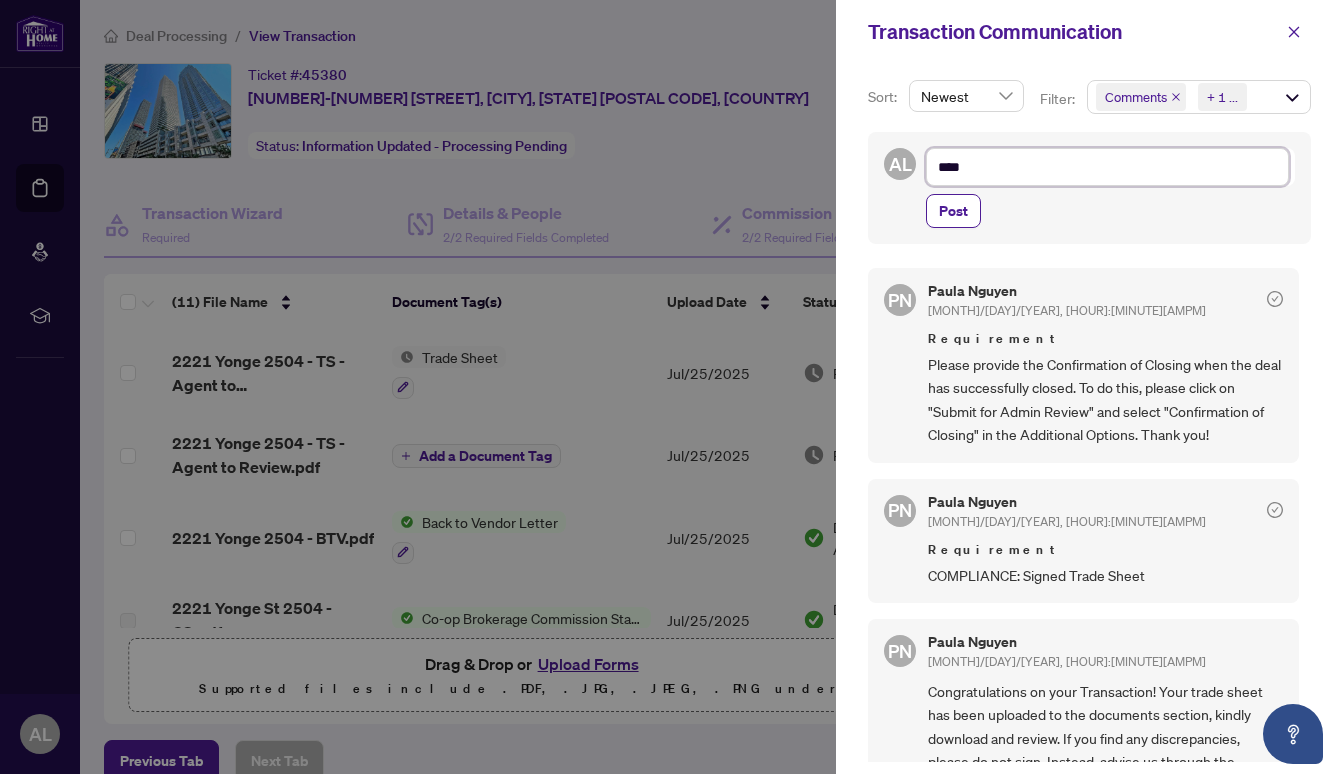 type on "*****" 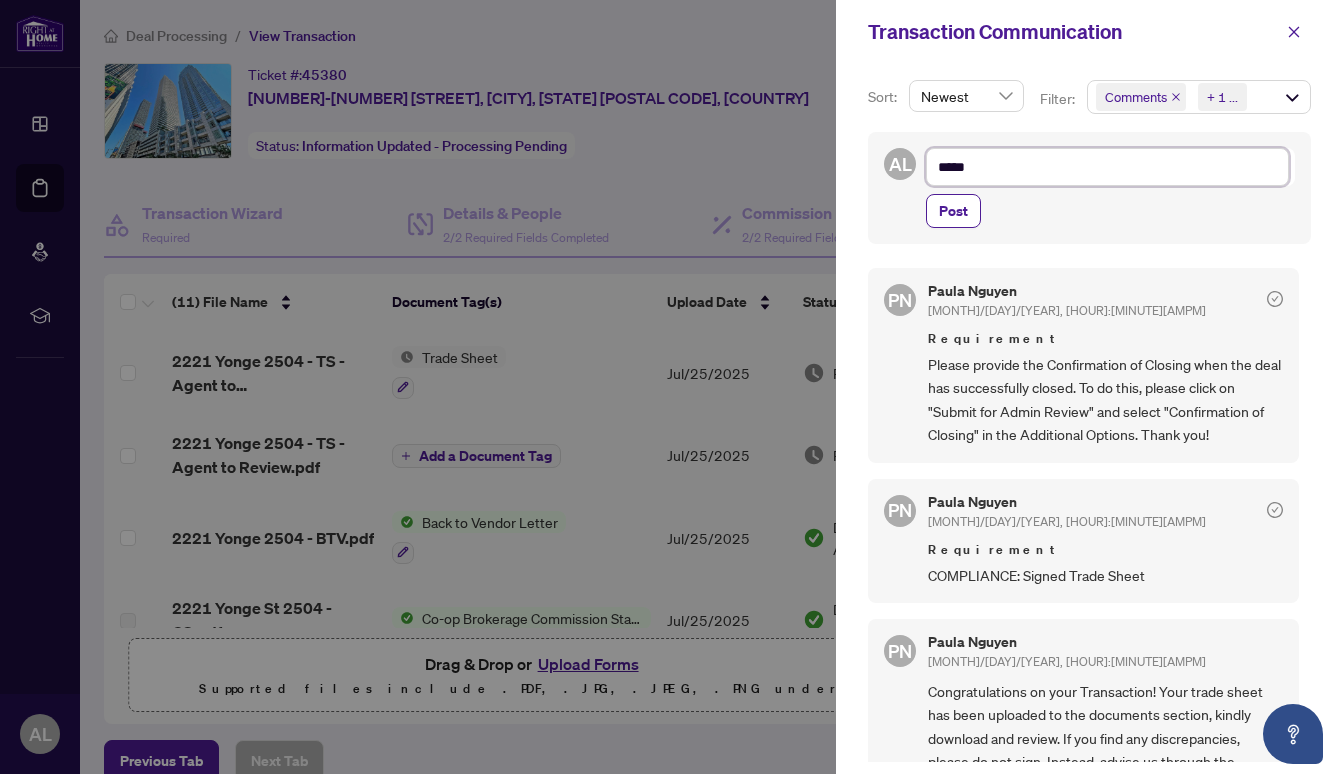 type on "******" 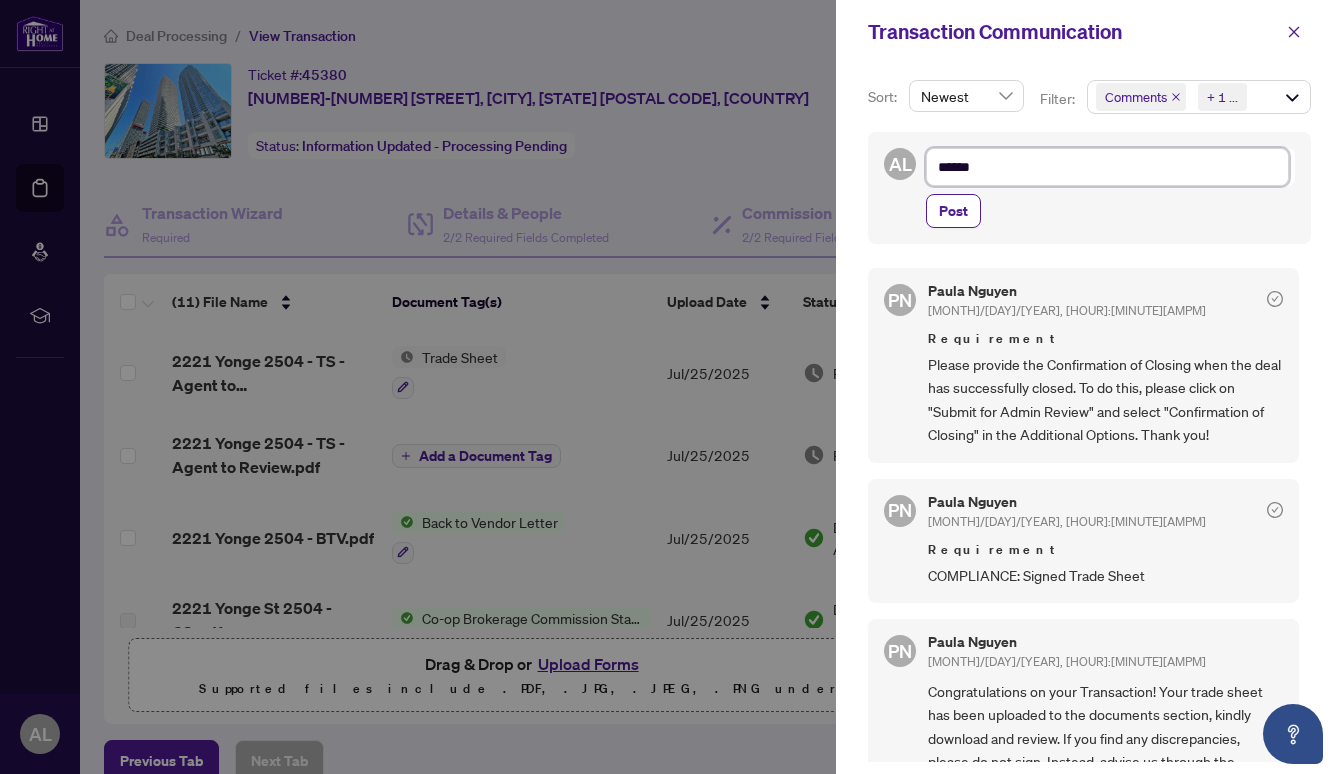 type on "******" 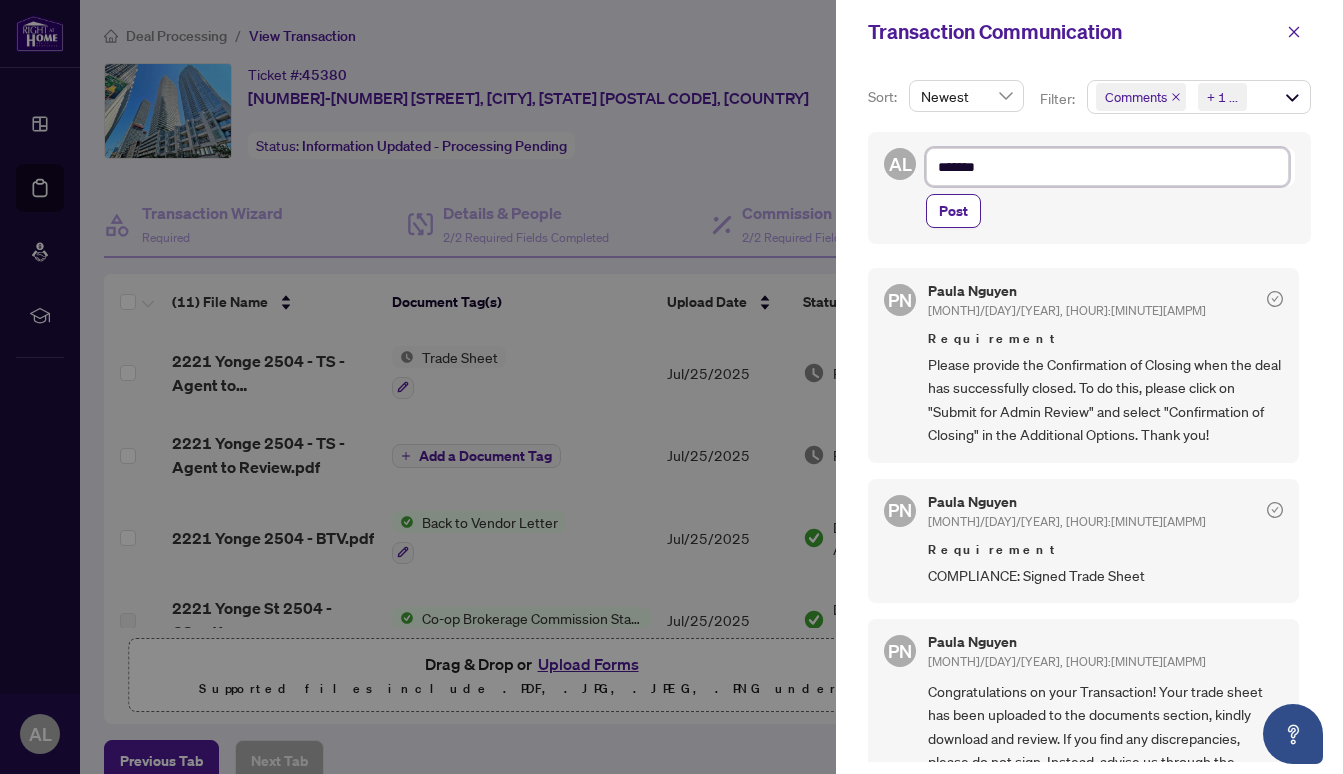 type on "********" 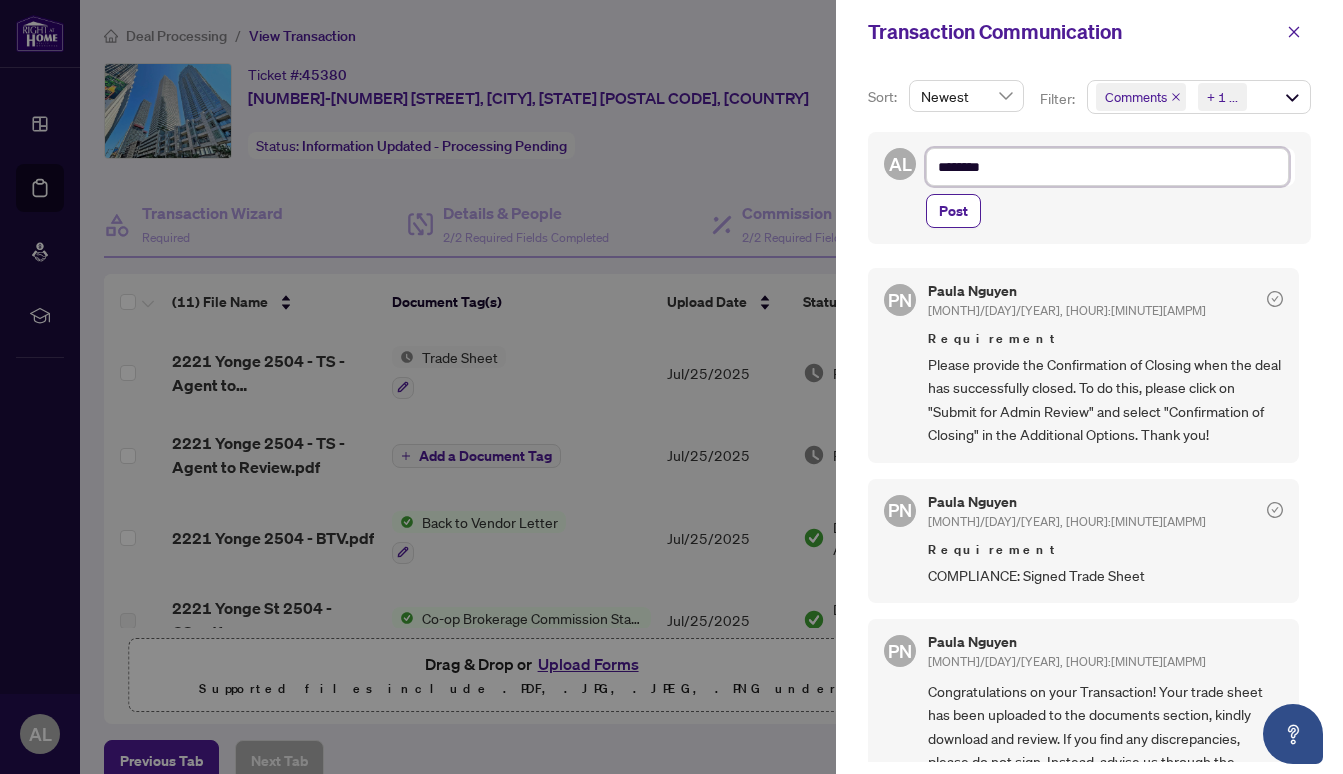 type on "*********" 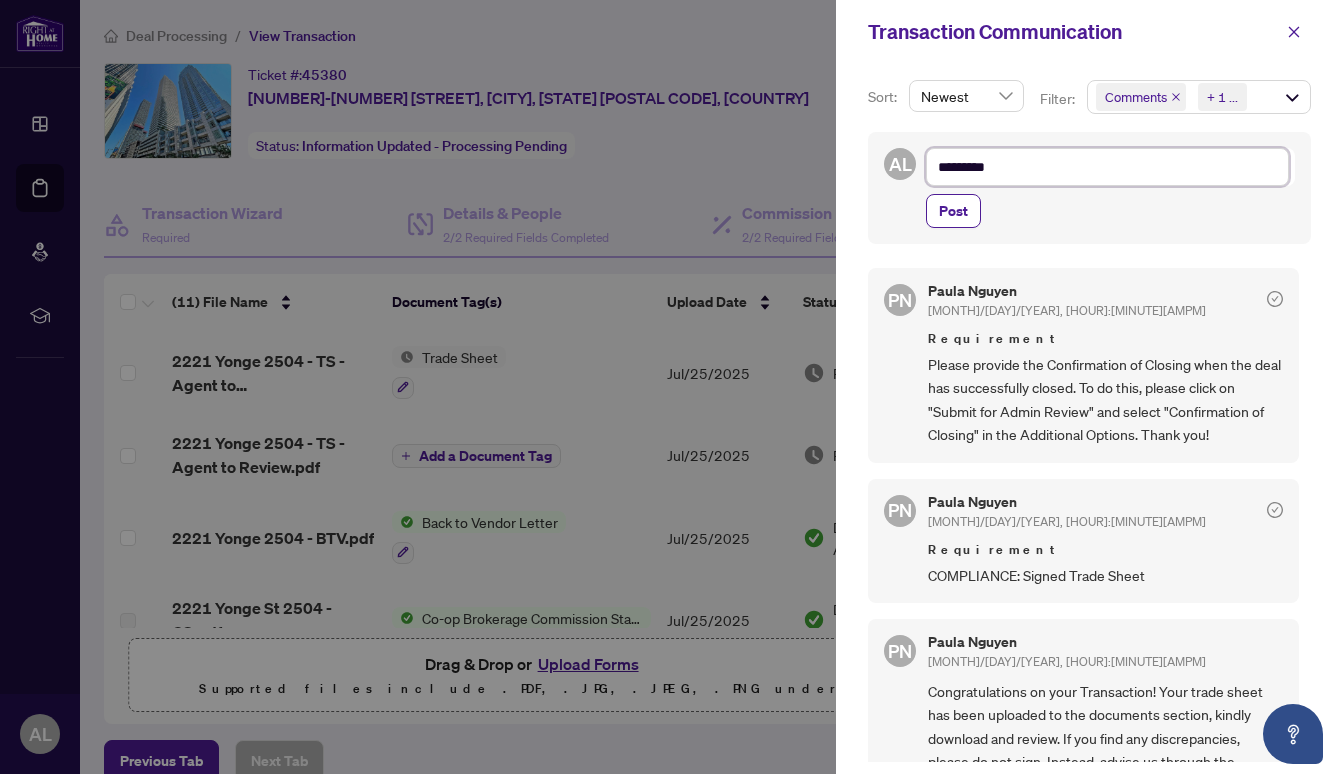 type on "**********" 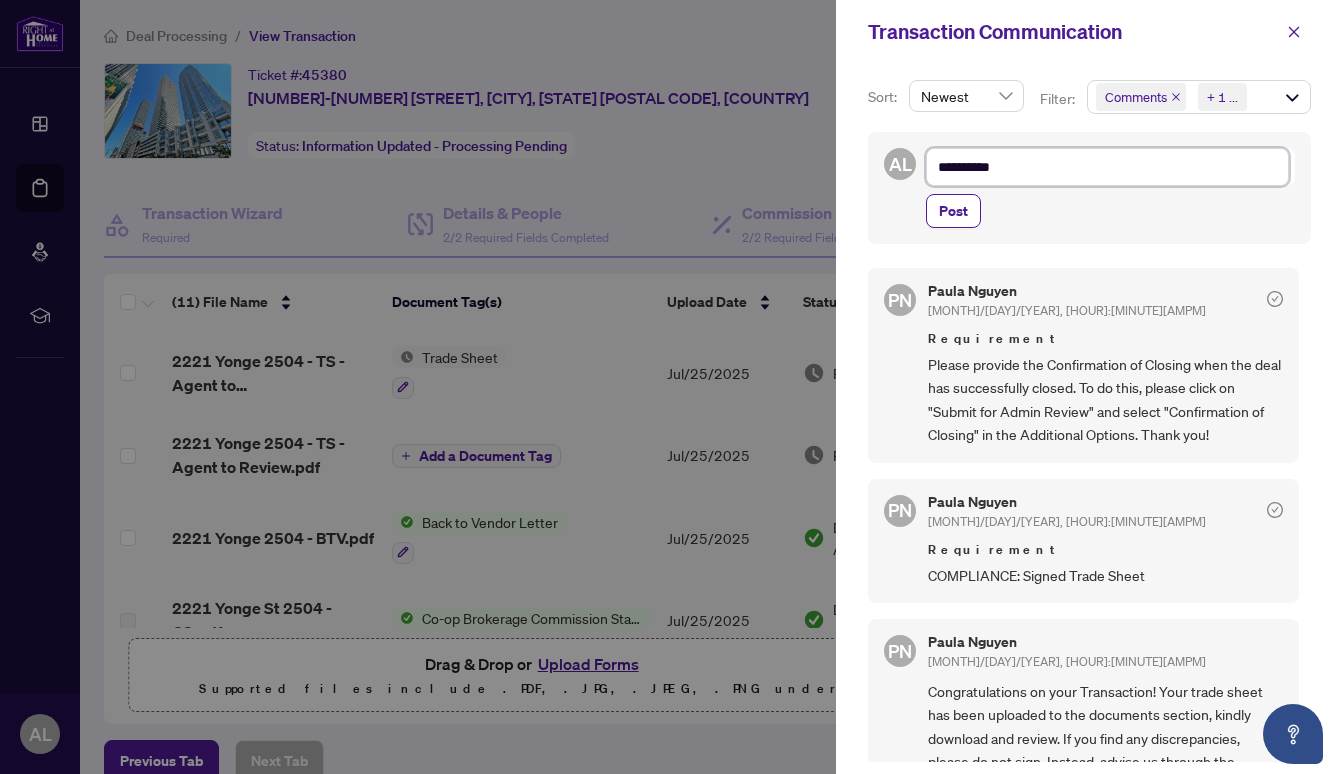 type on "**********" 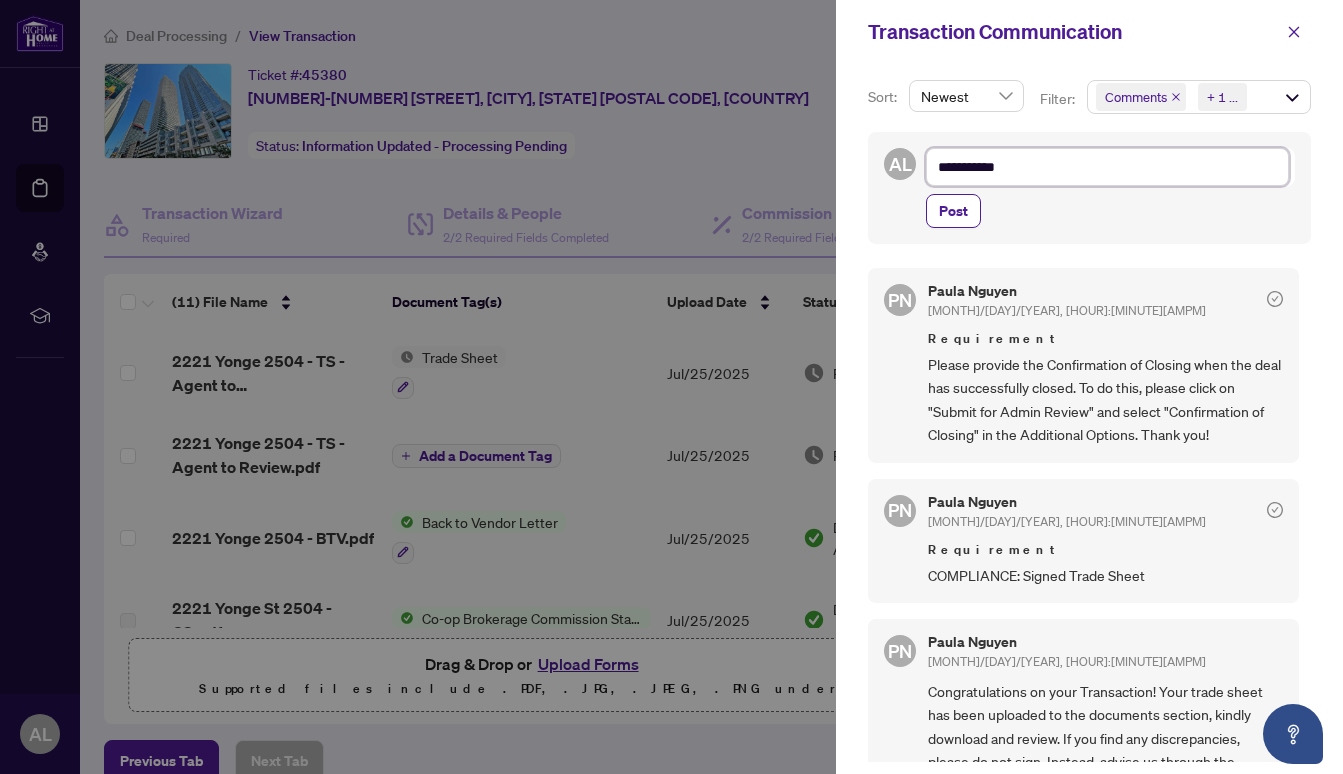 type on "**********" 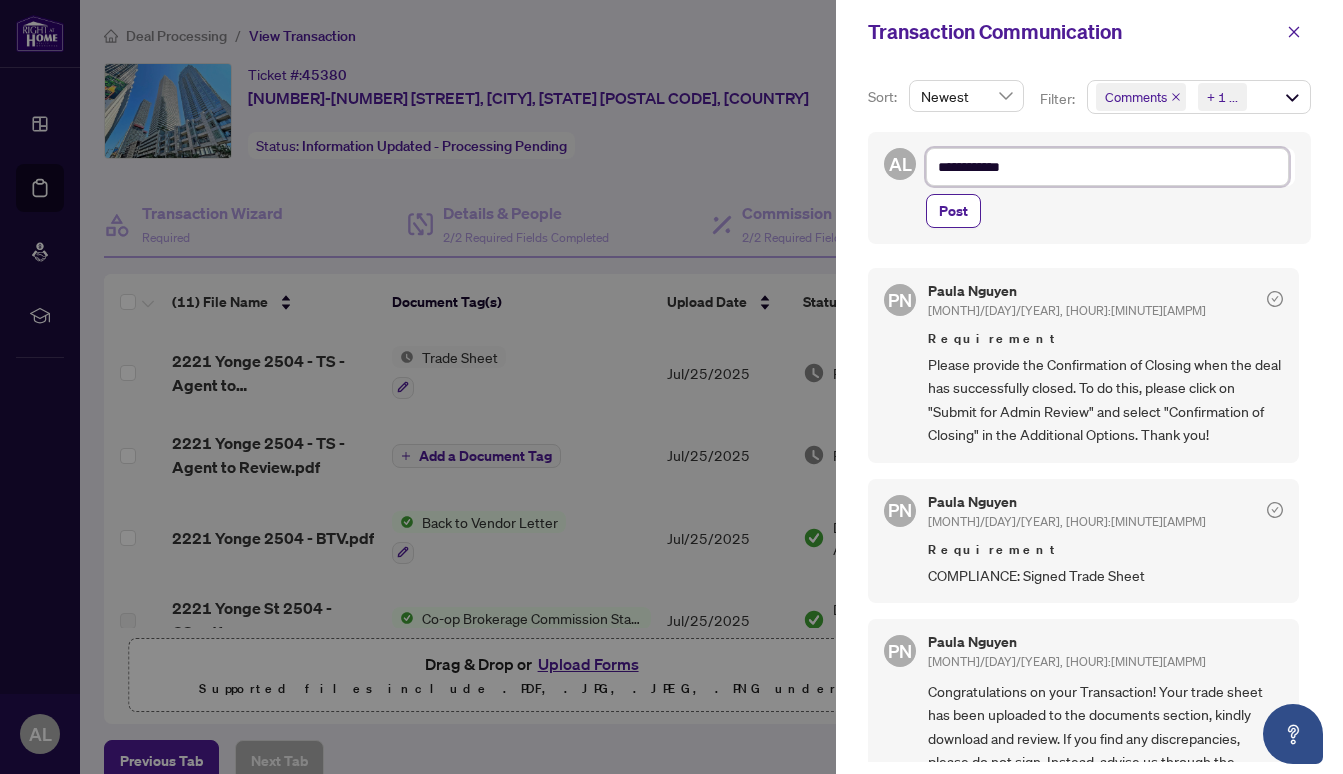 type on "**********" 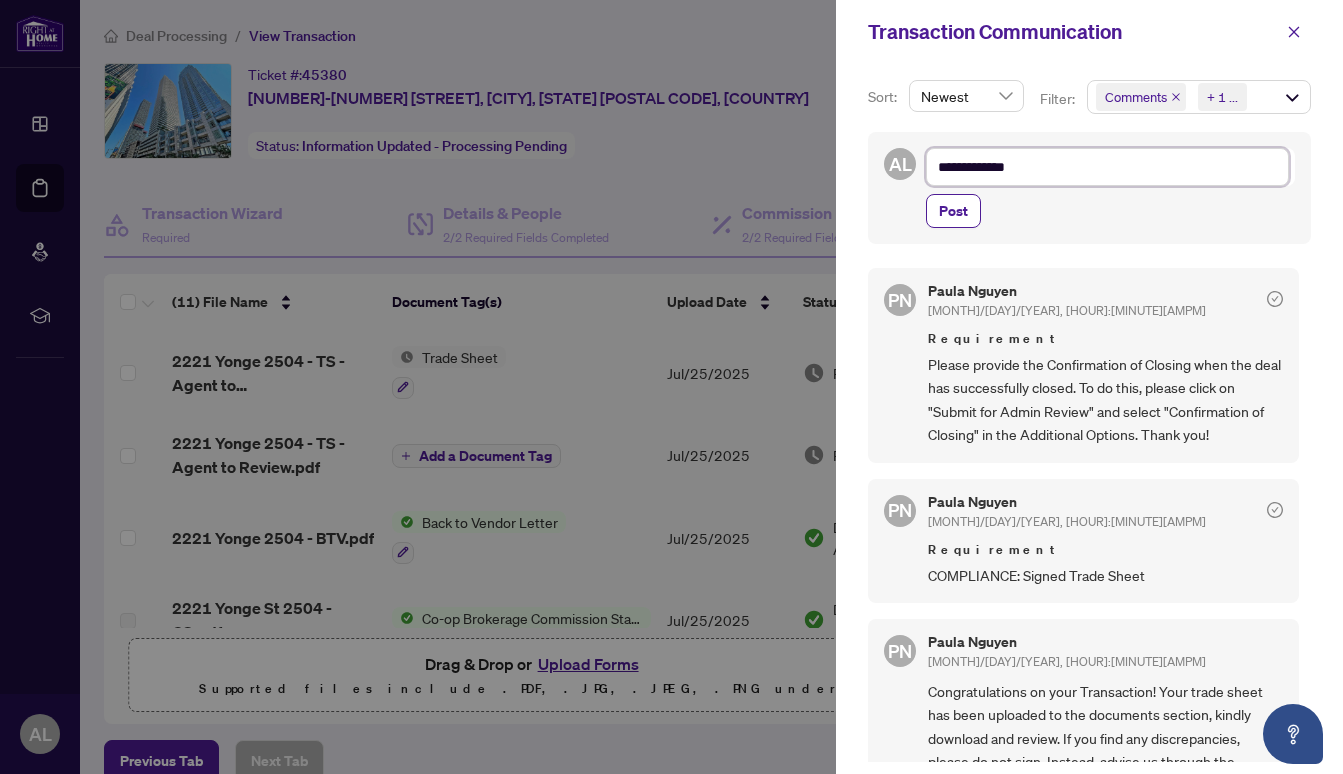 type on "**********" 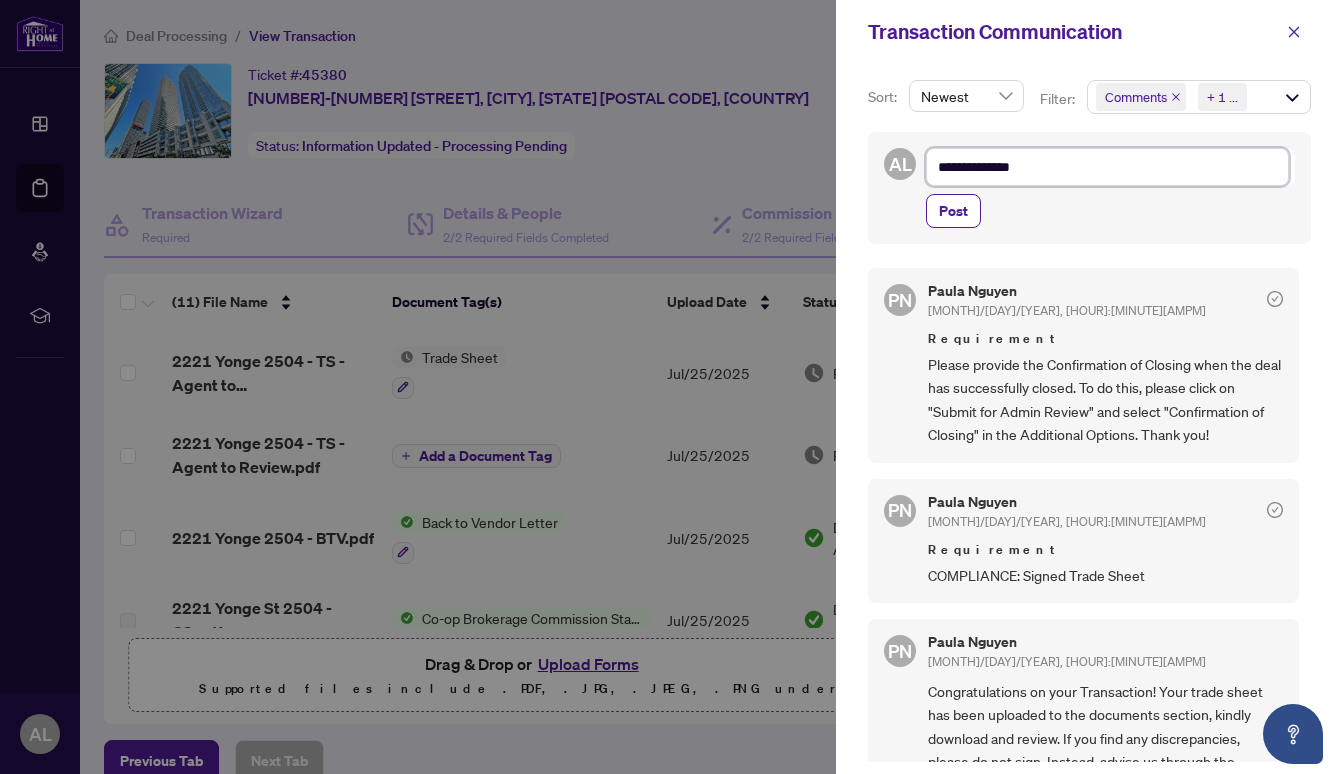 type on "**********" 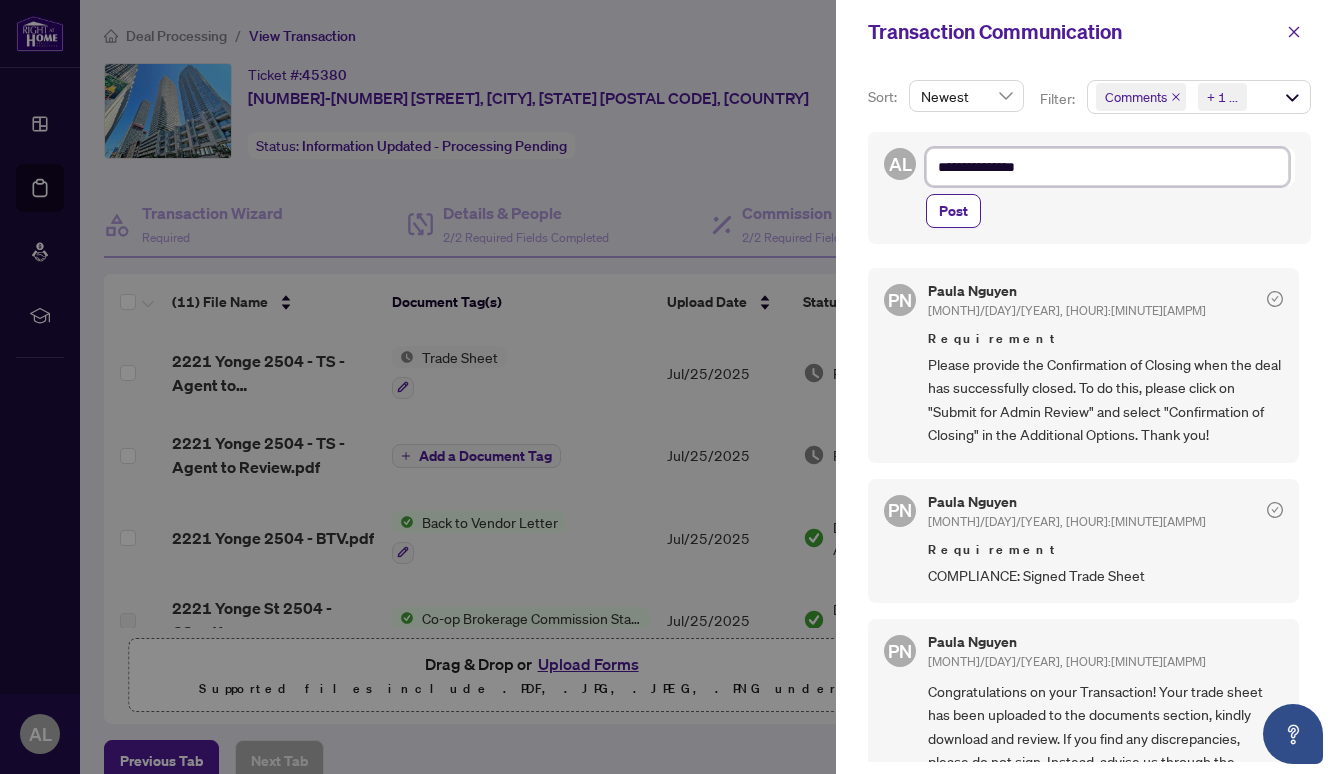 type on "**********" 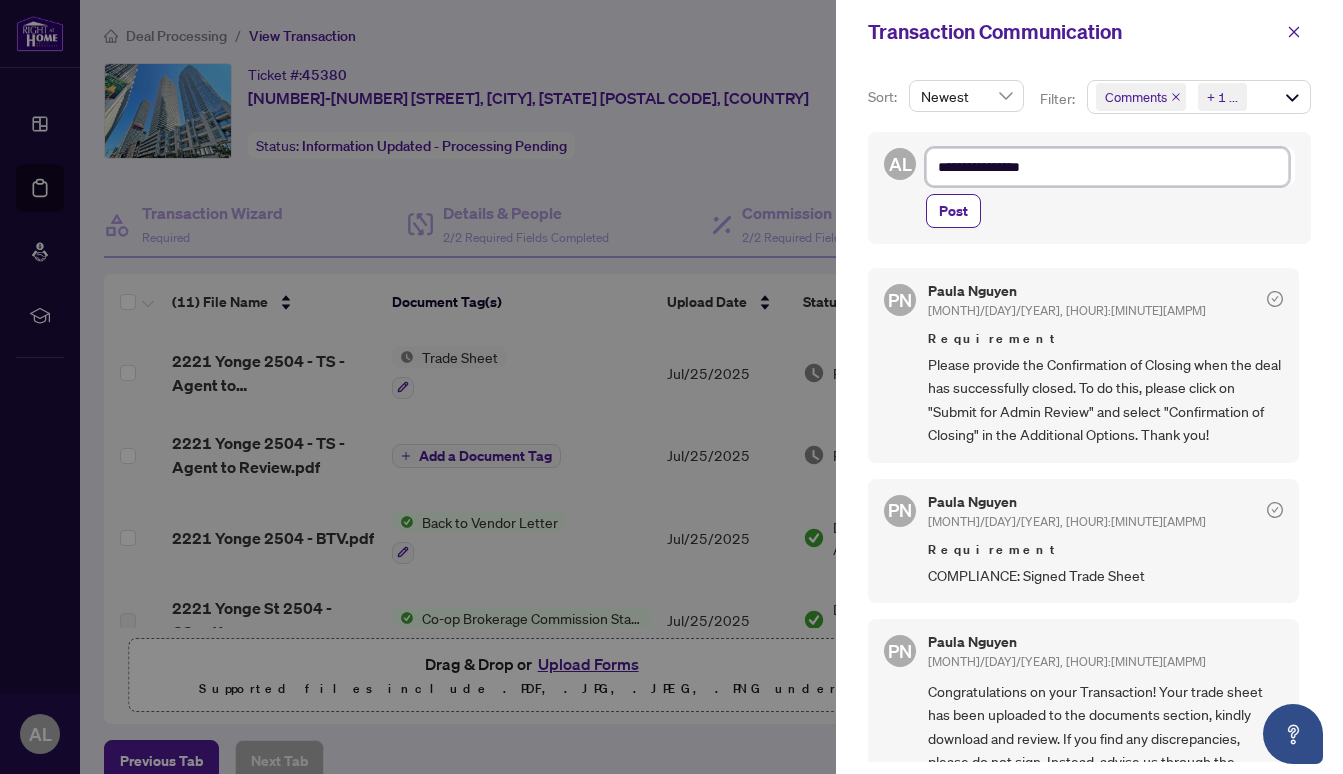 type on "**********" 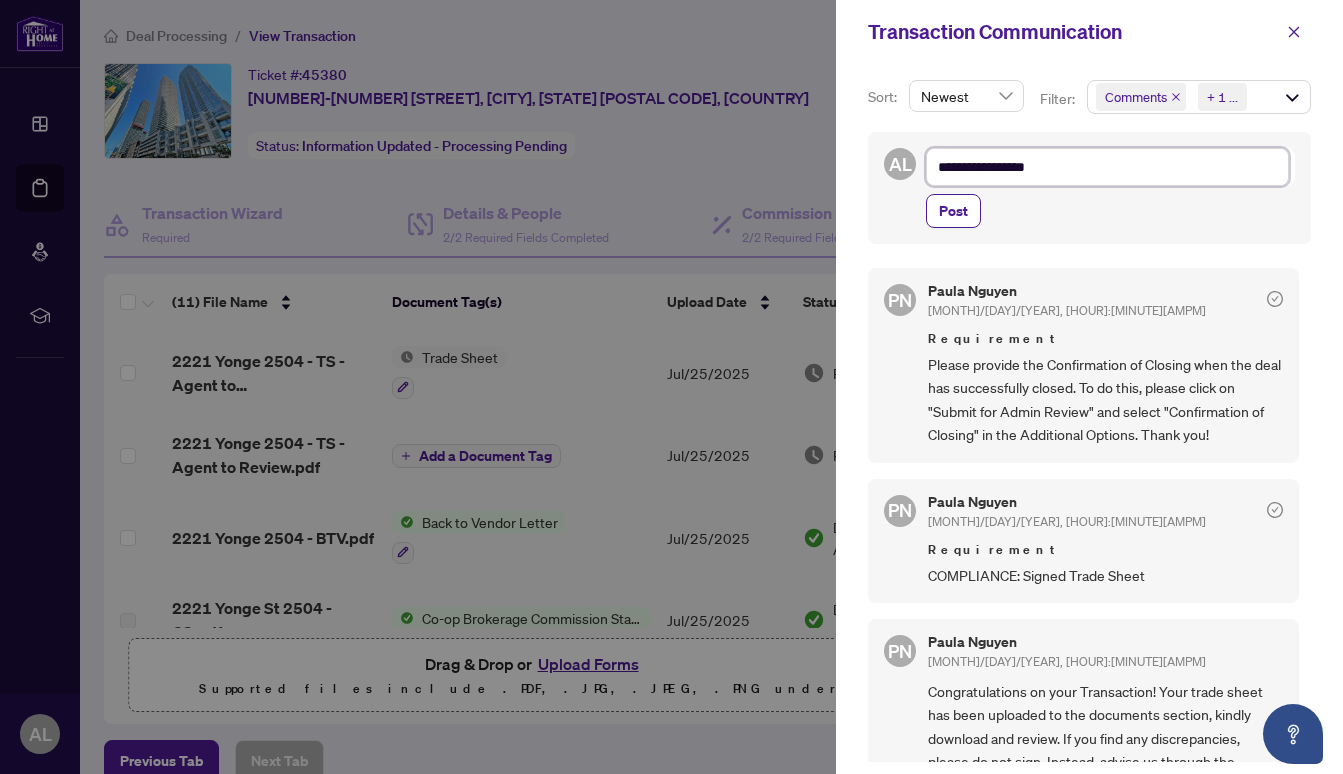 type on "**********" 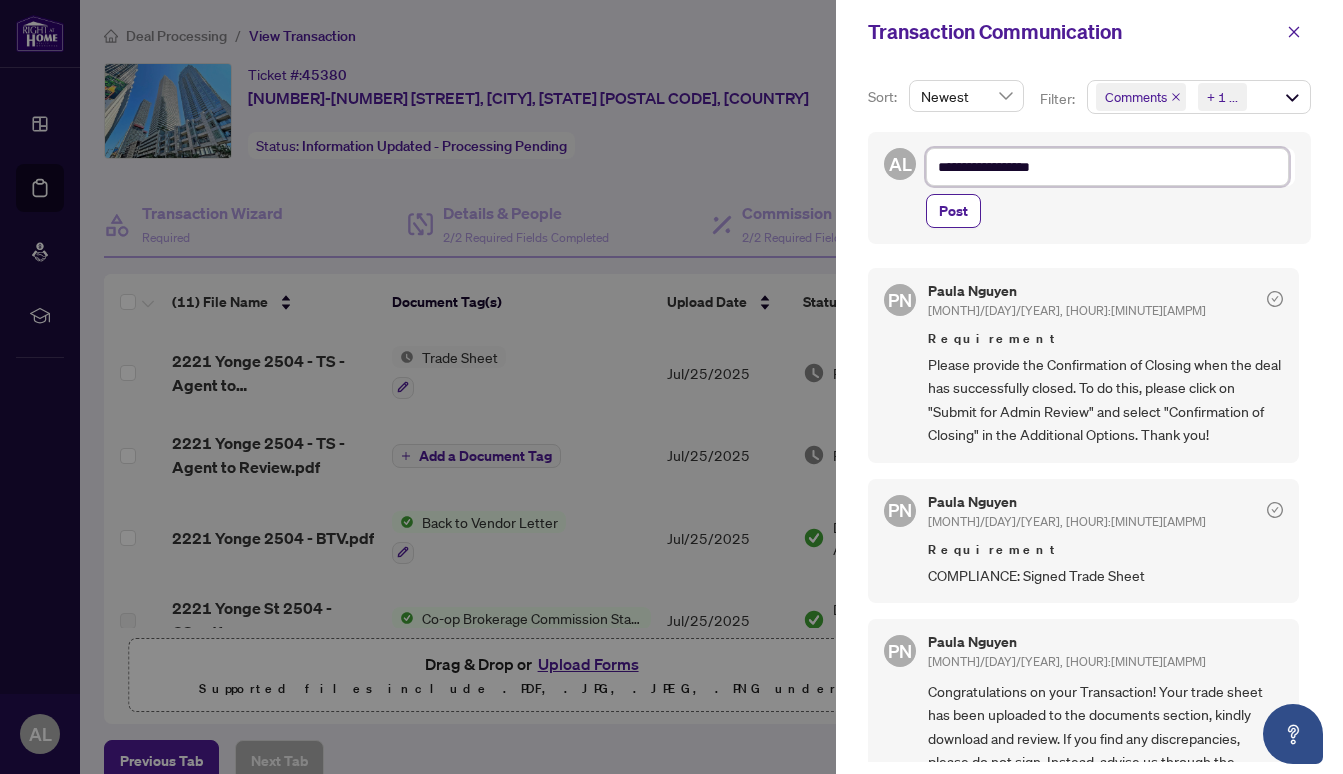 type on "**********" 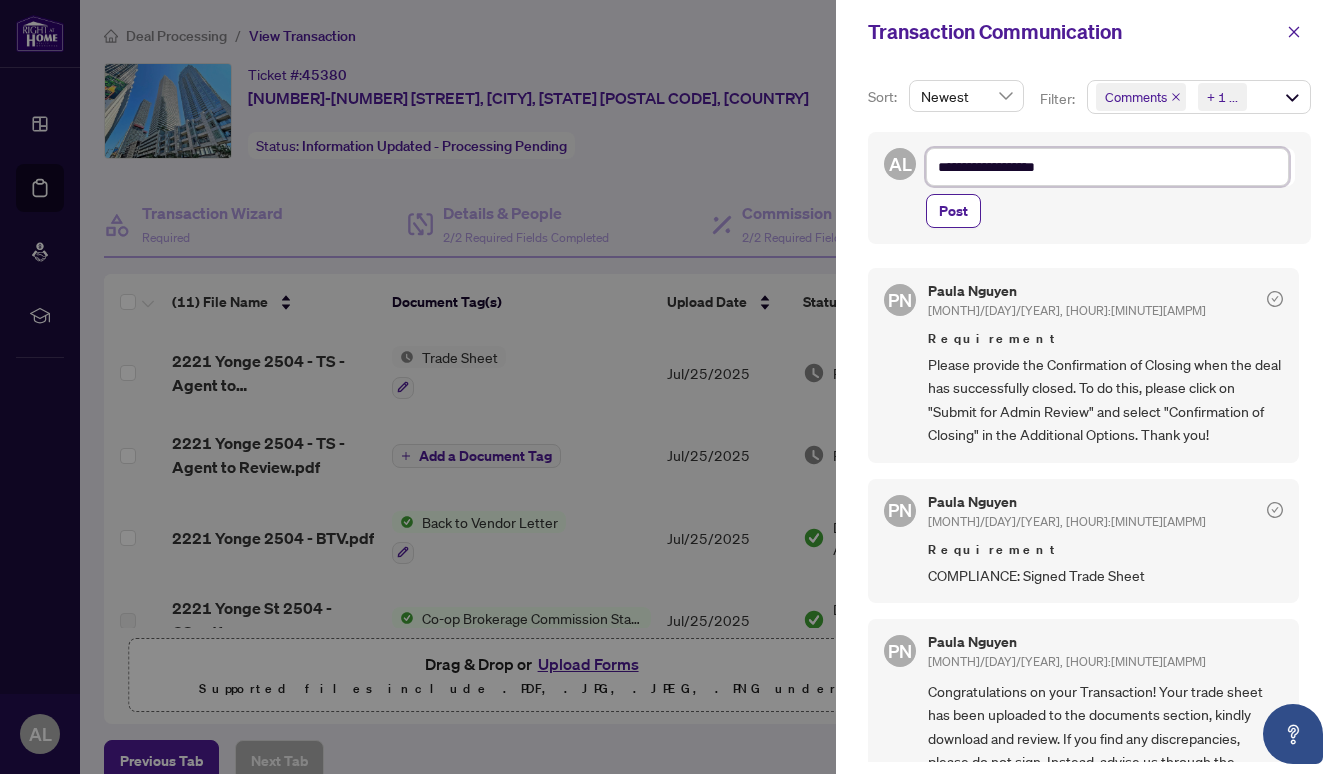 type on "**********" 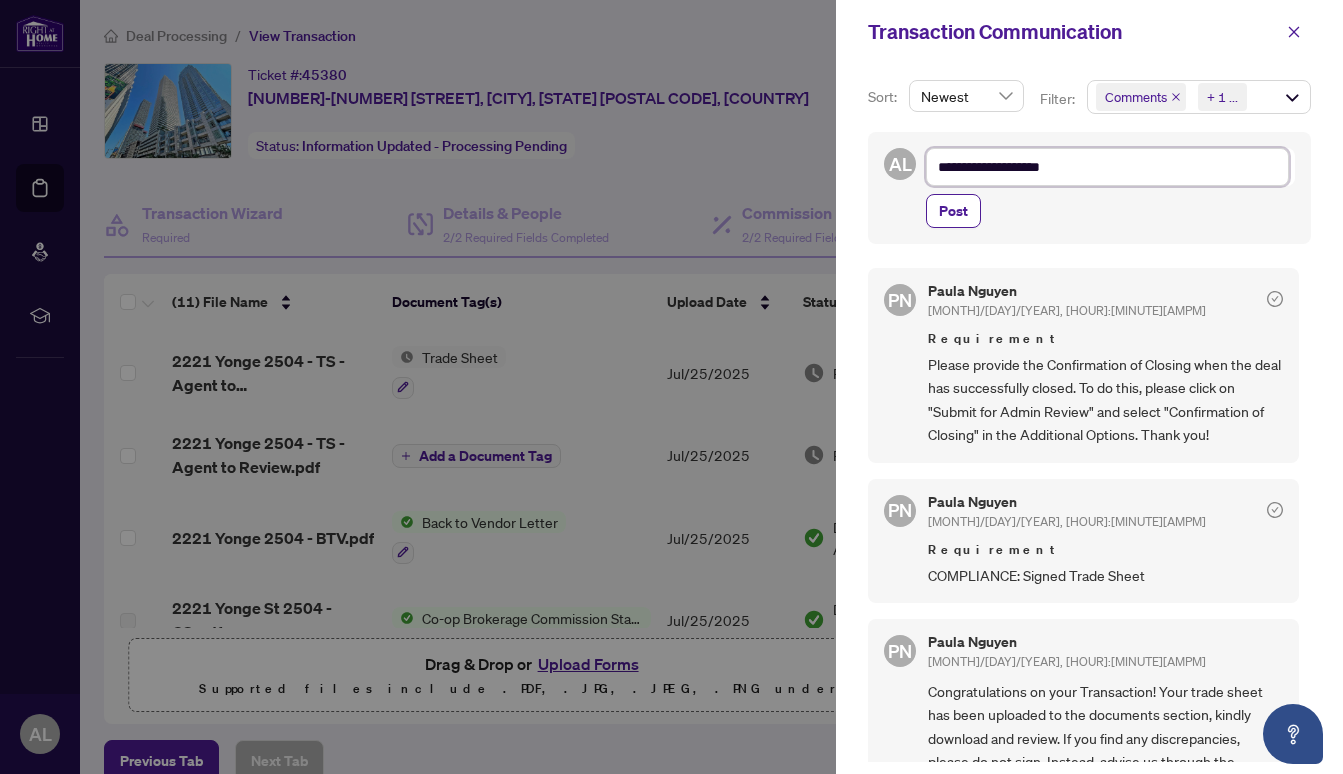 type on "**********" 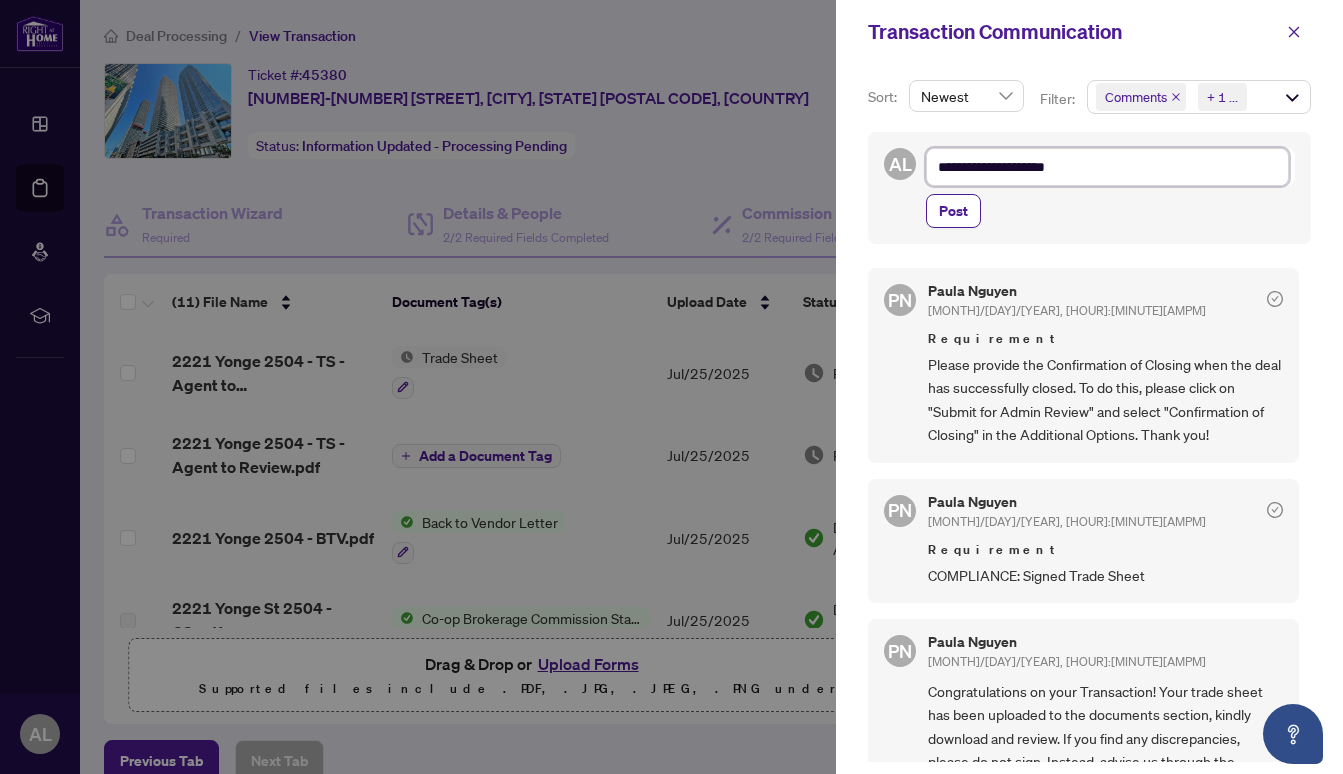 type on "**********" 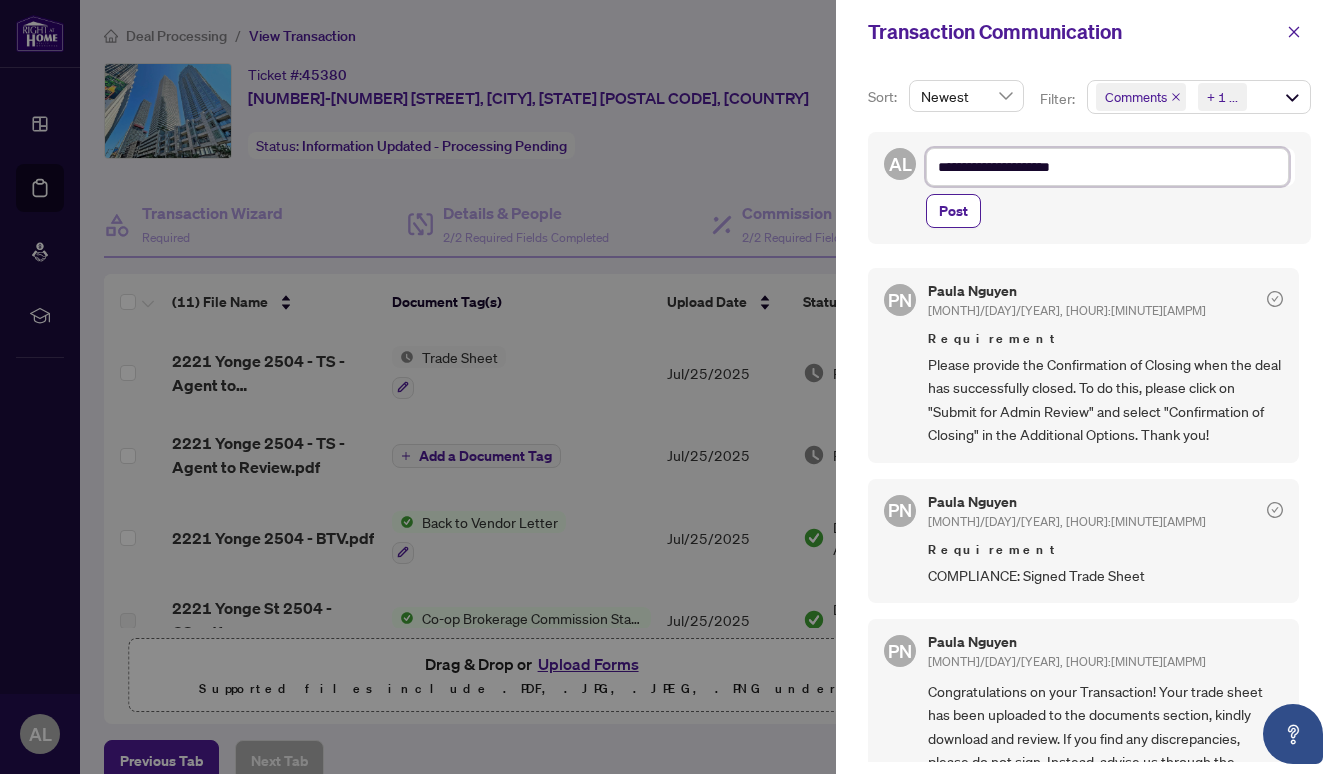 type on "**********" 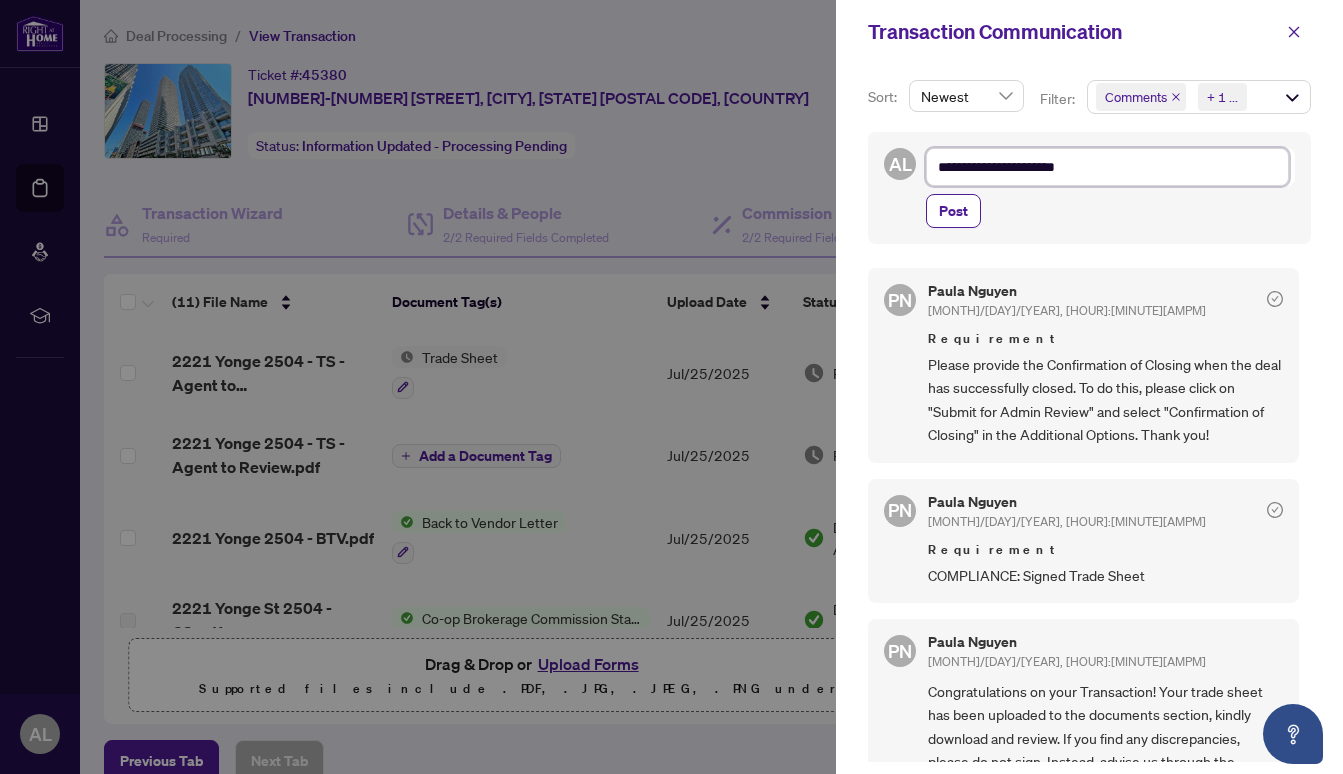 type on "**********" 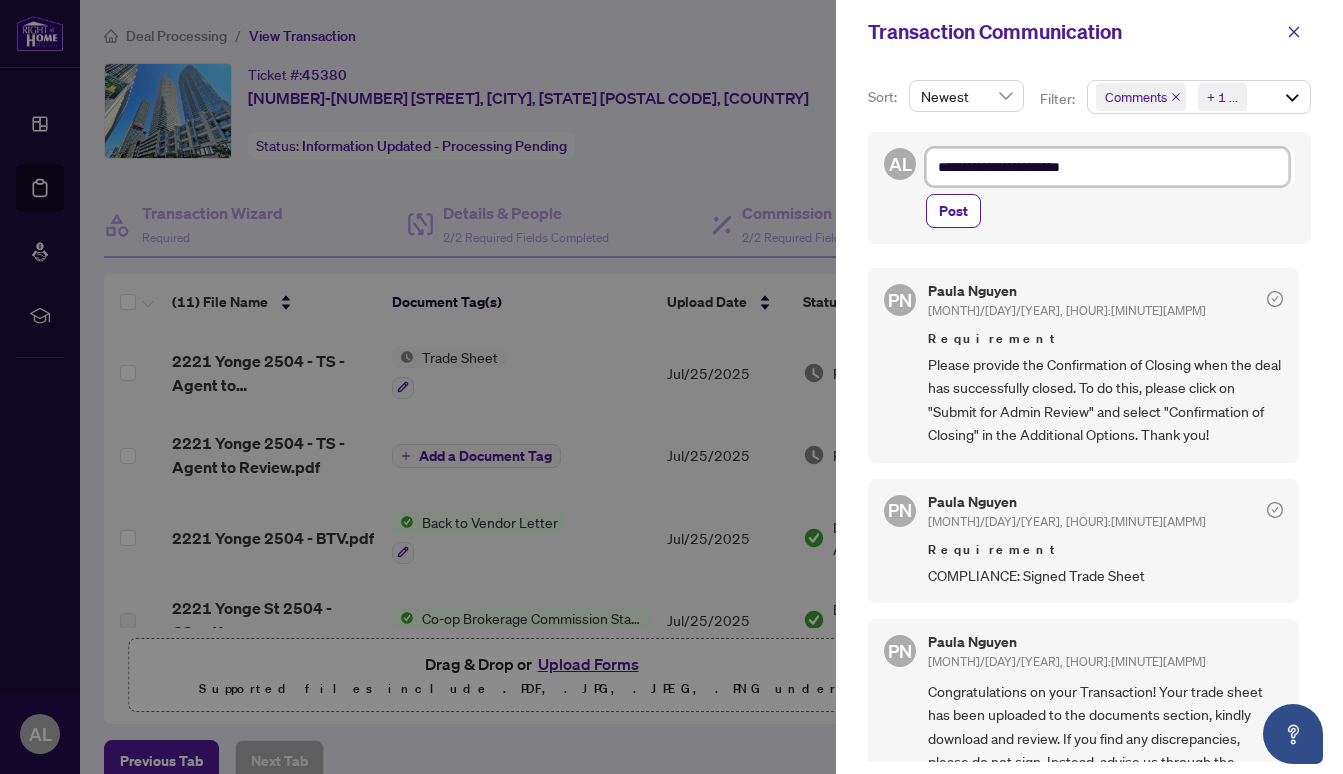 type on "**********" 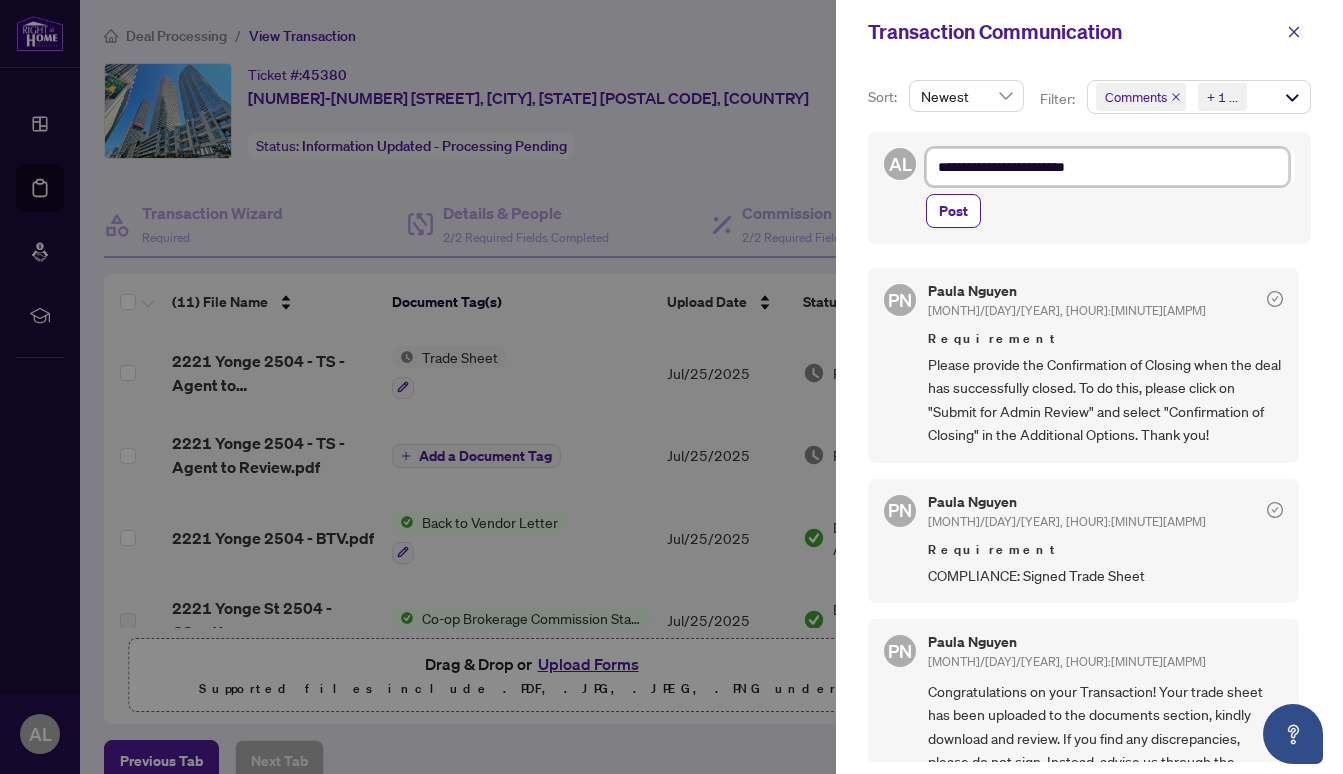 type on "**********" 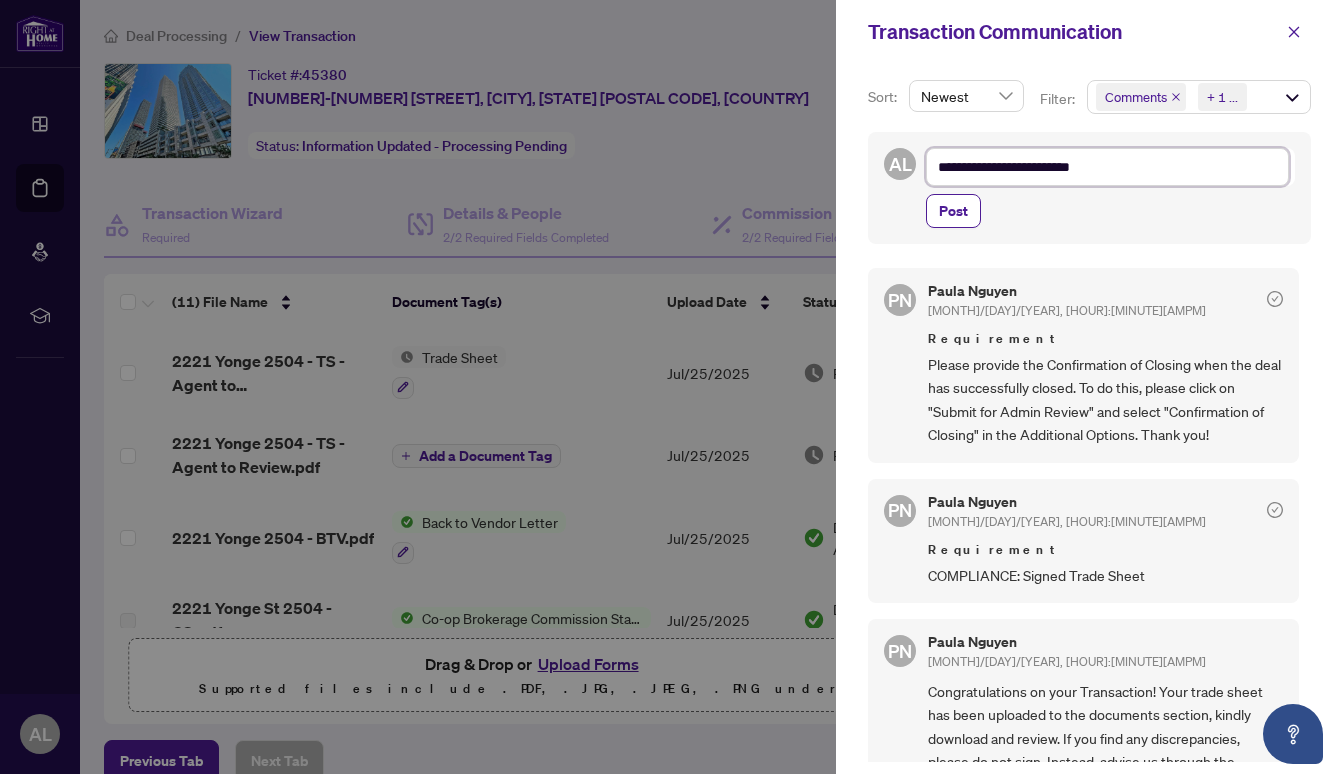 type on "**********" 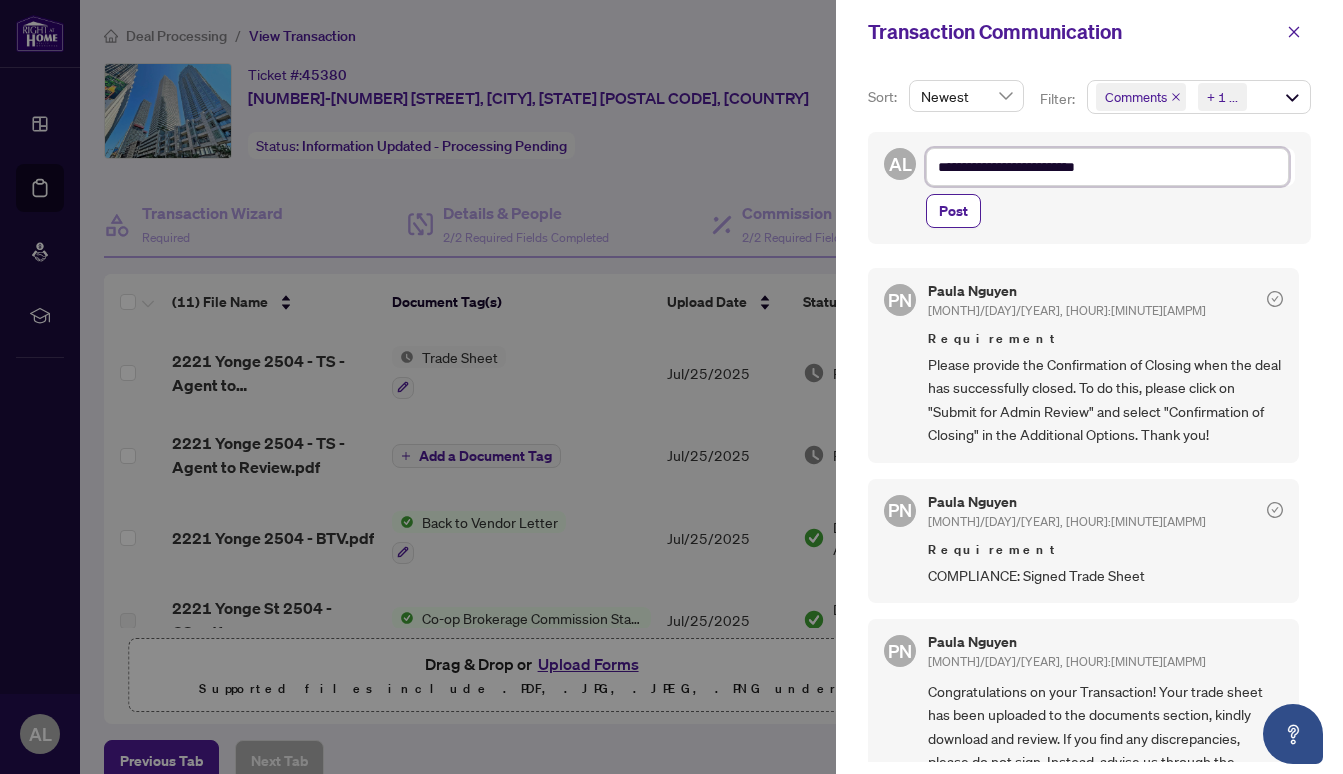 type on "**********" 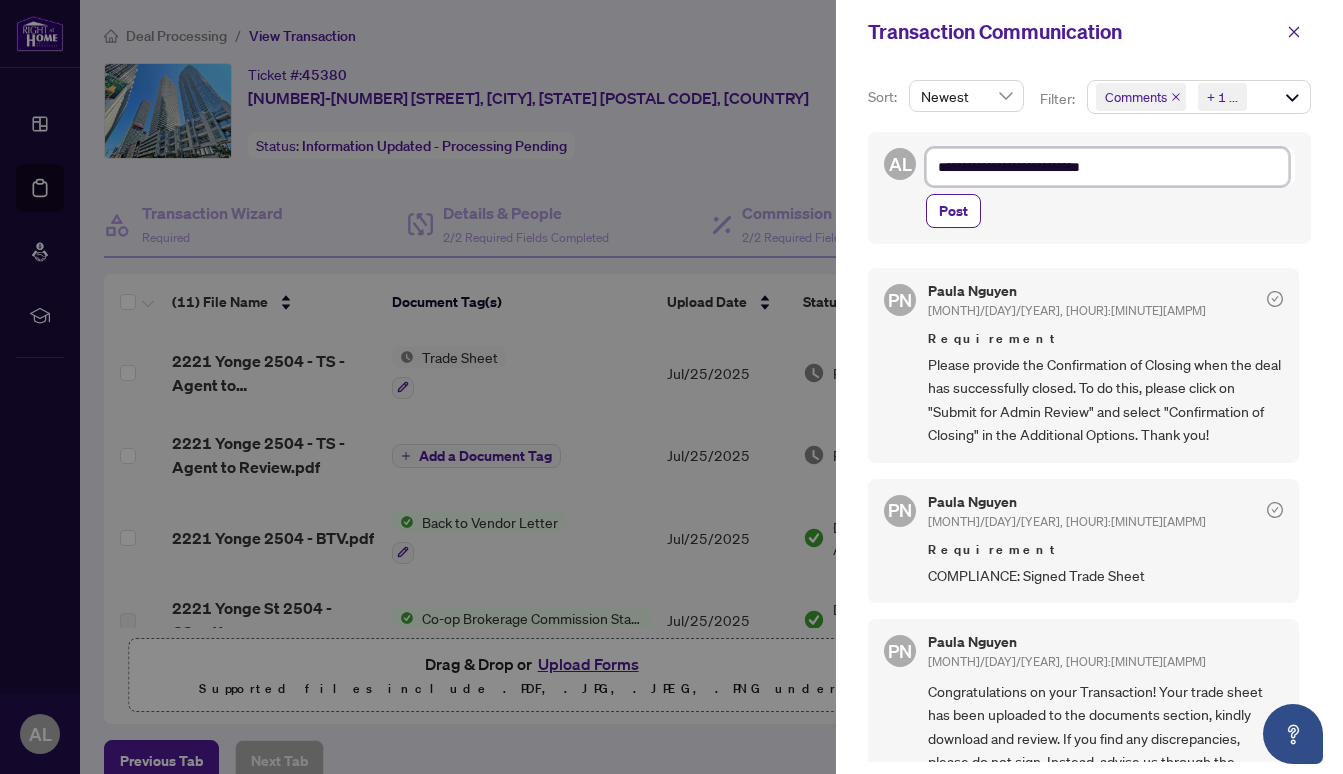 type on "**********" 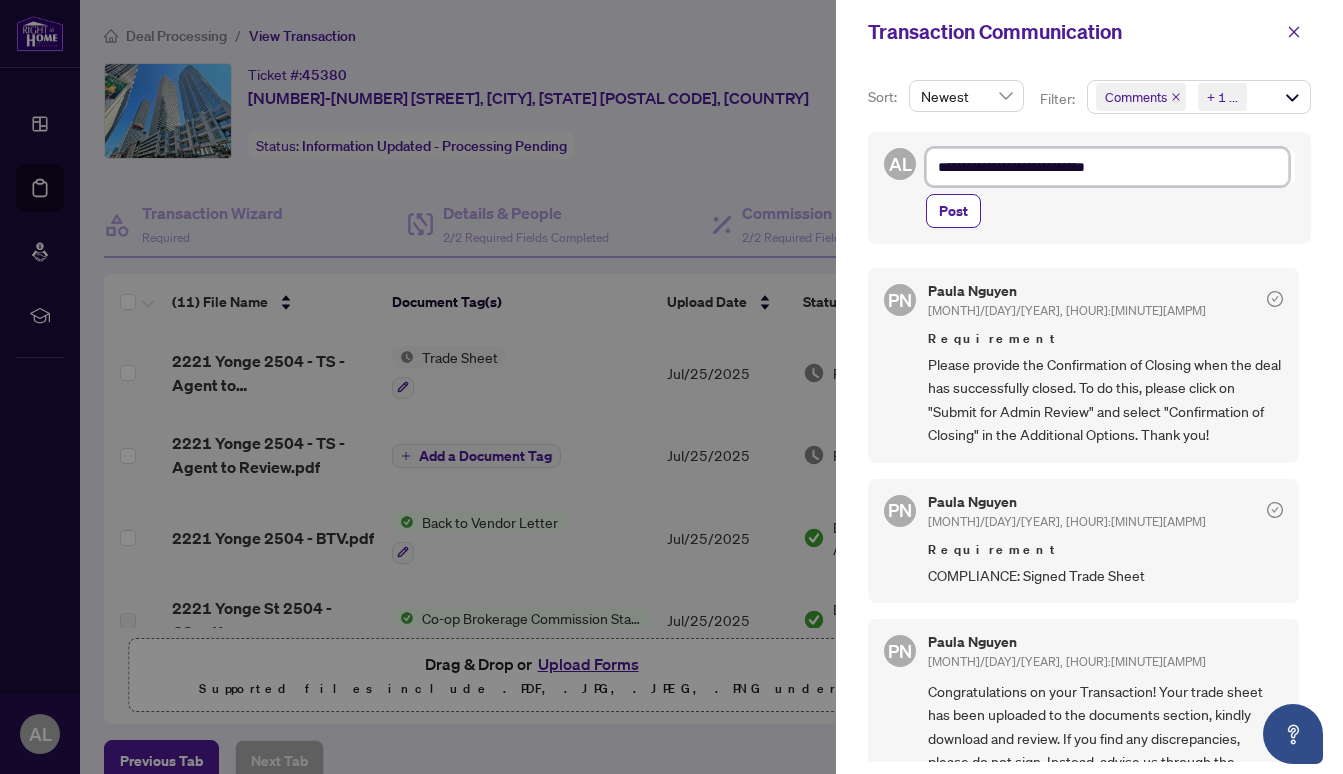 type on "**********" 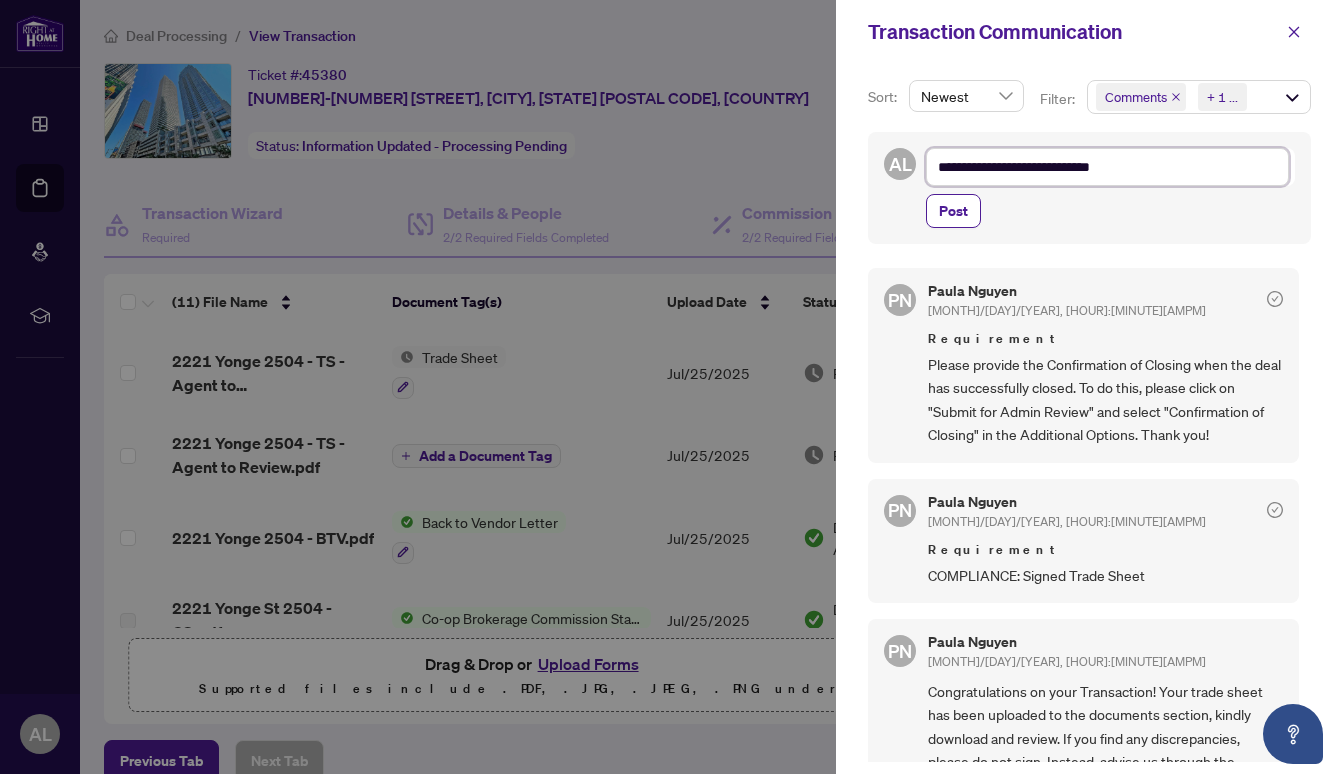type on "**********" 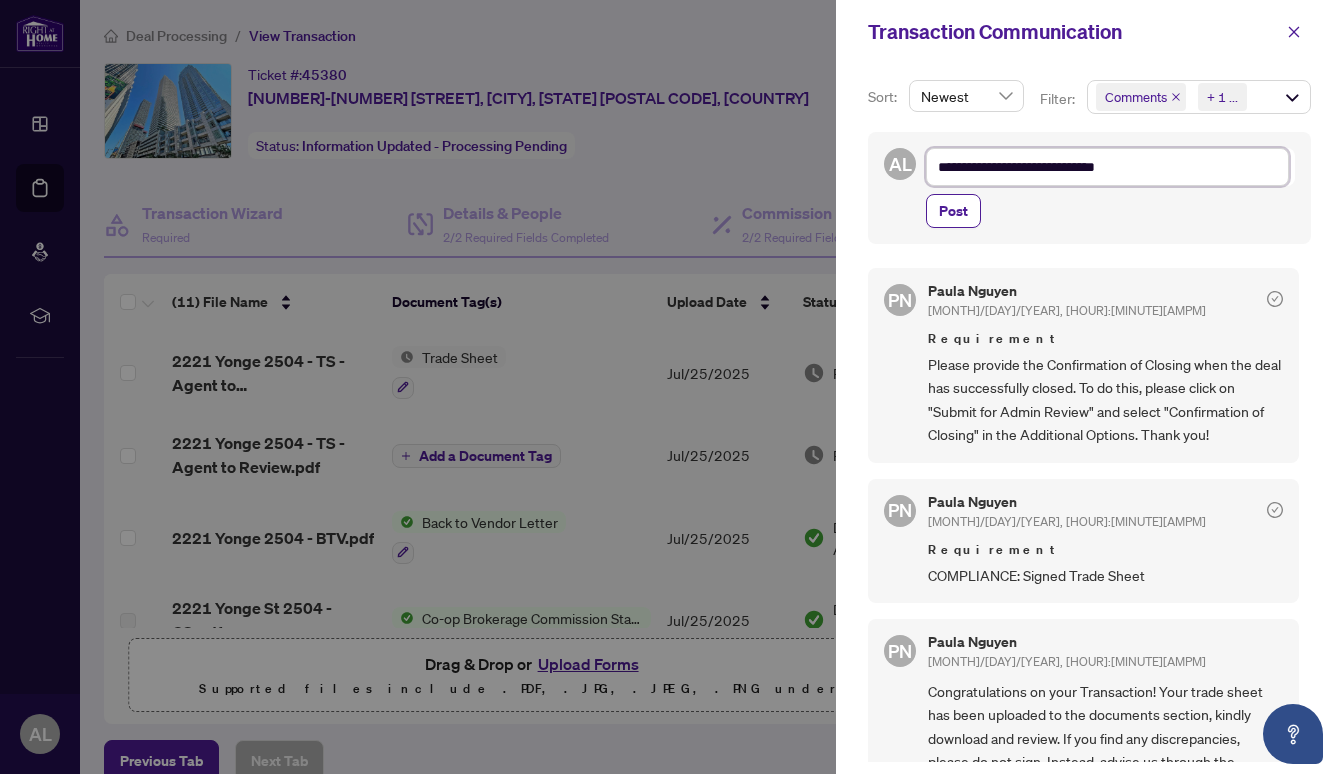 type on "**********" 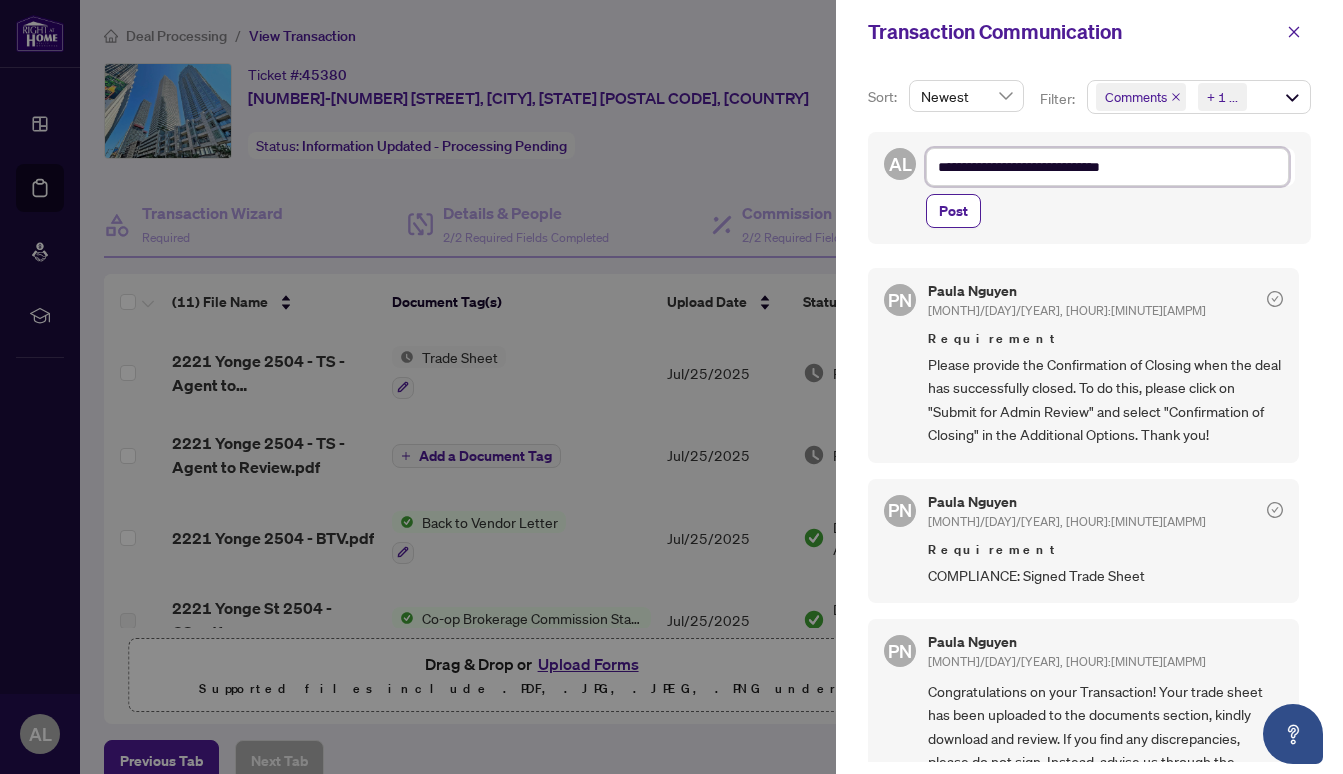 type on "**********" 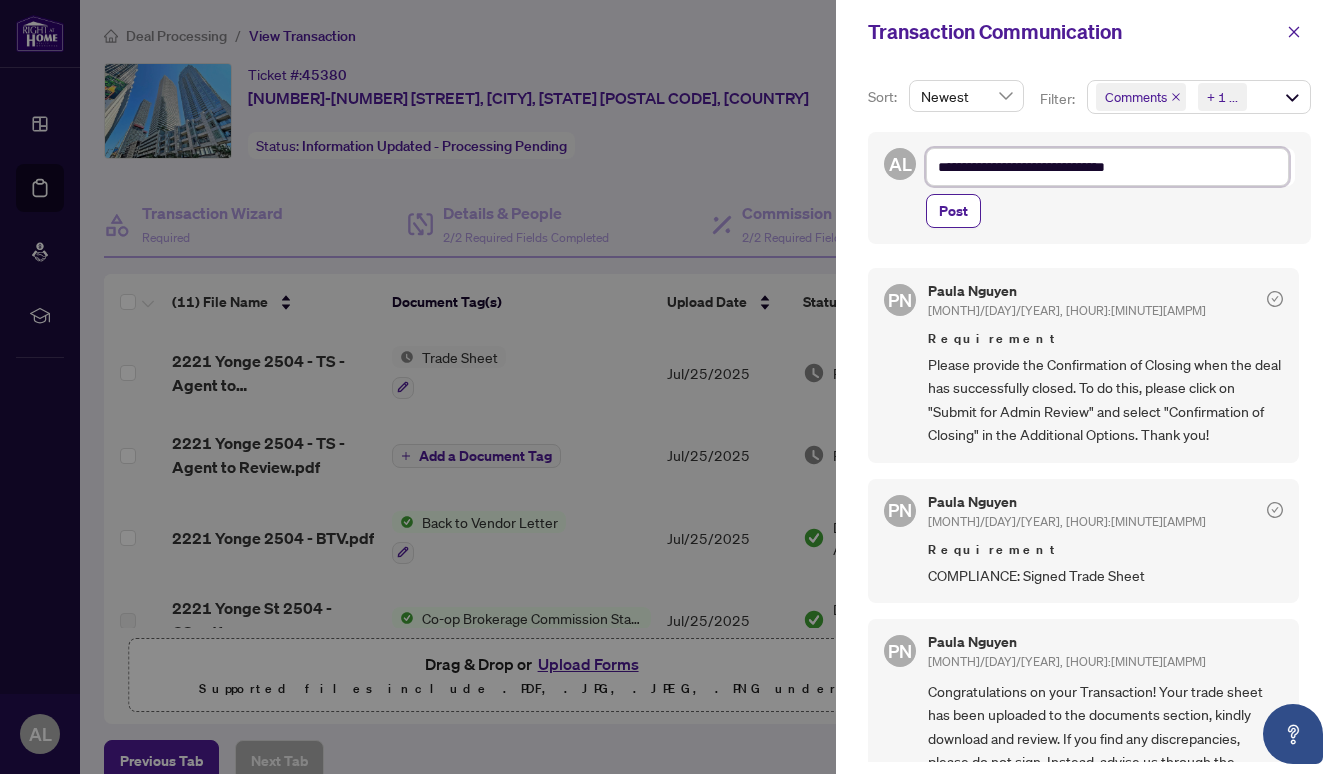type on "**********" 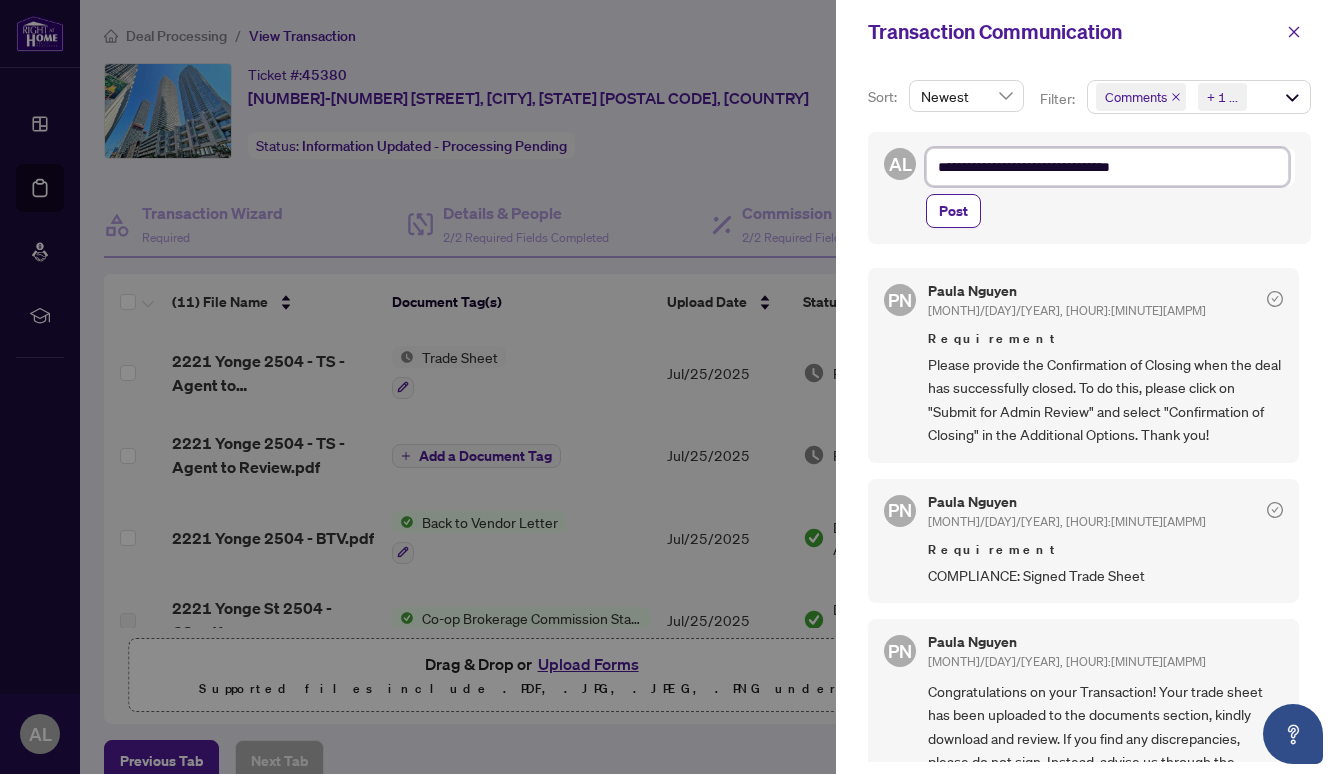 type on "**********" 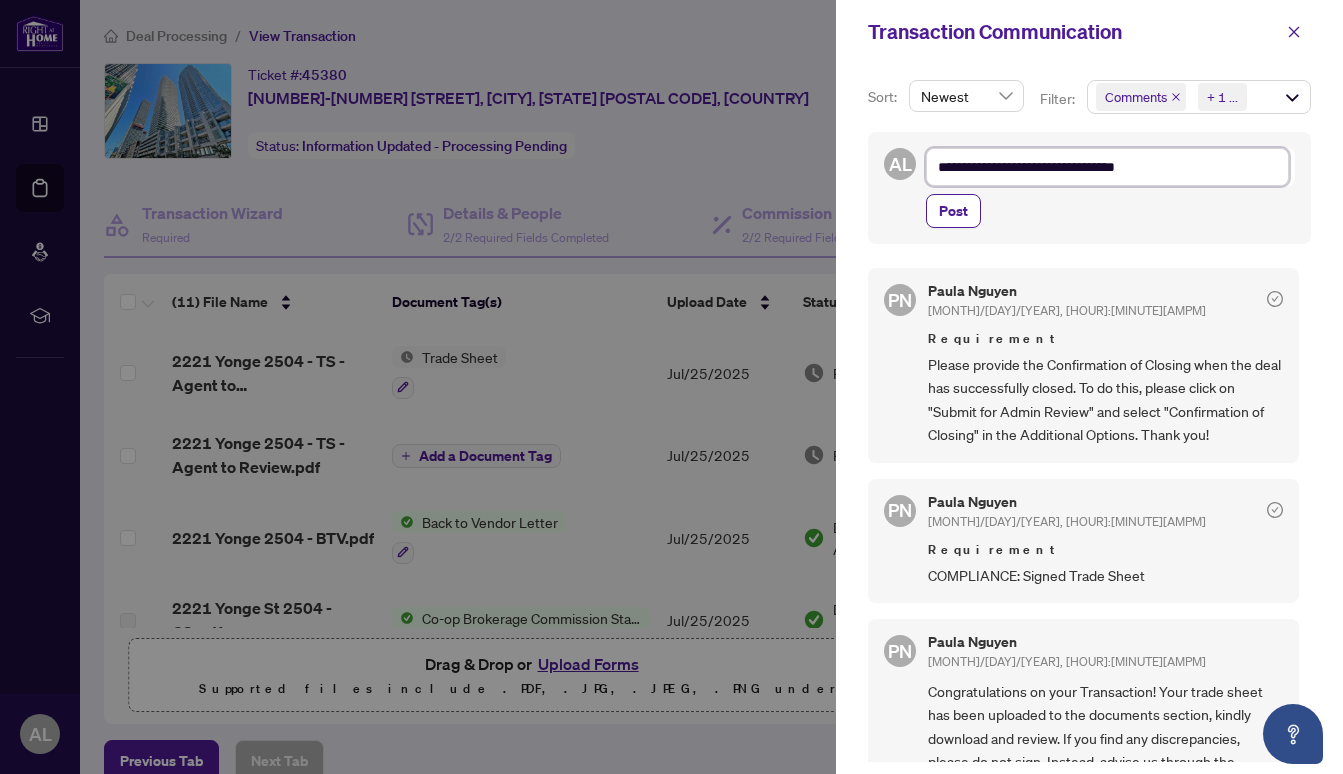 type on "**********" 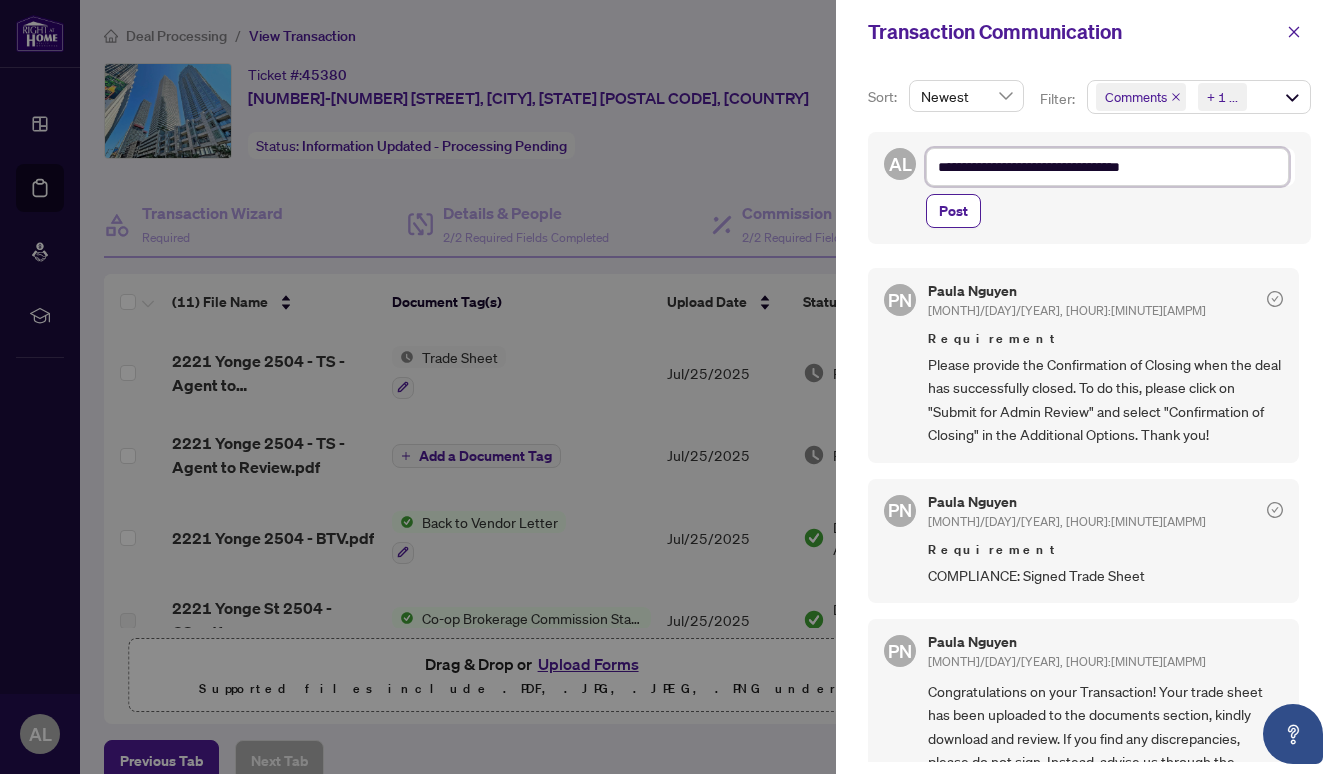 type on "**********" 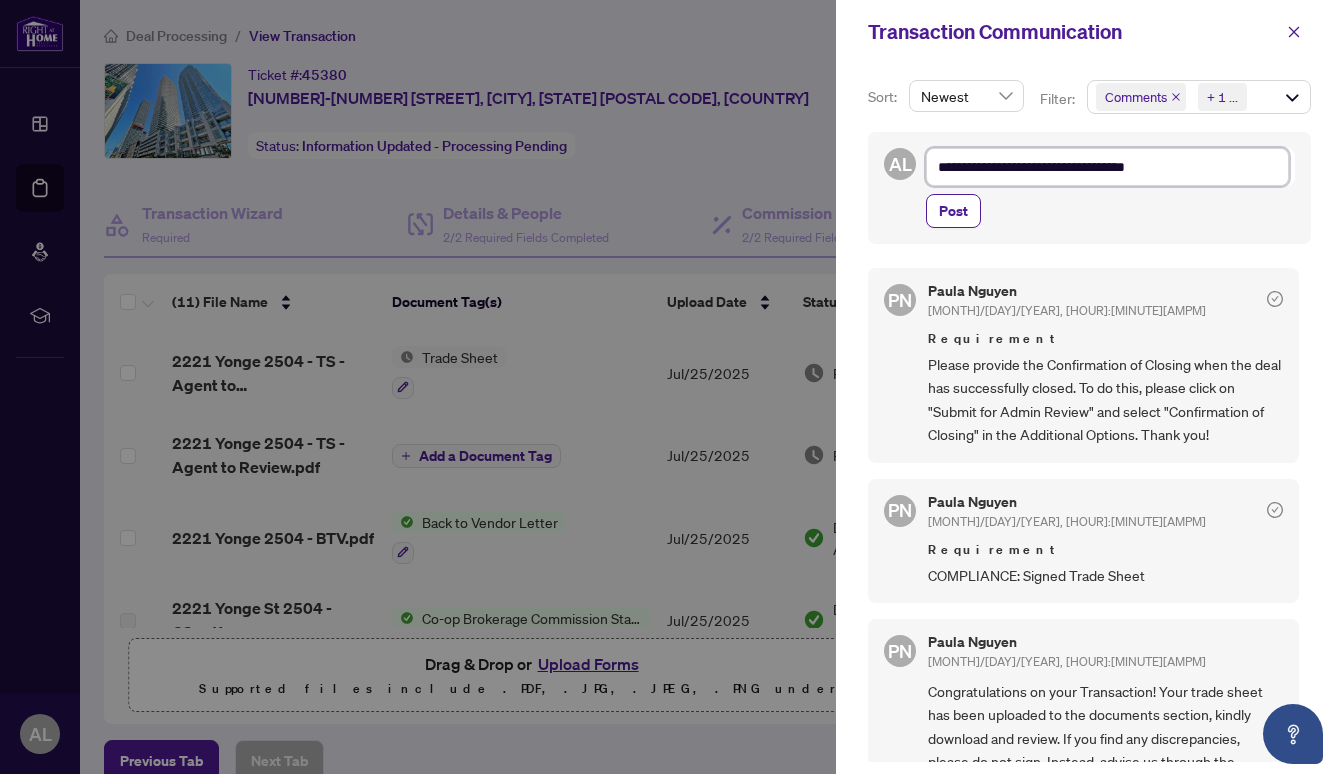 type on "**********" 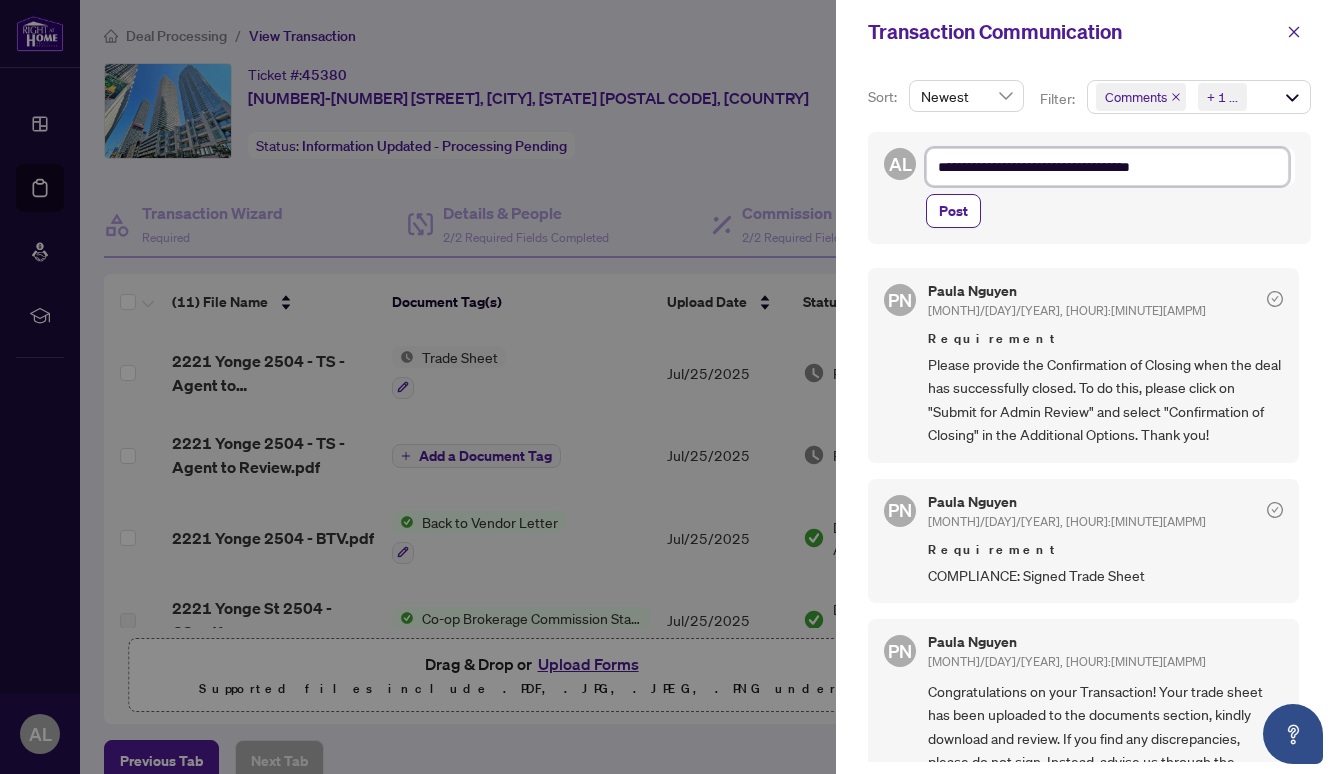 type on "**********" 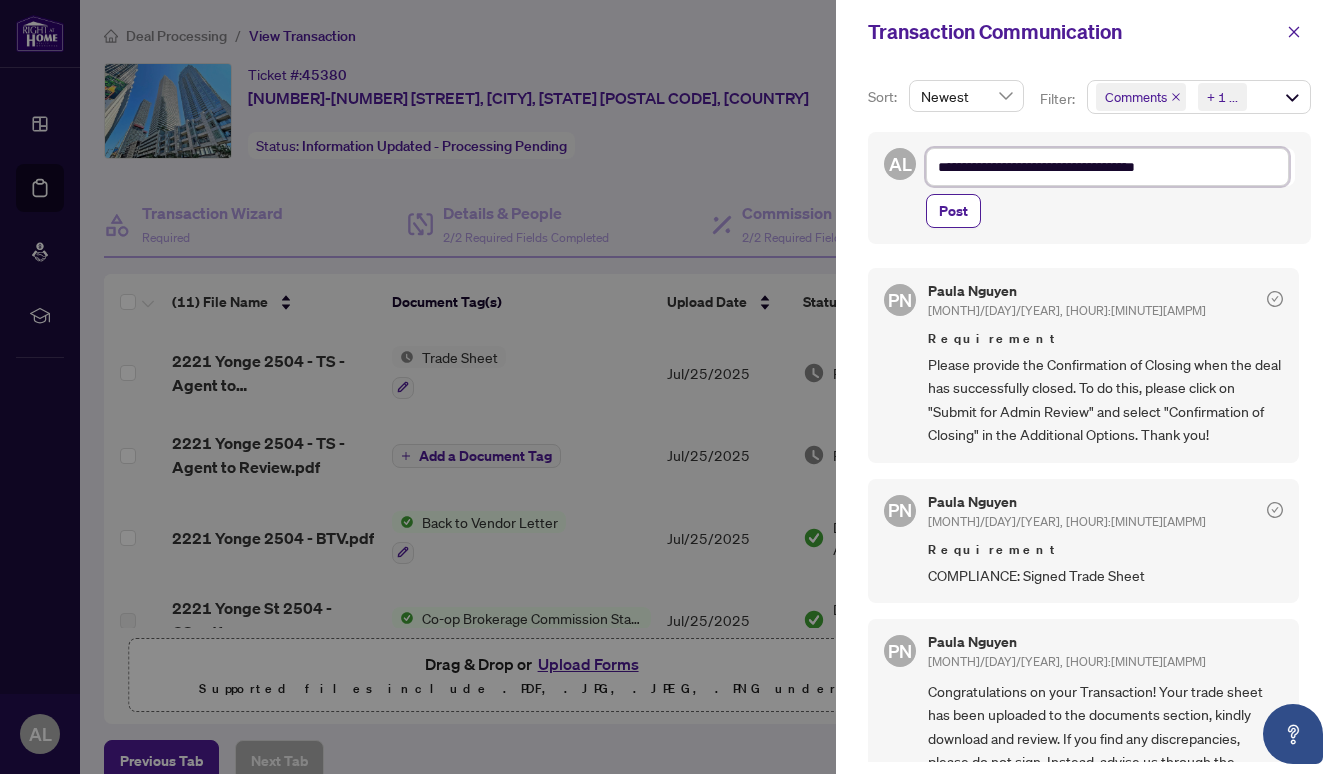 type on "**********" 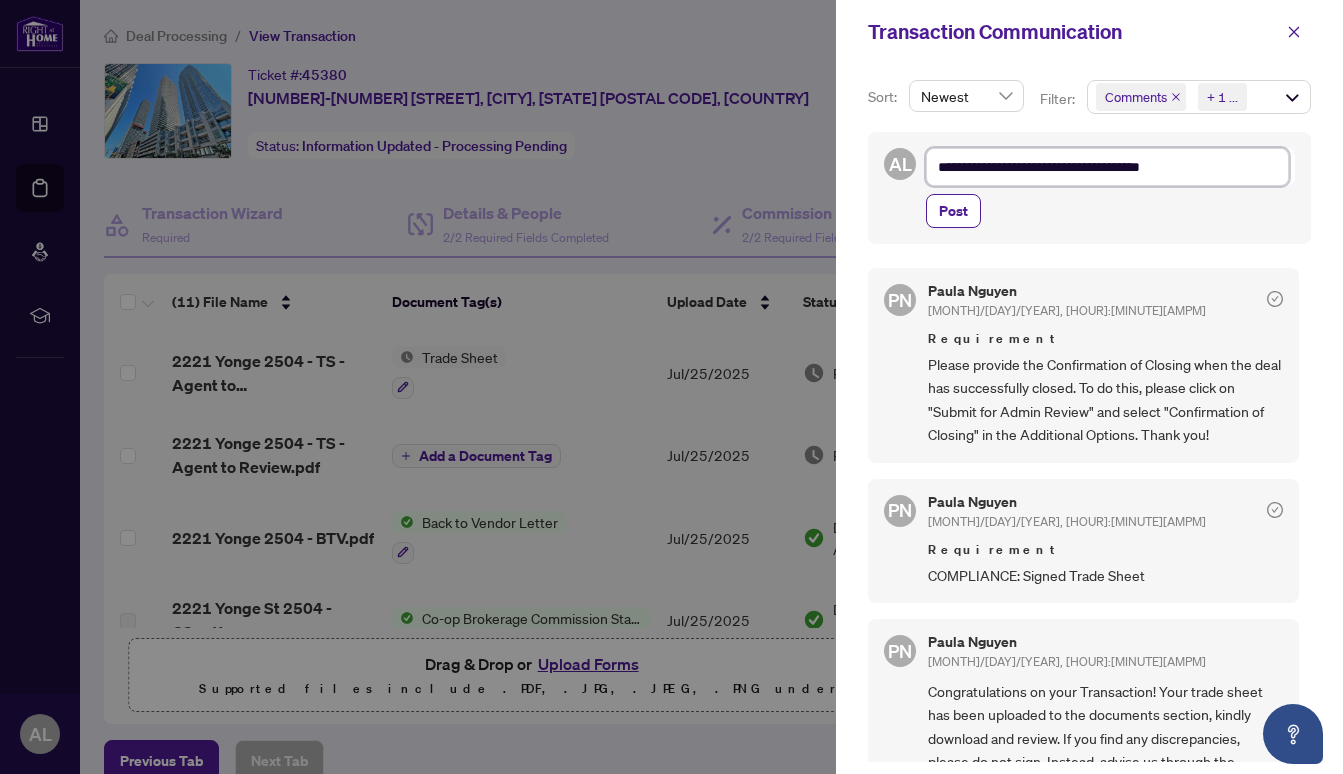 type on "**********" 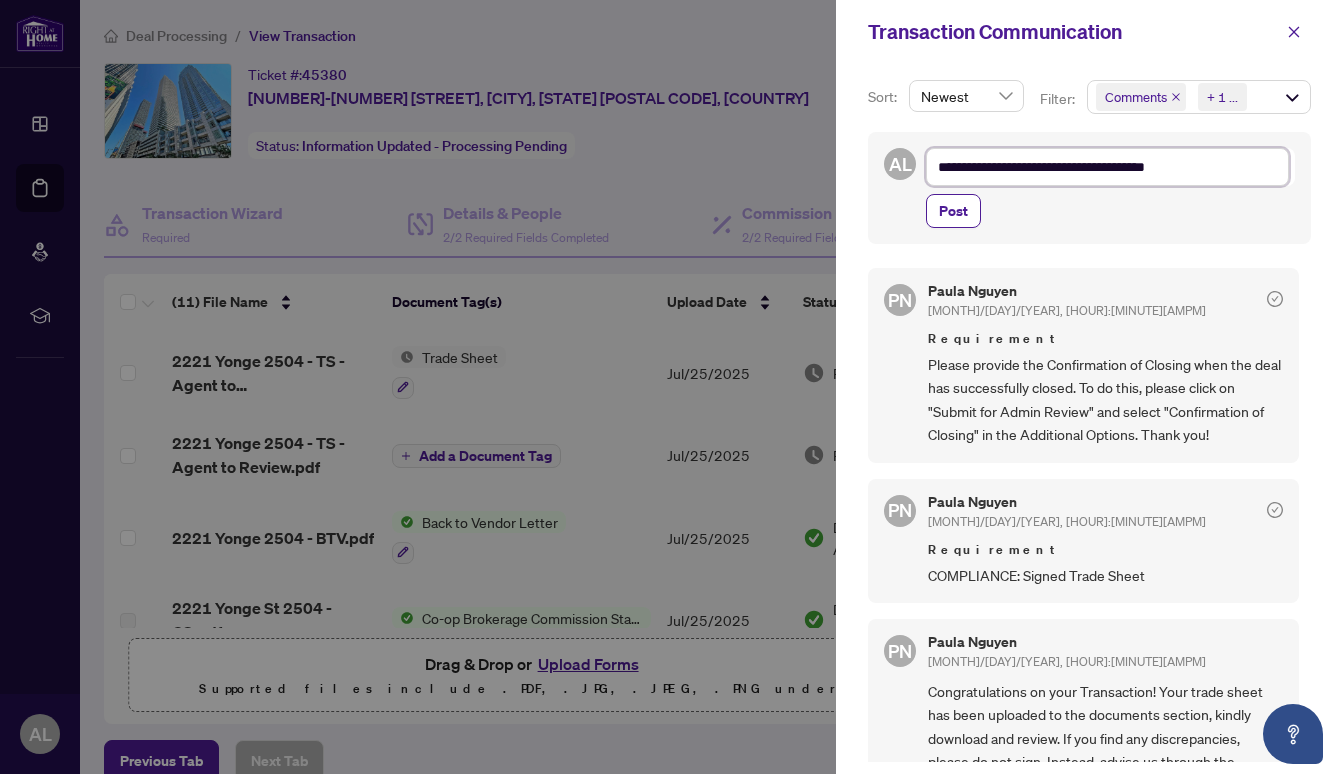 type on "**********" 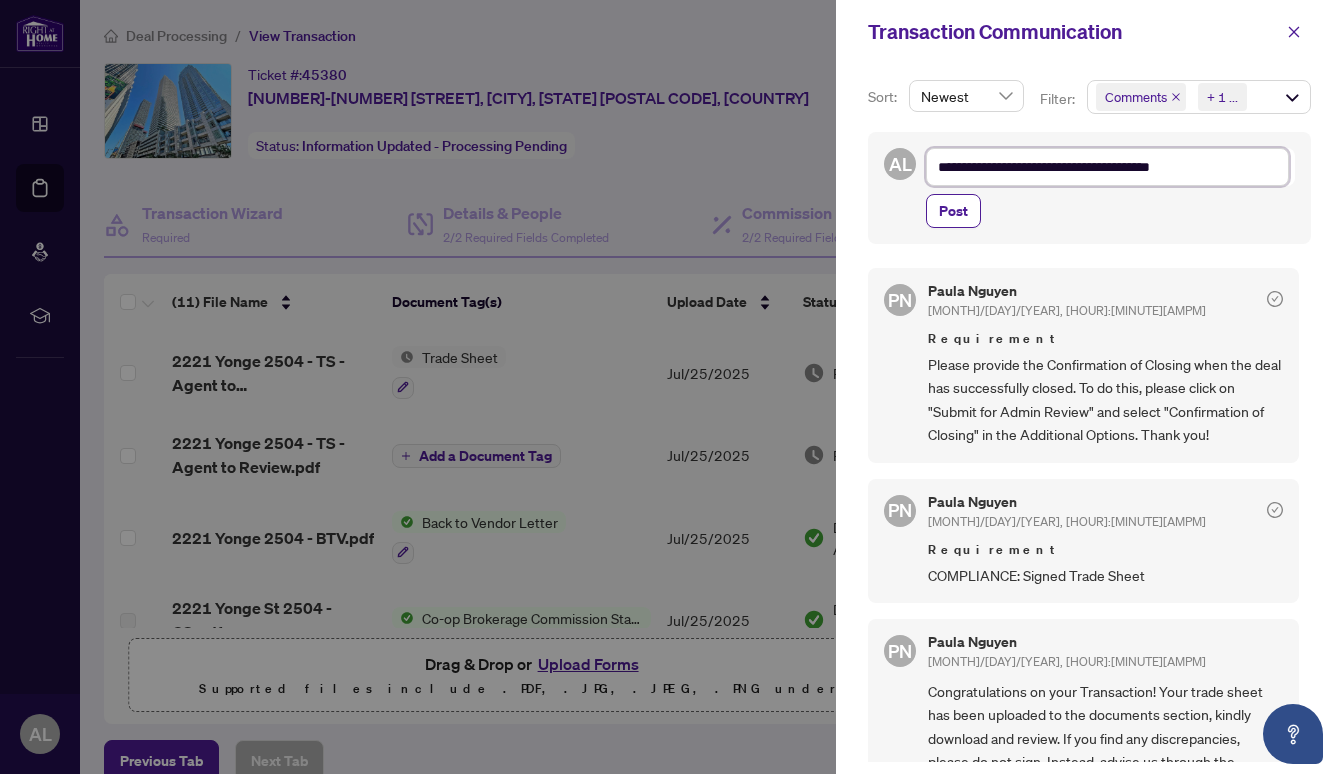 type on "**********" 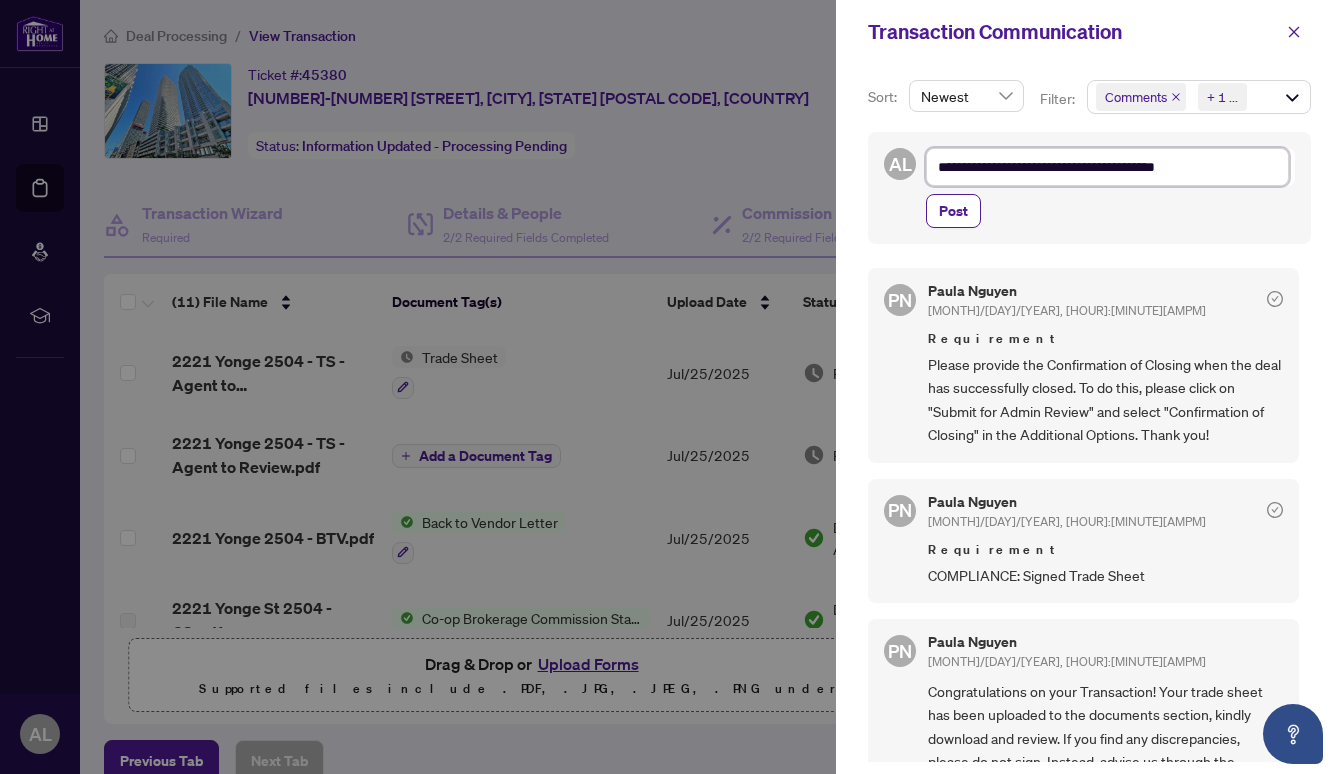 type on "**********" 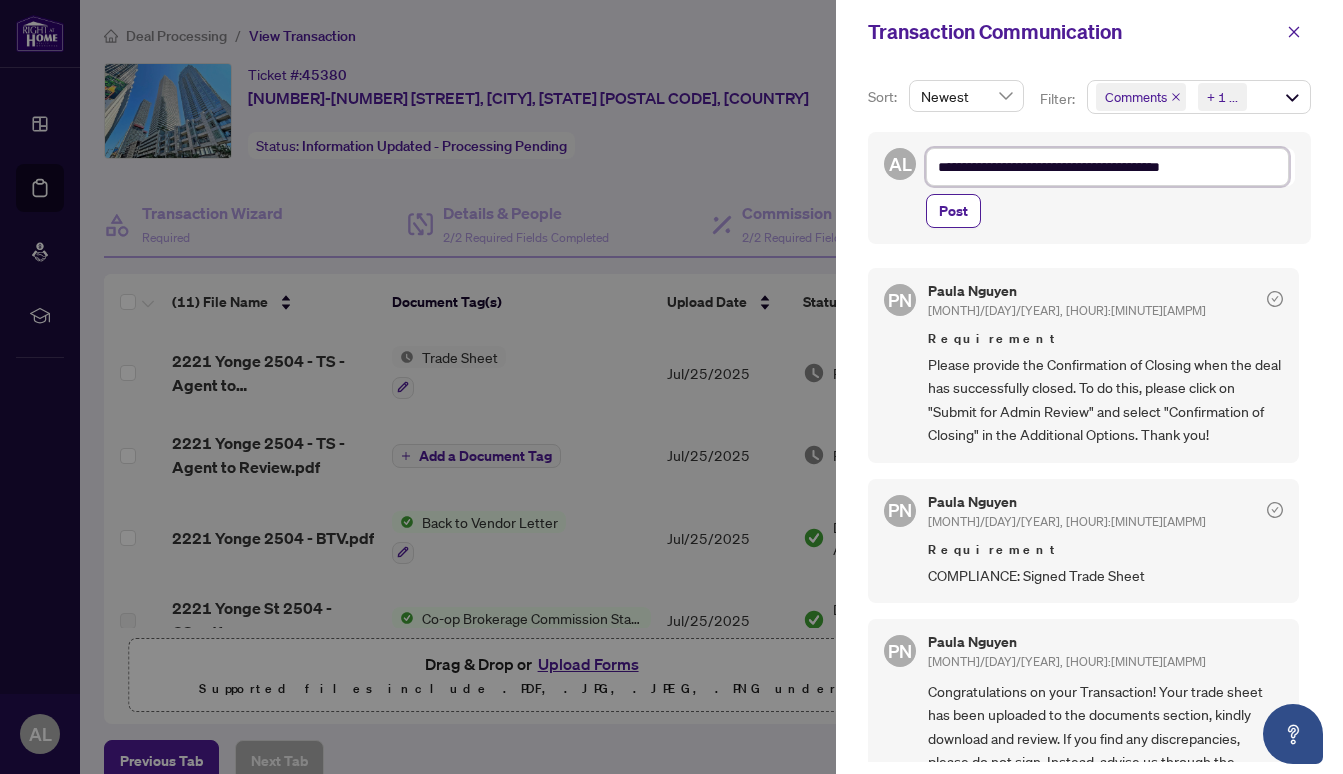 type on "**********" 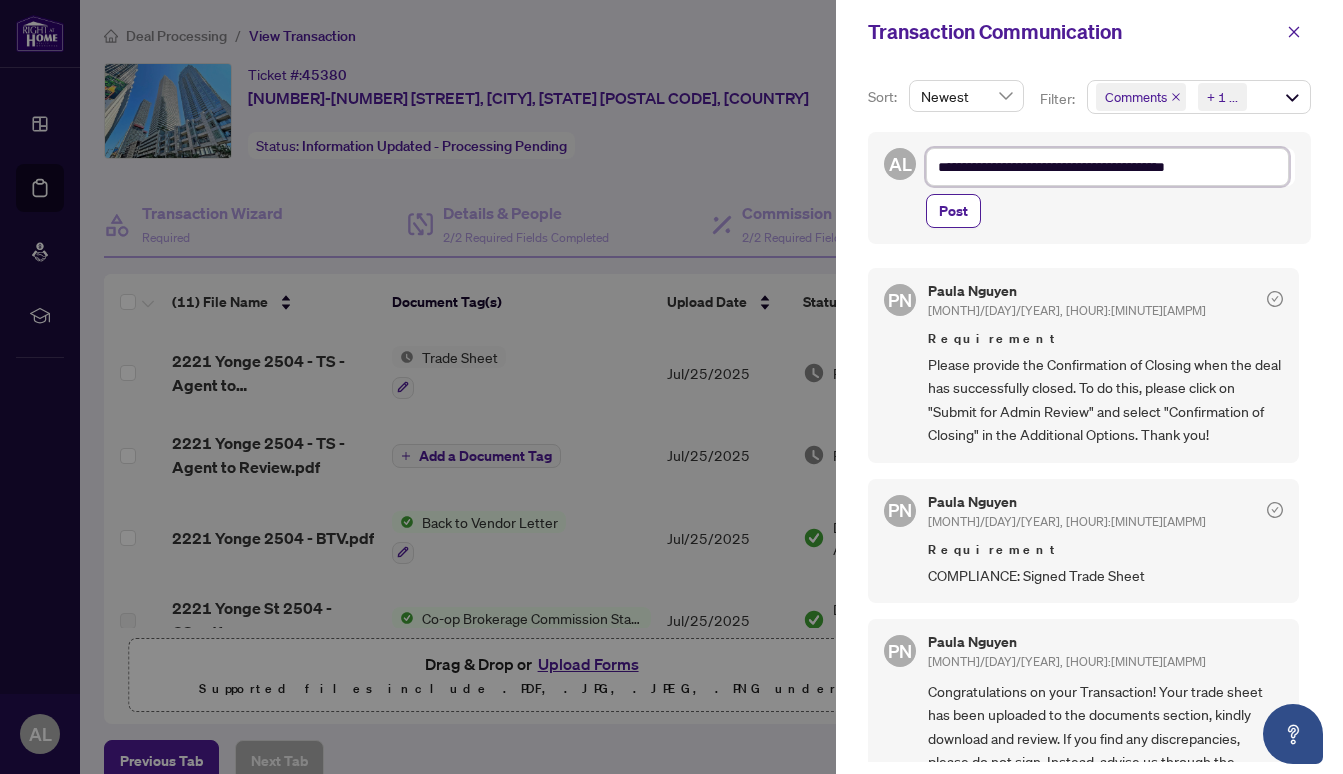 type on "**********" 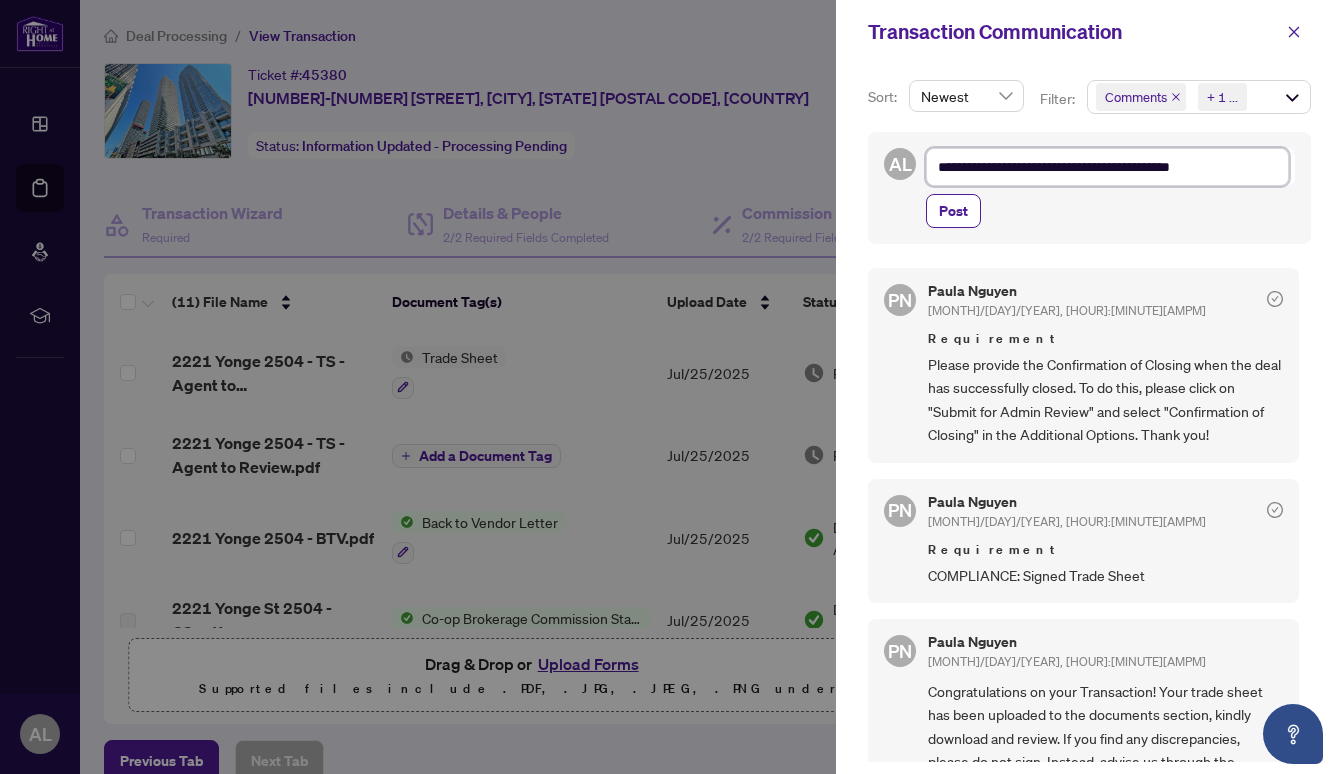 type on "**********" 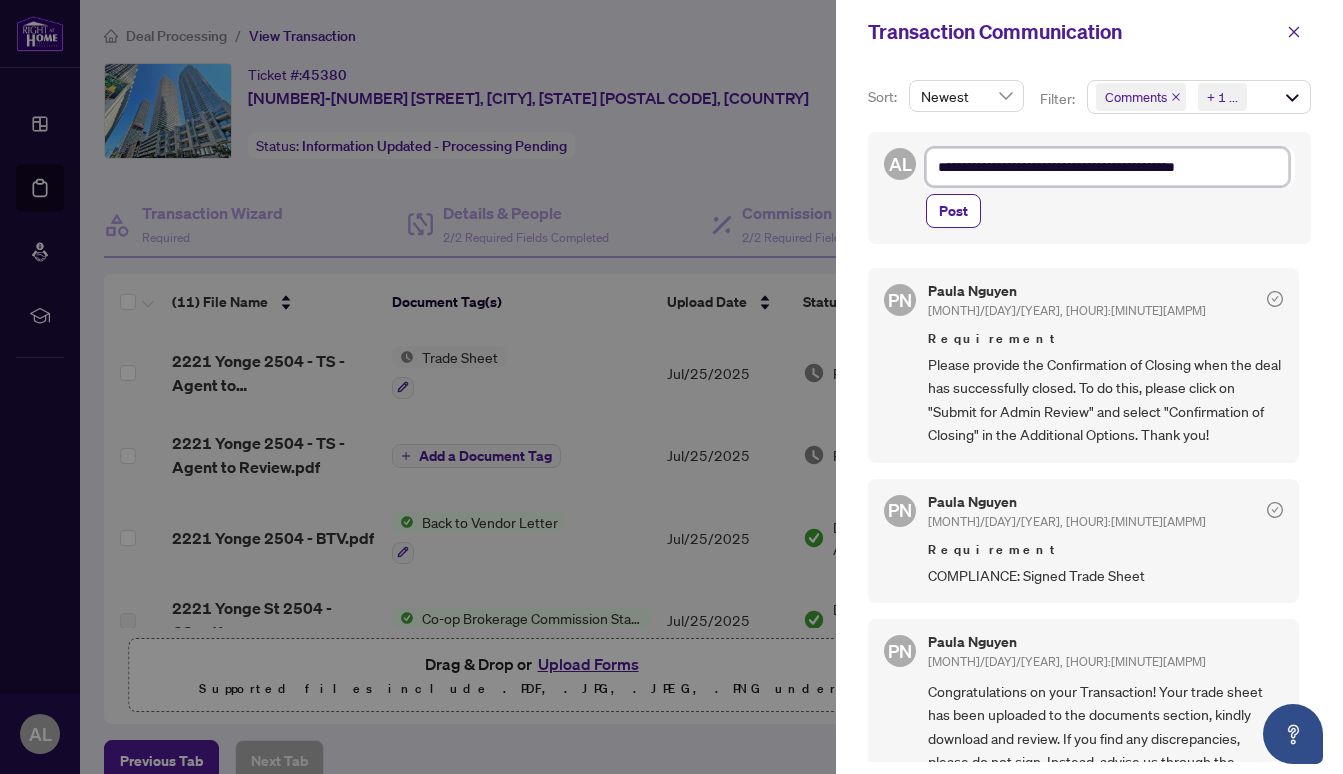 type on "**********" 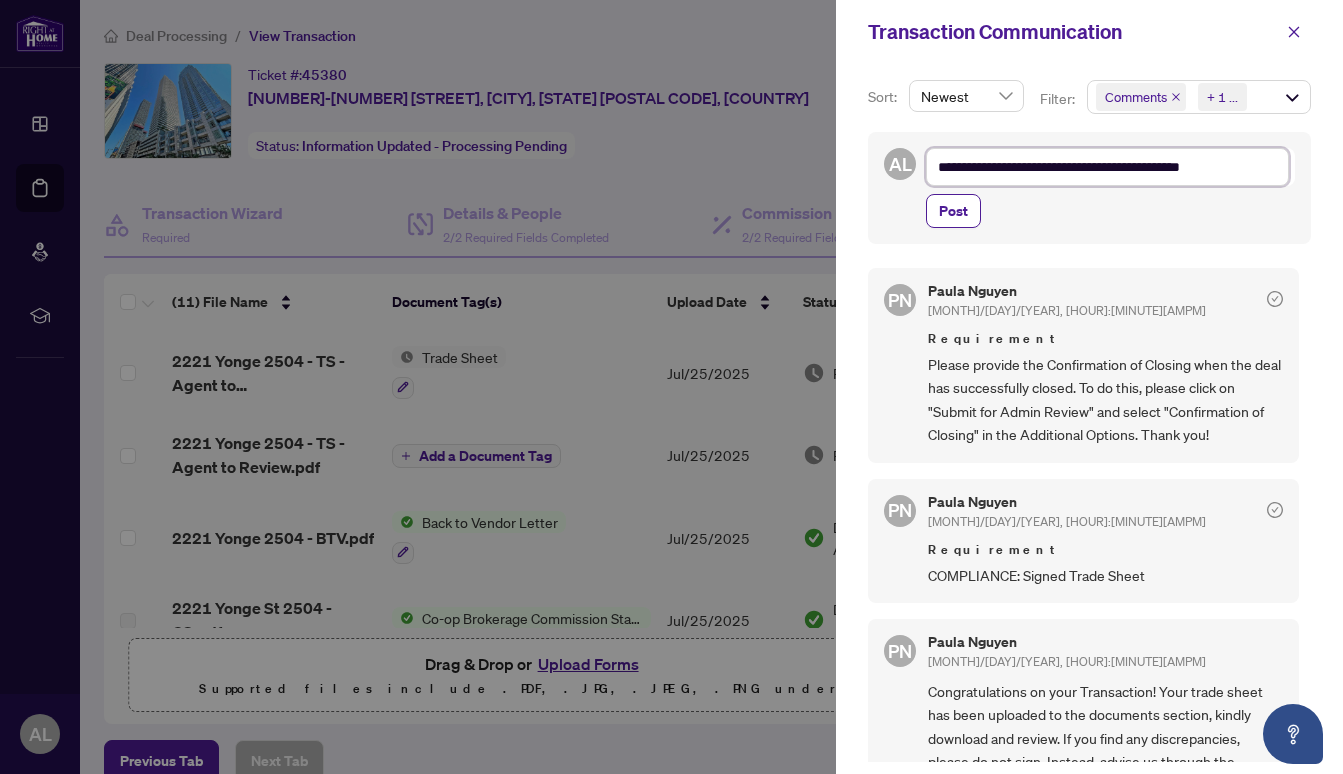type on "**********" 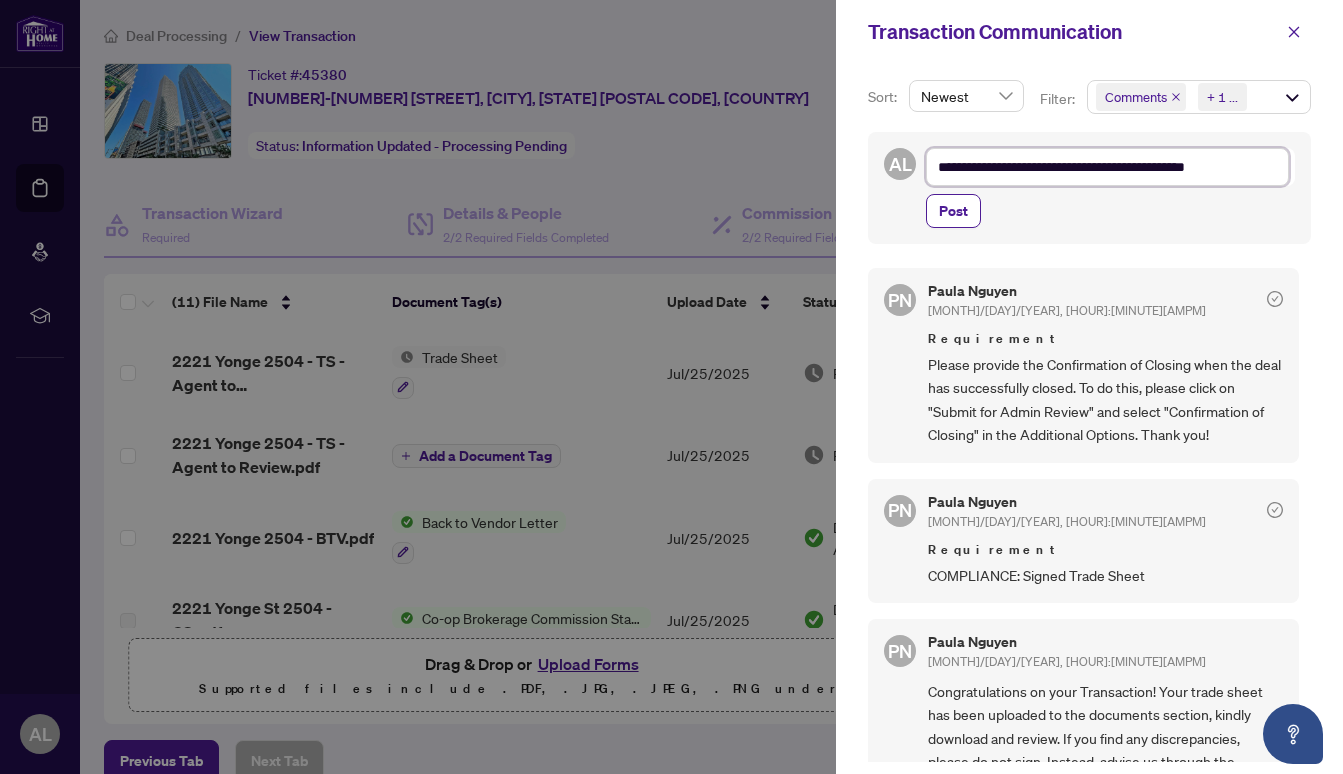 type on "**********" 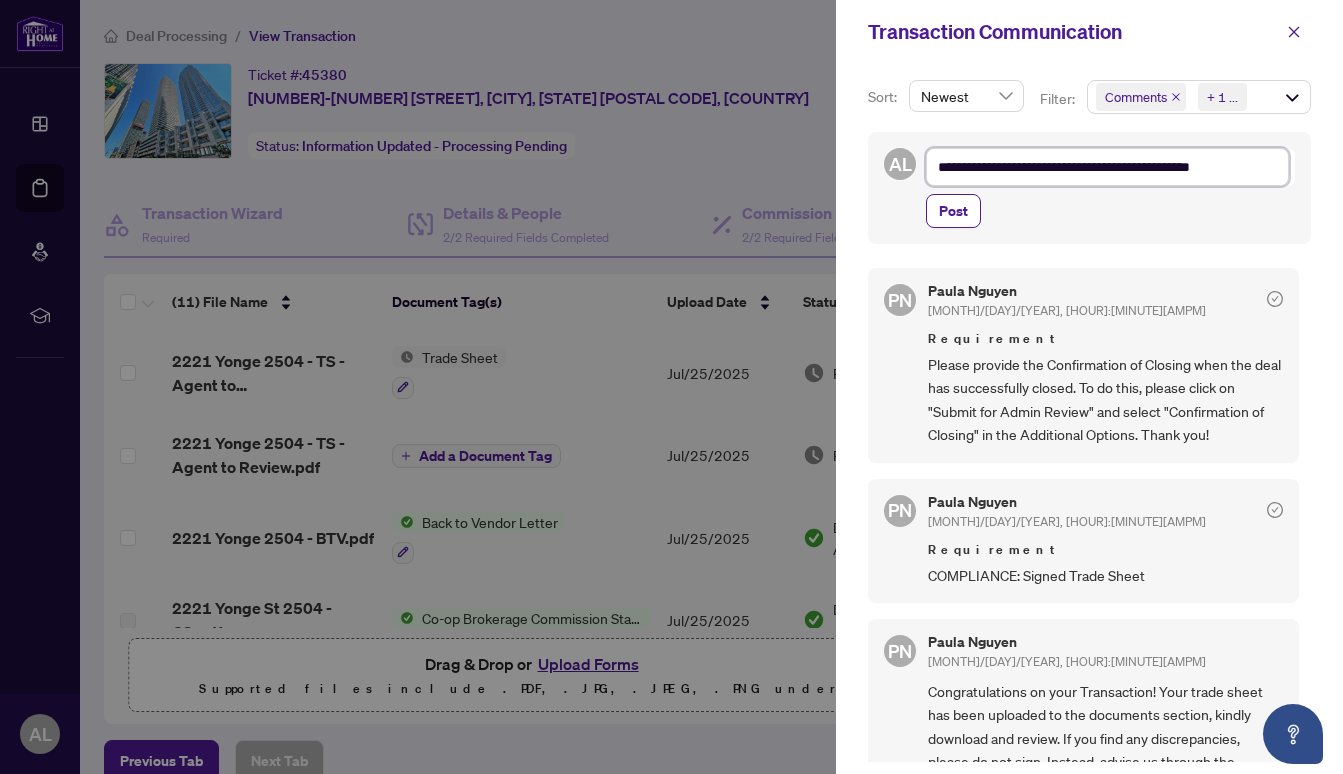 type on "**********" 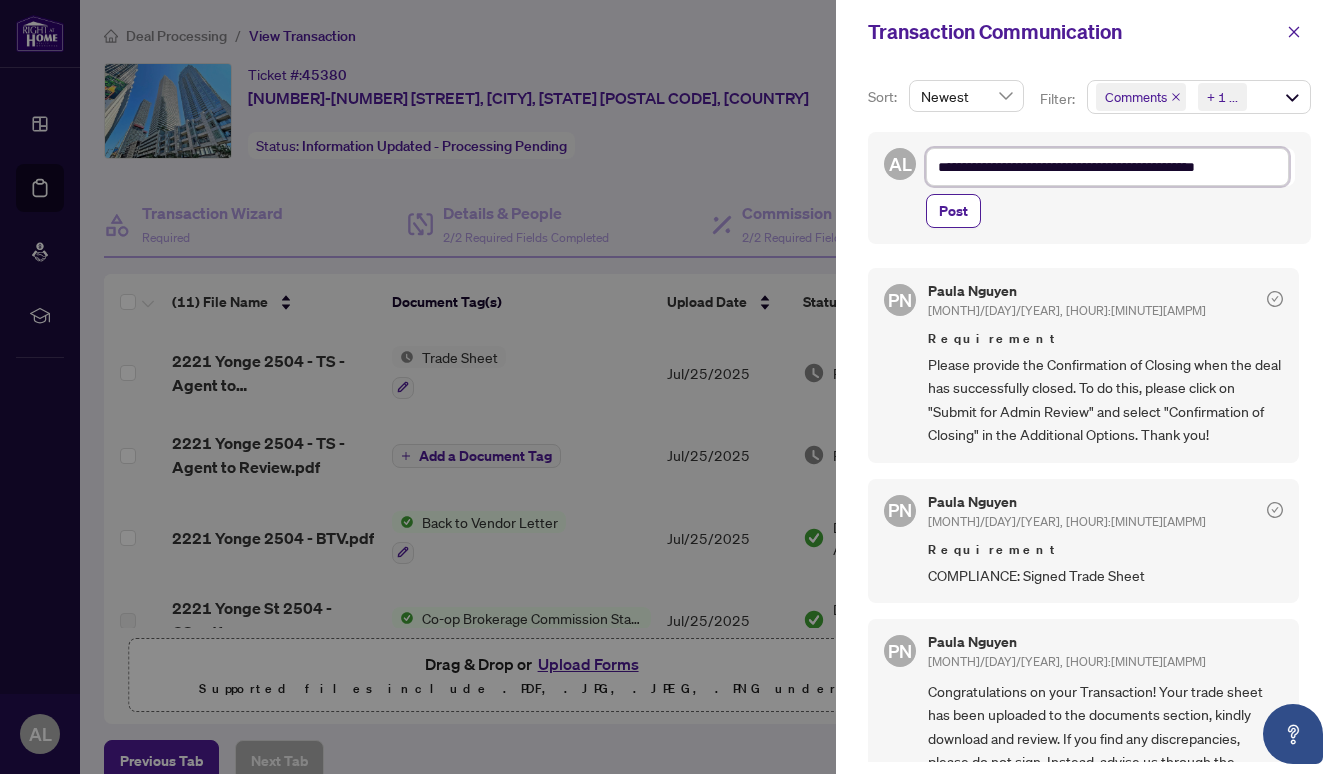 type on "**********" 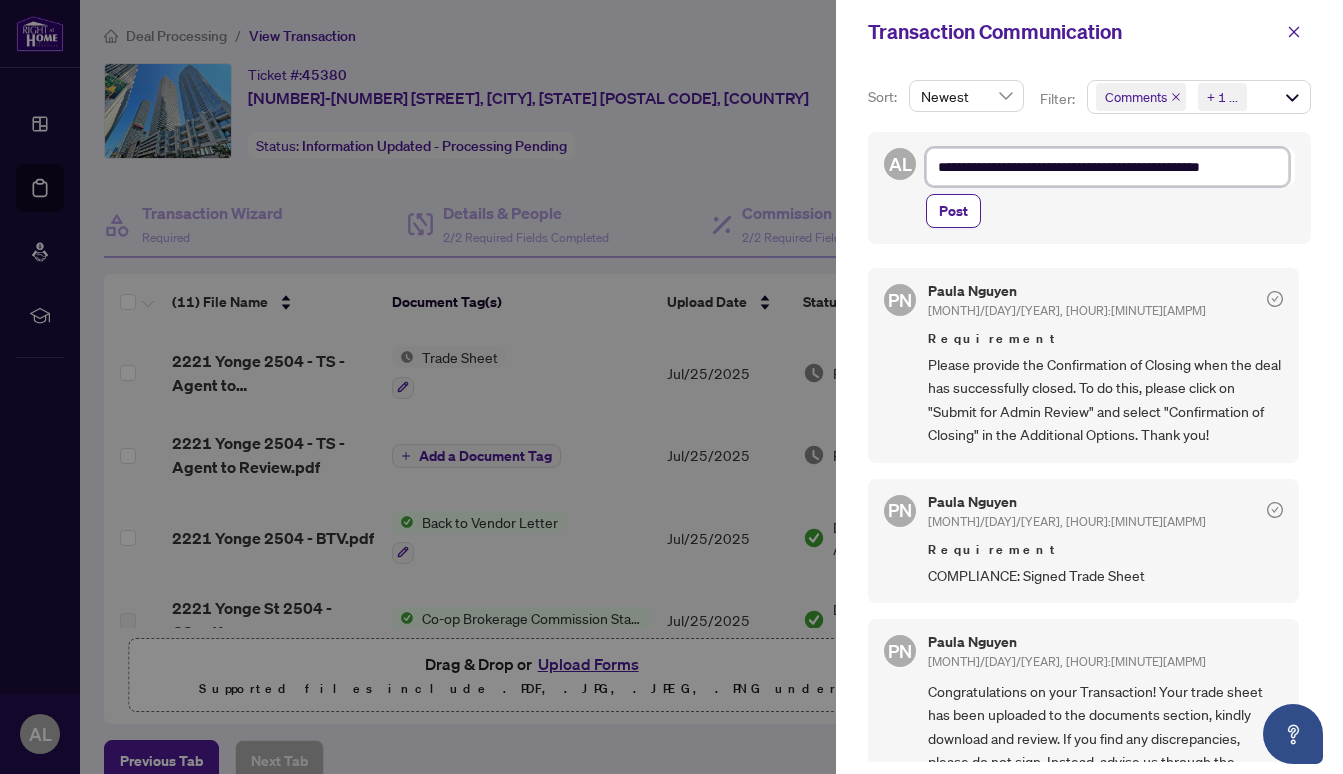 type on "**********" 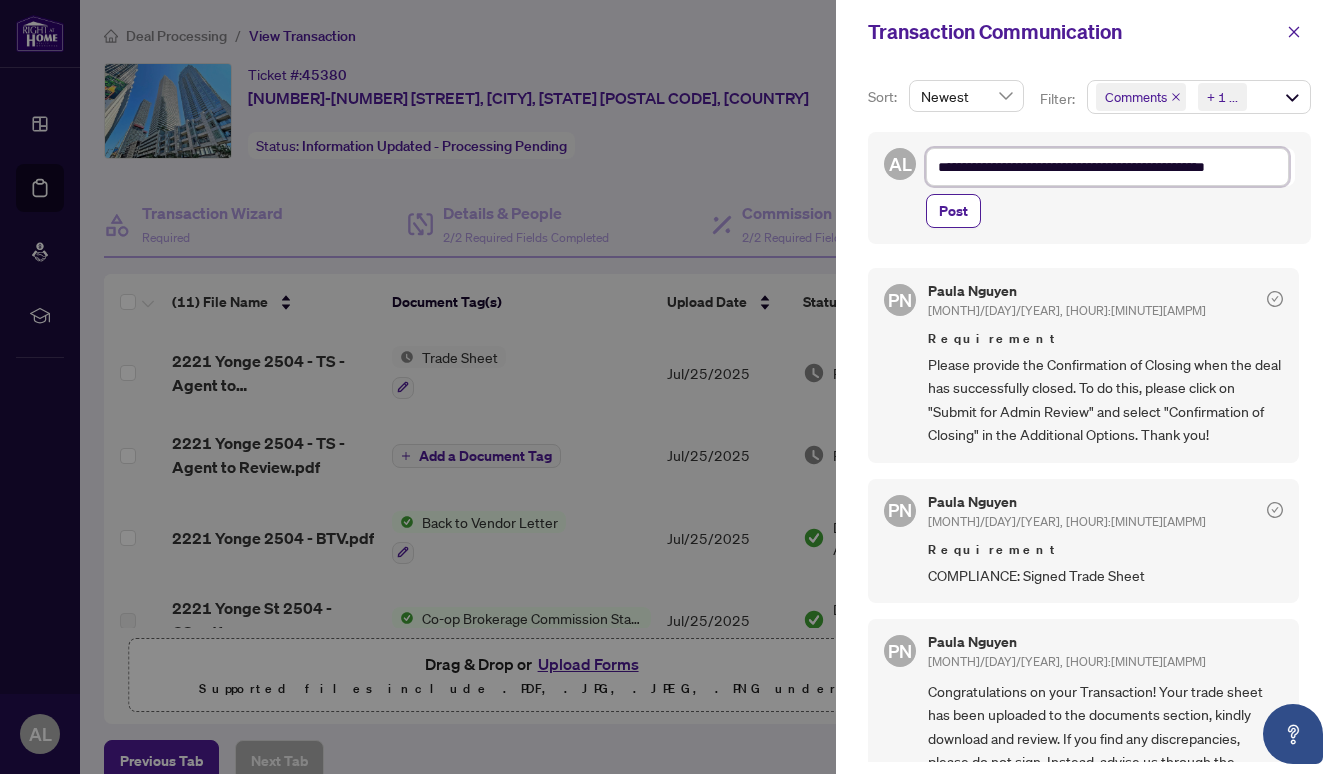 type on "**********" 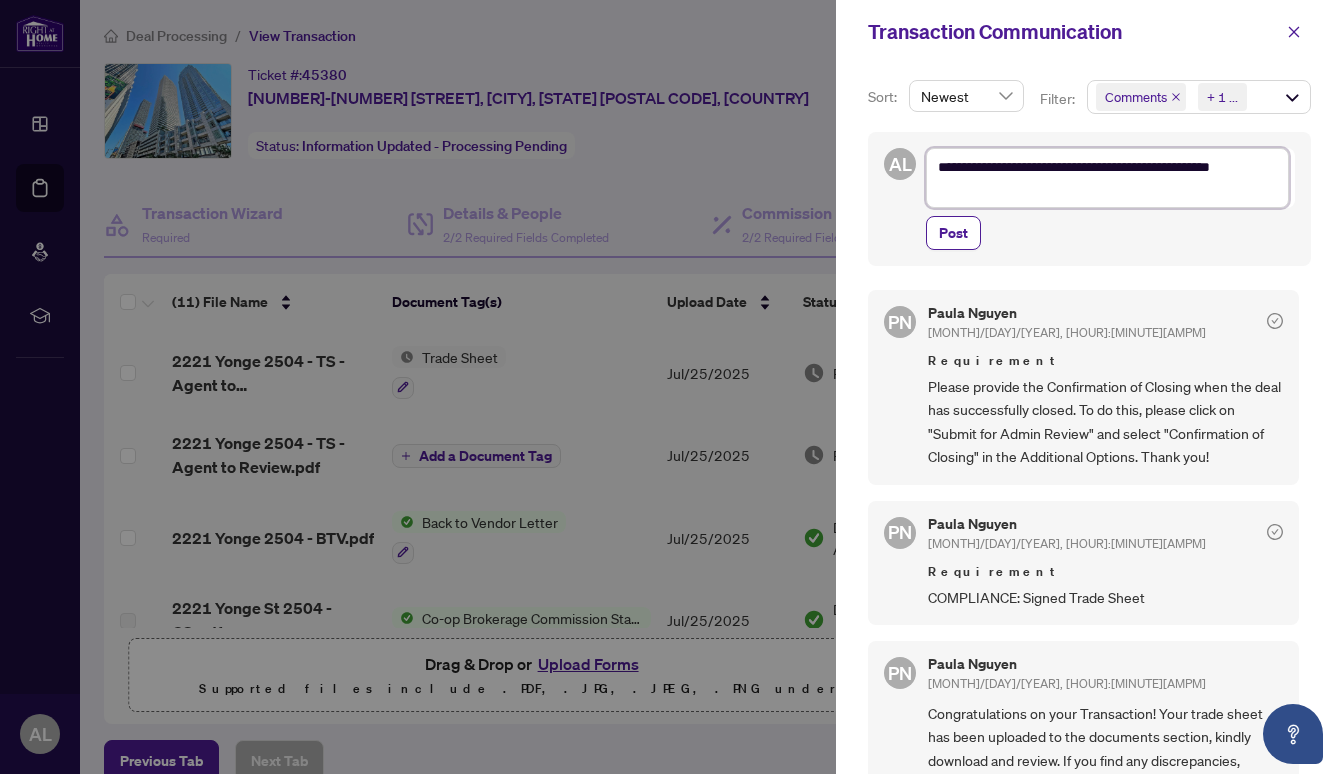 type on "**********" 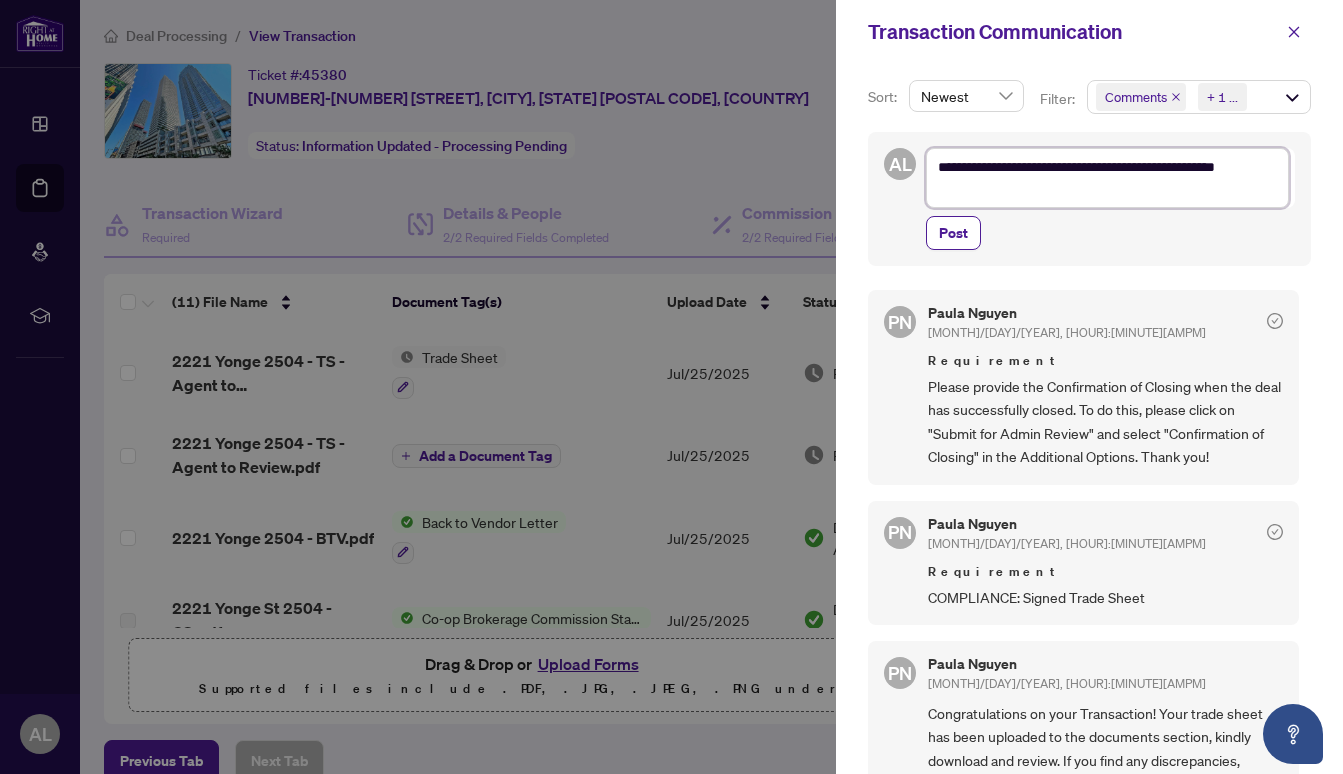 type on "**********" 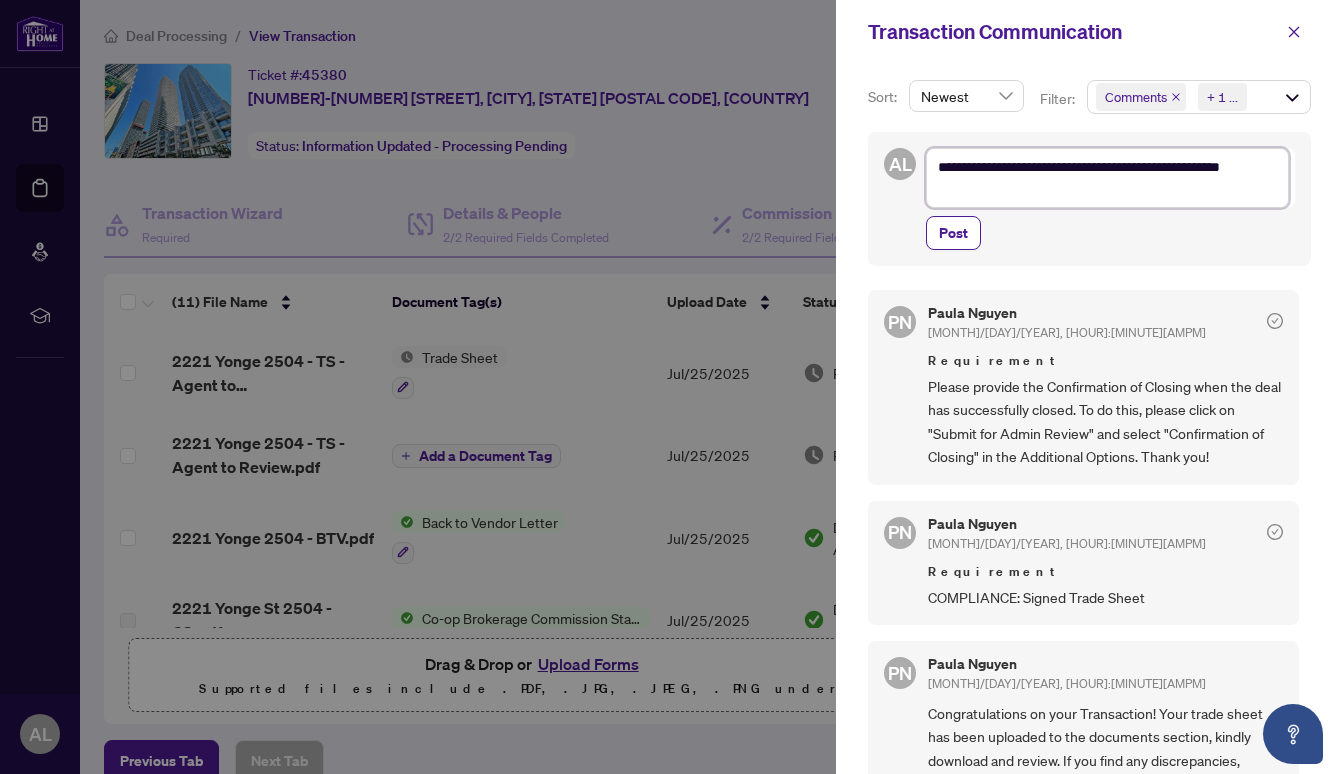 type on "**********" 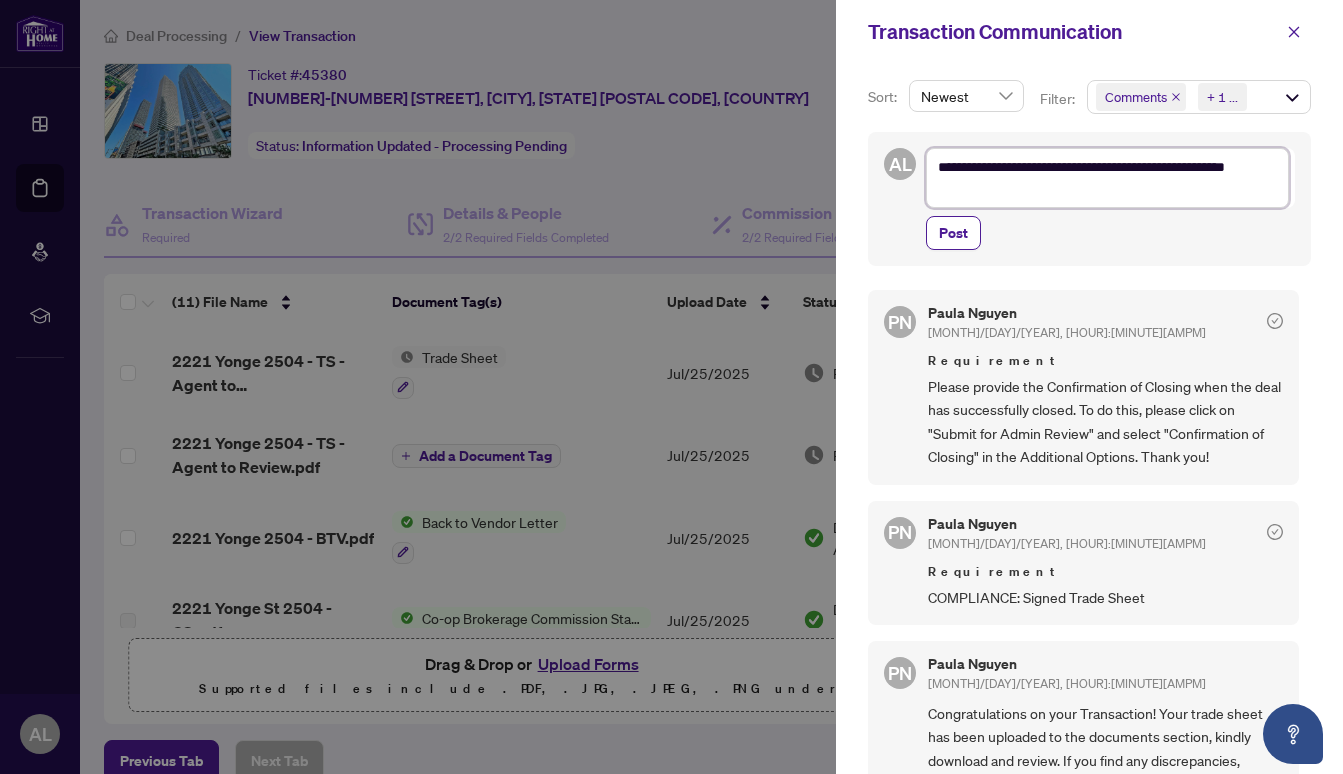 type on "**********" 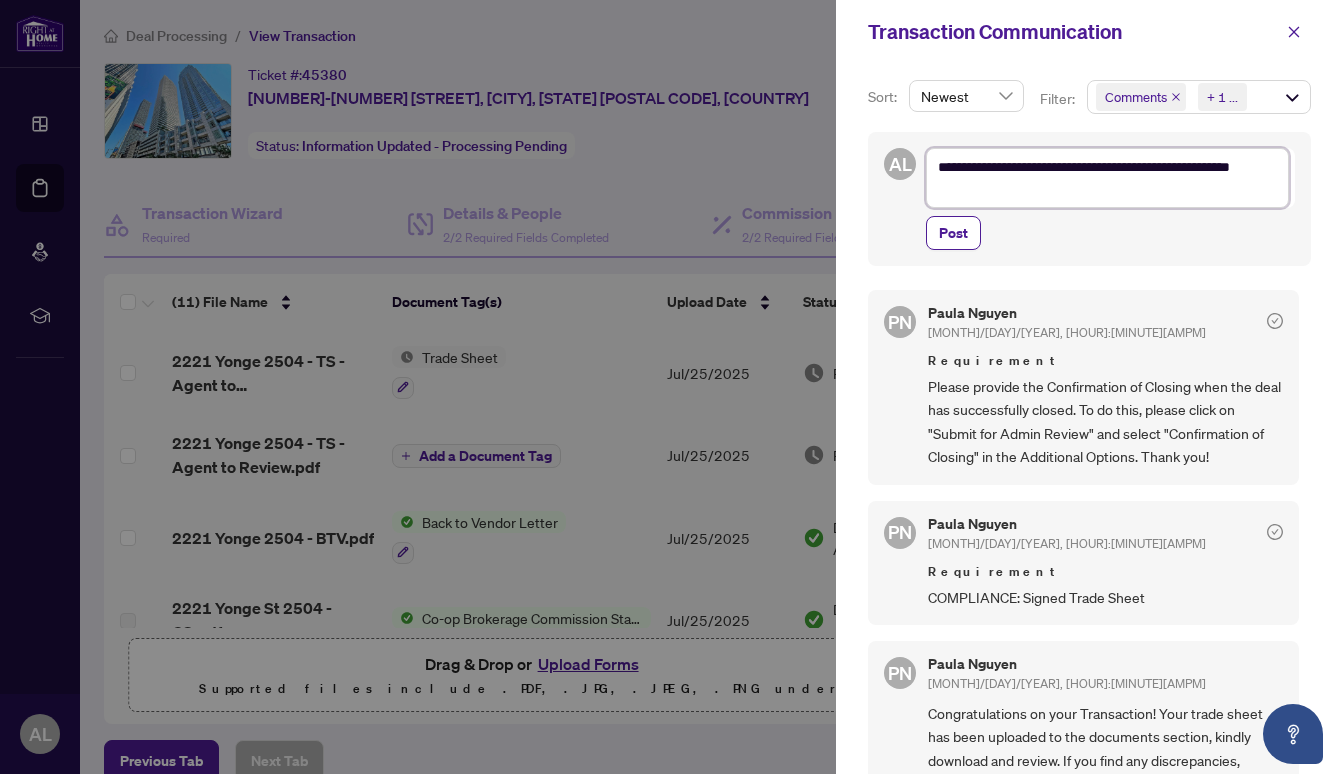 type on "**********" 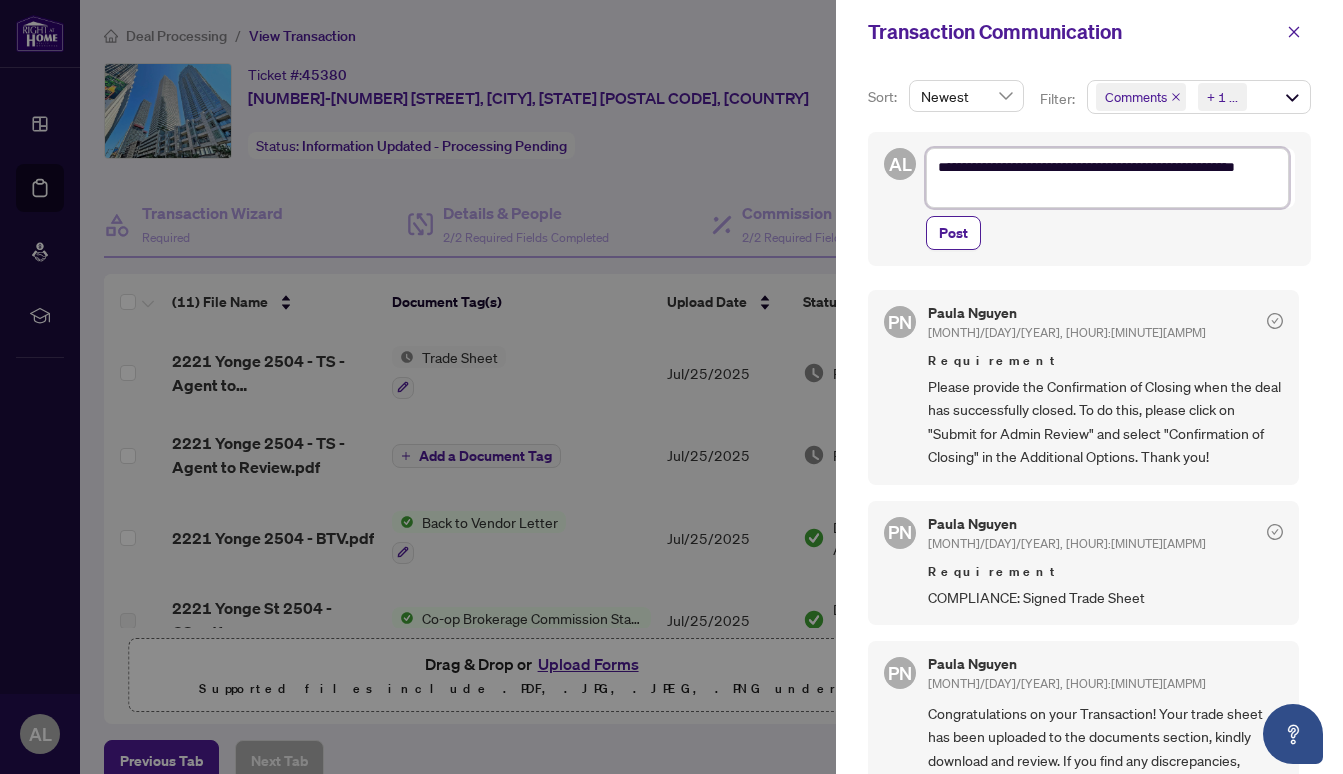 type on "**********" 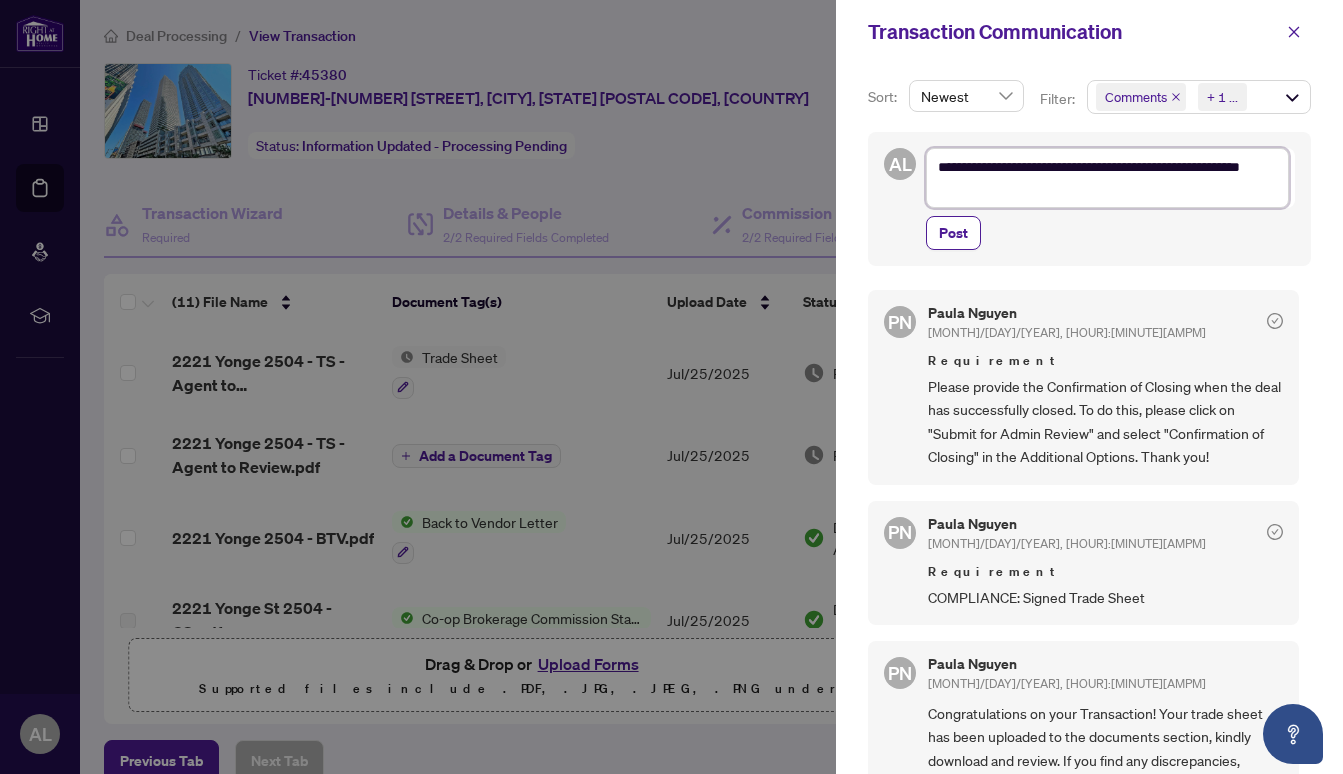 type on "**********" 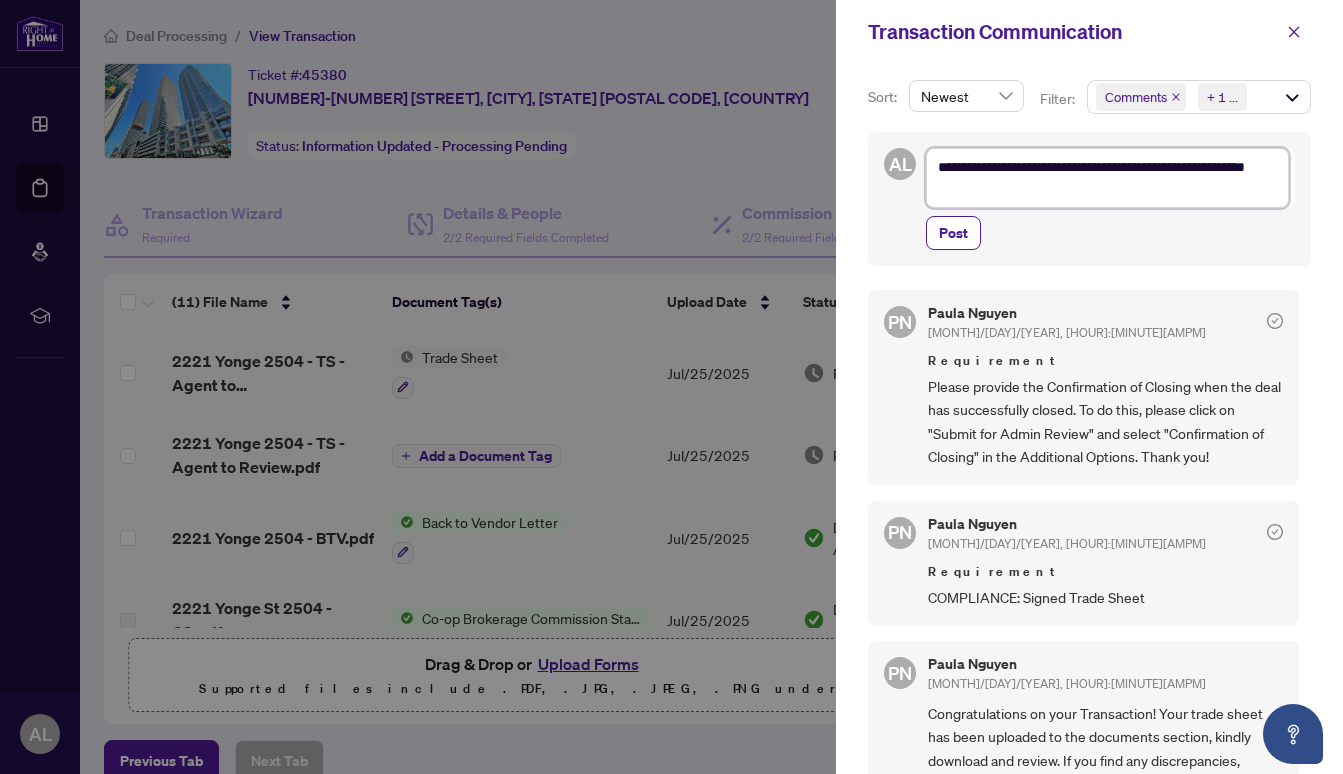 type on "**********" 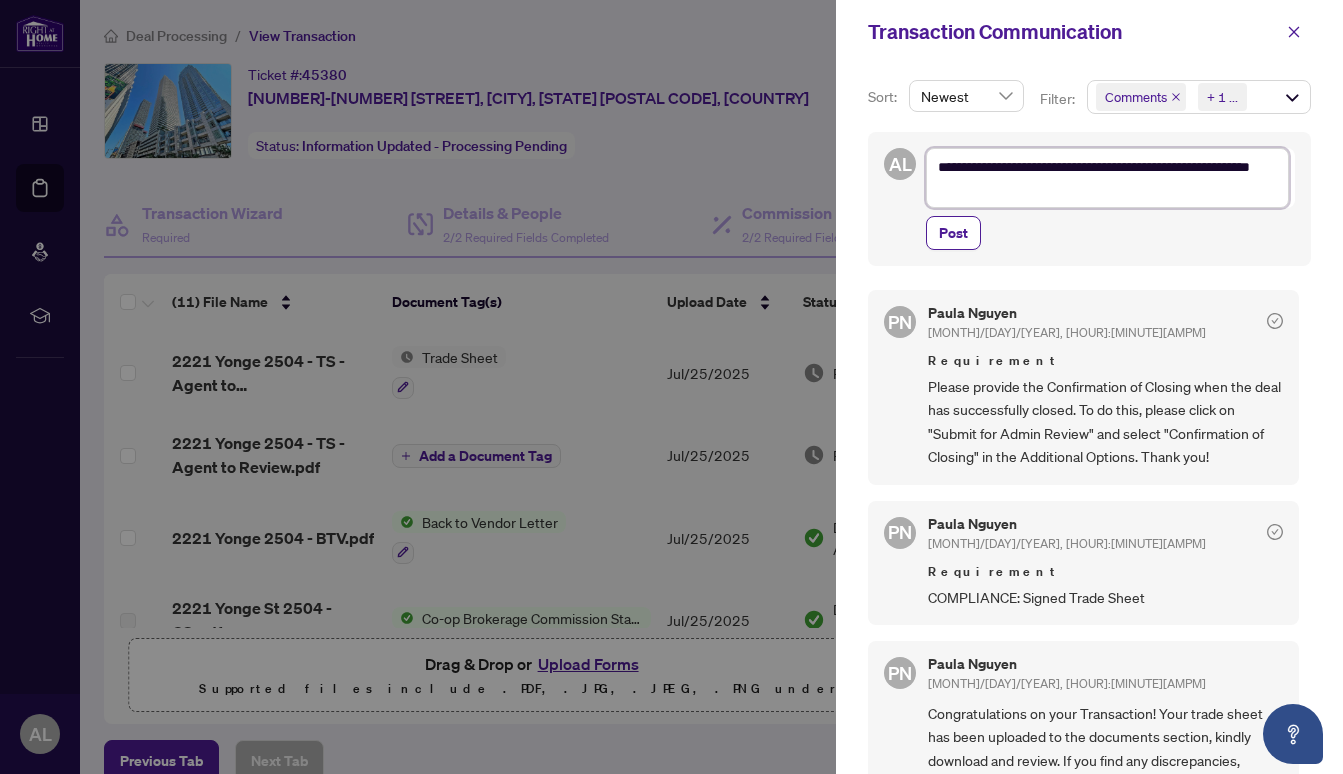 type on "**********" 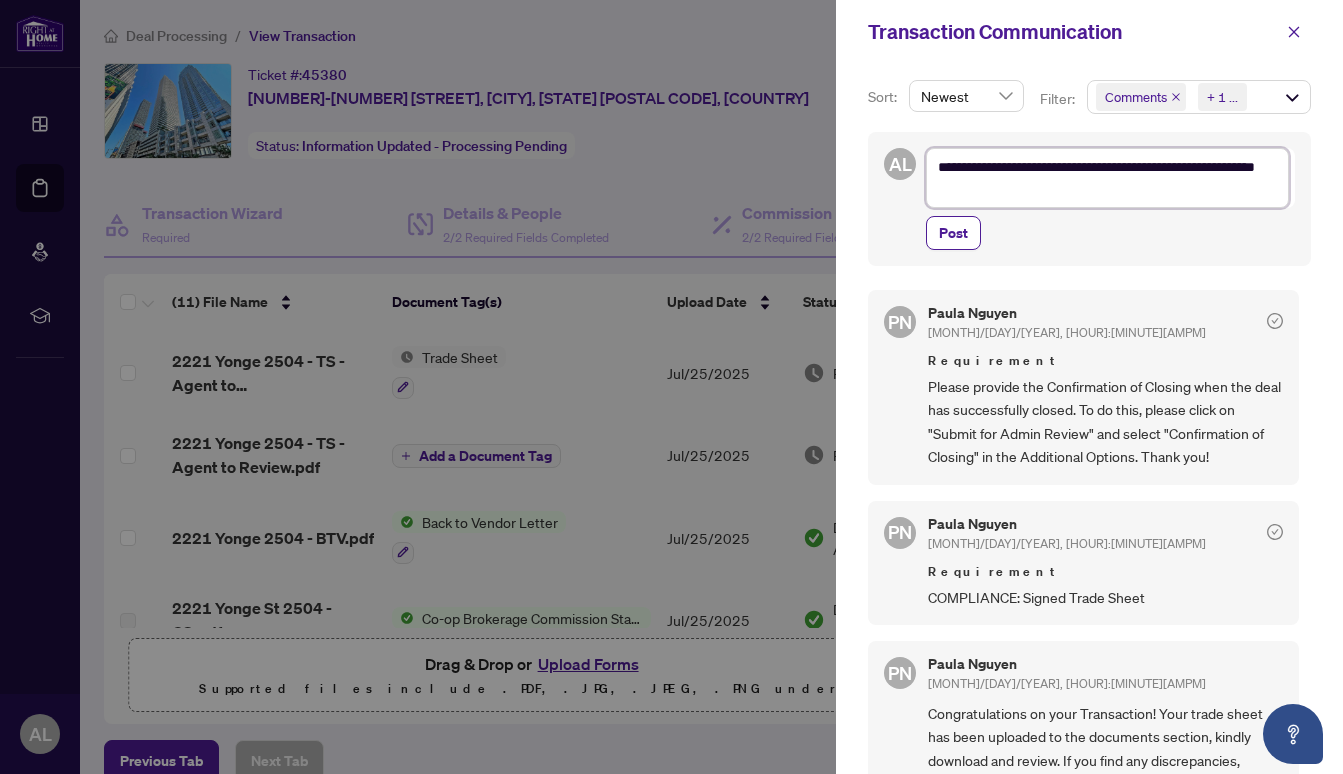 type on "**********" 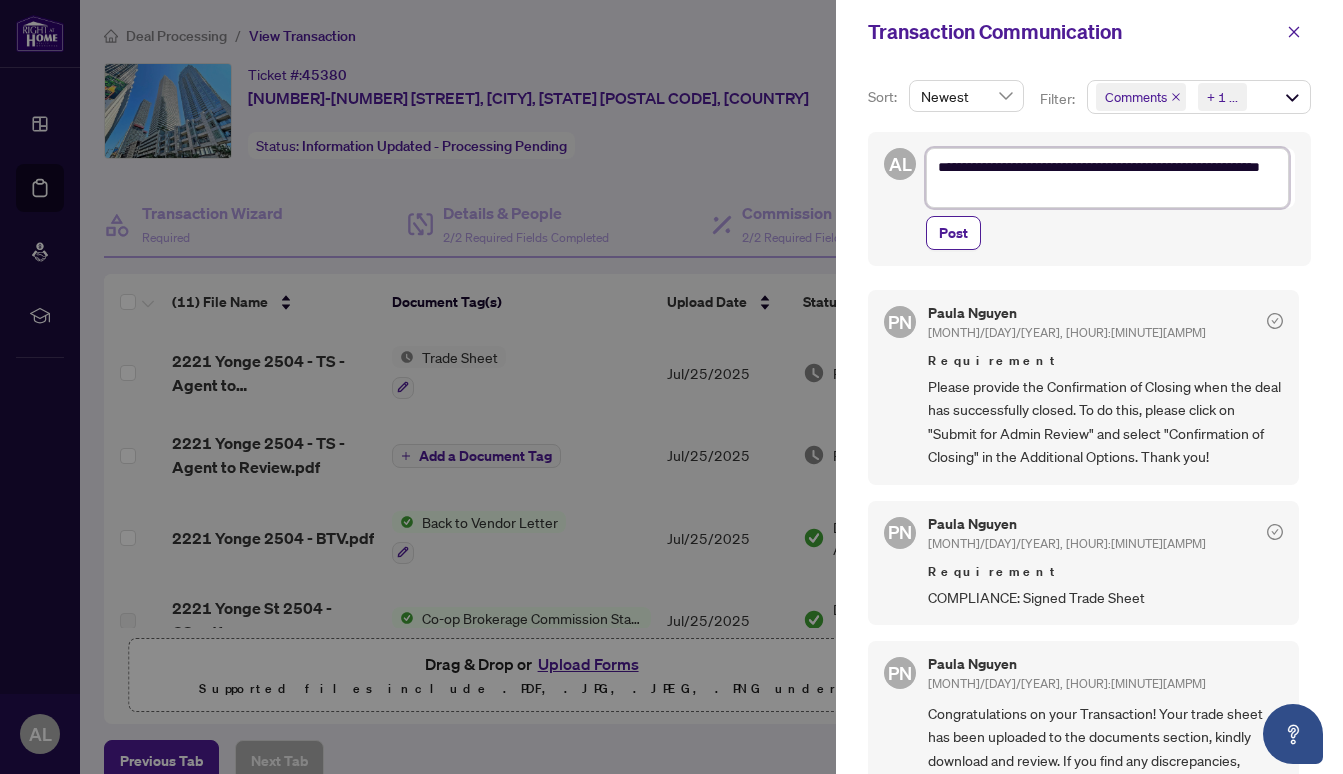type on "**********" 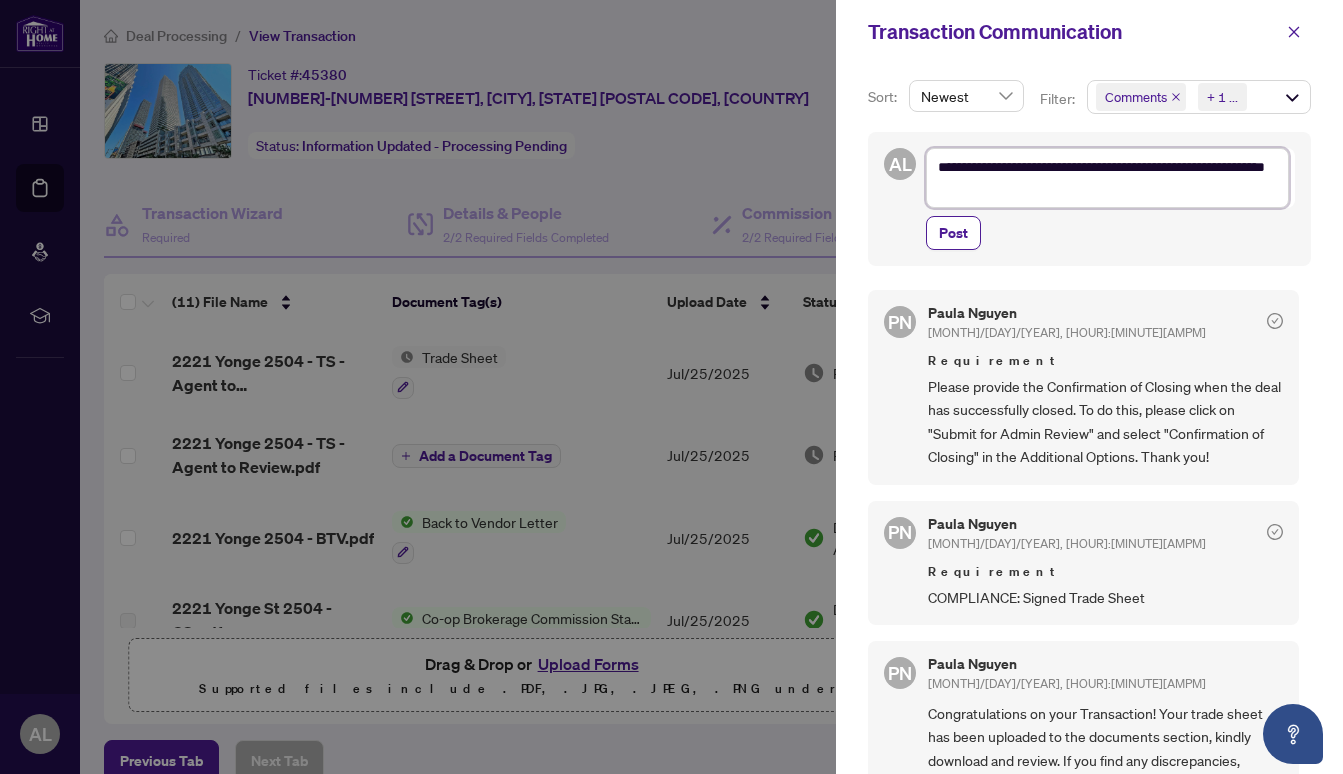 type on "**********" 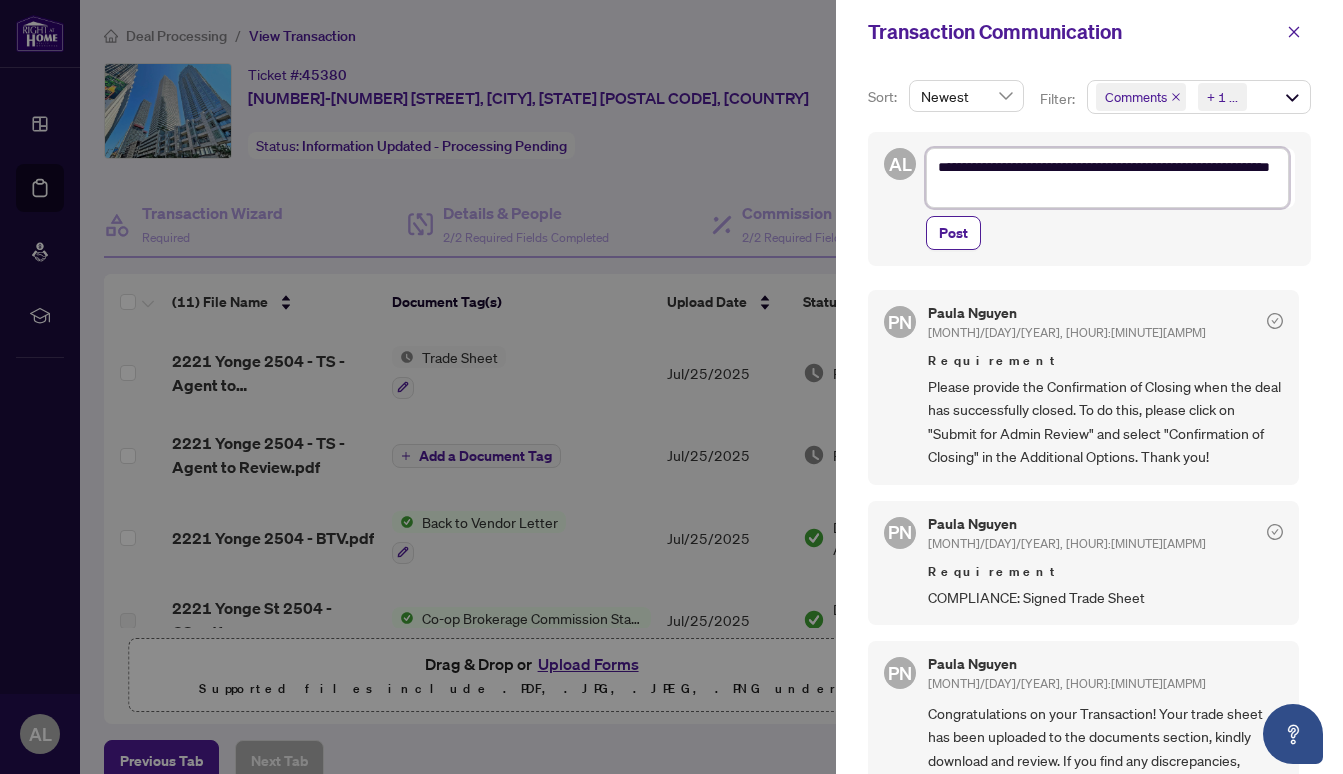 type on "**********" 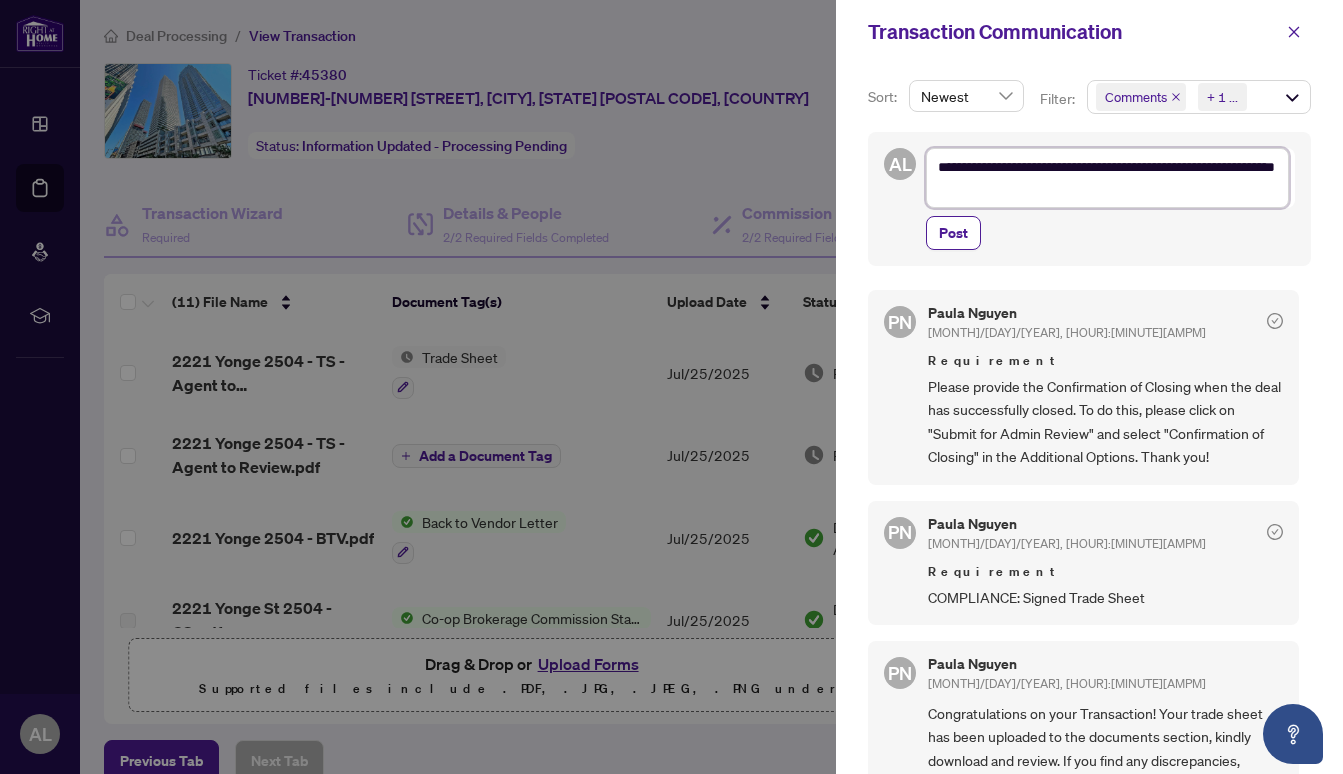type on "**********" 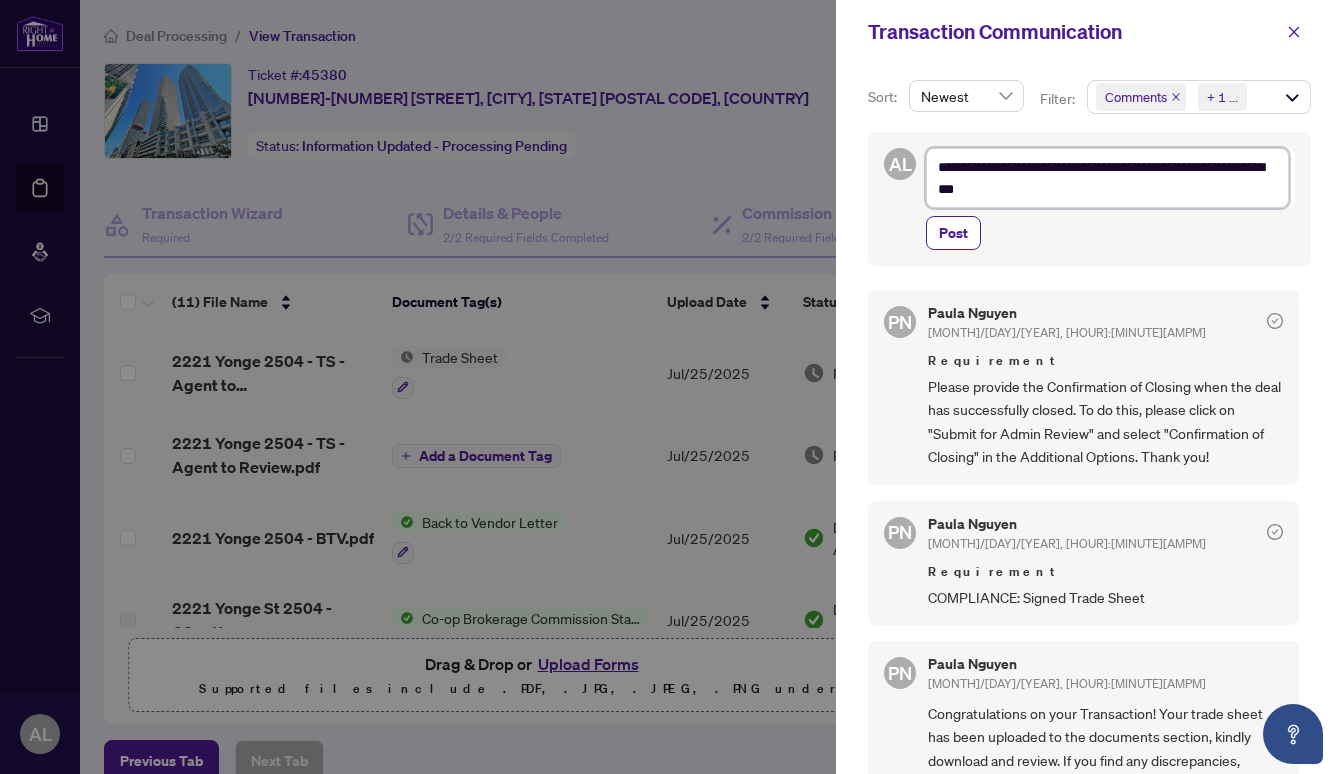 type on "**********" 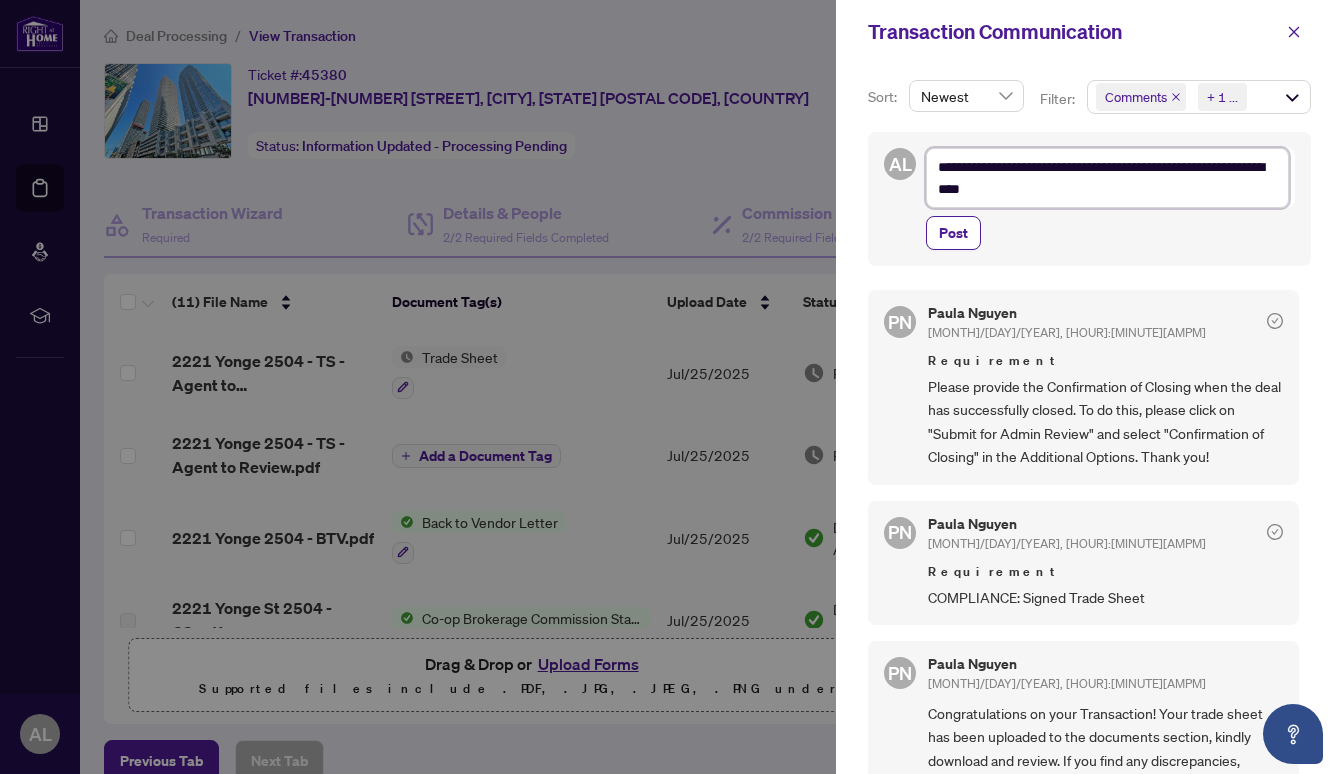type on "**********" 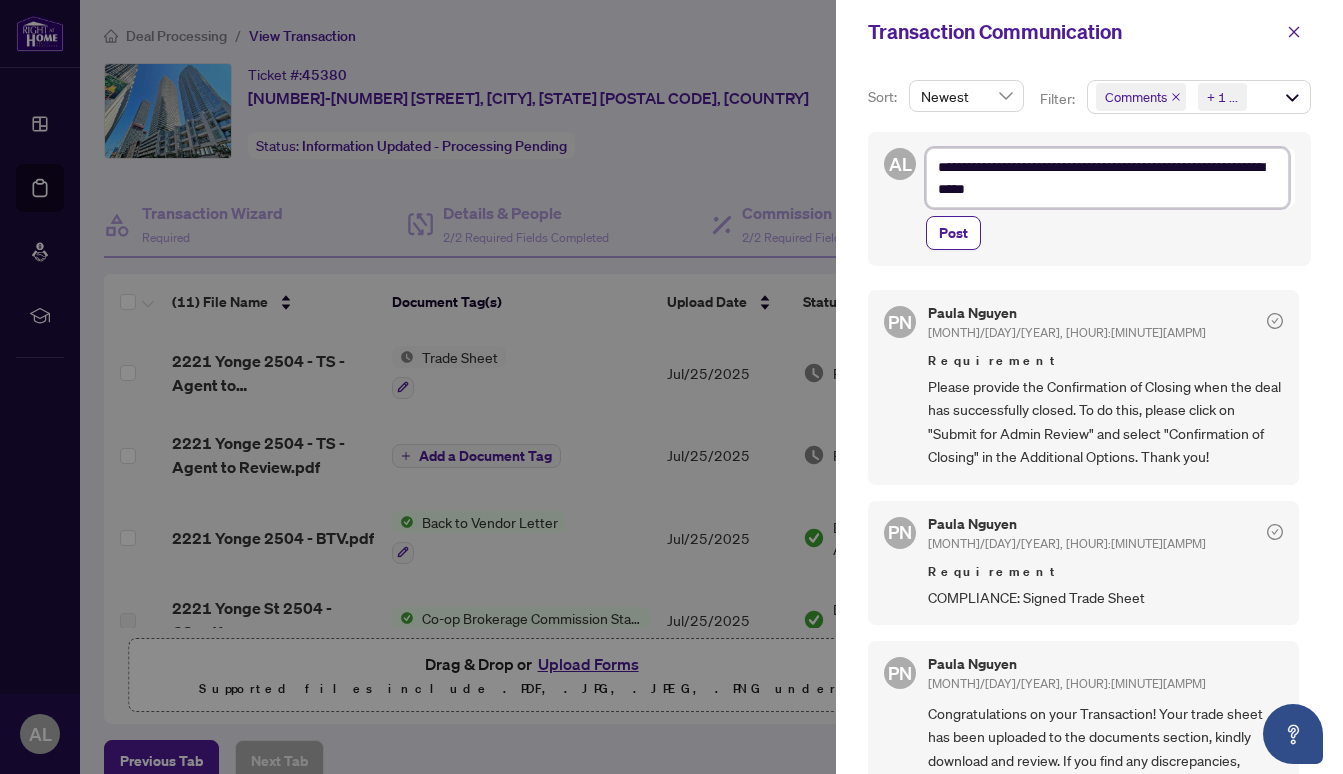 type on "**********" 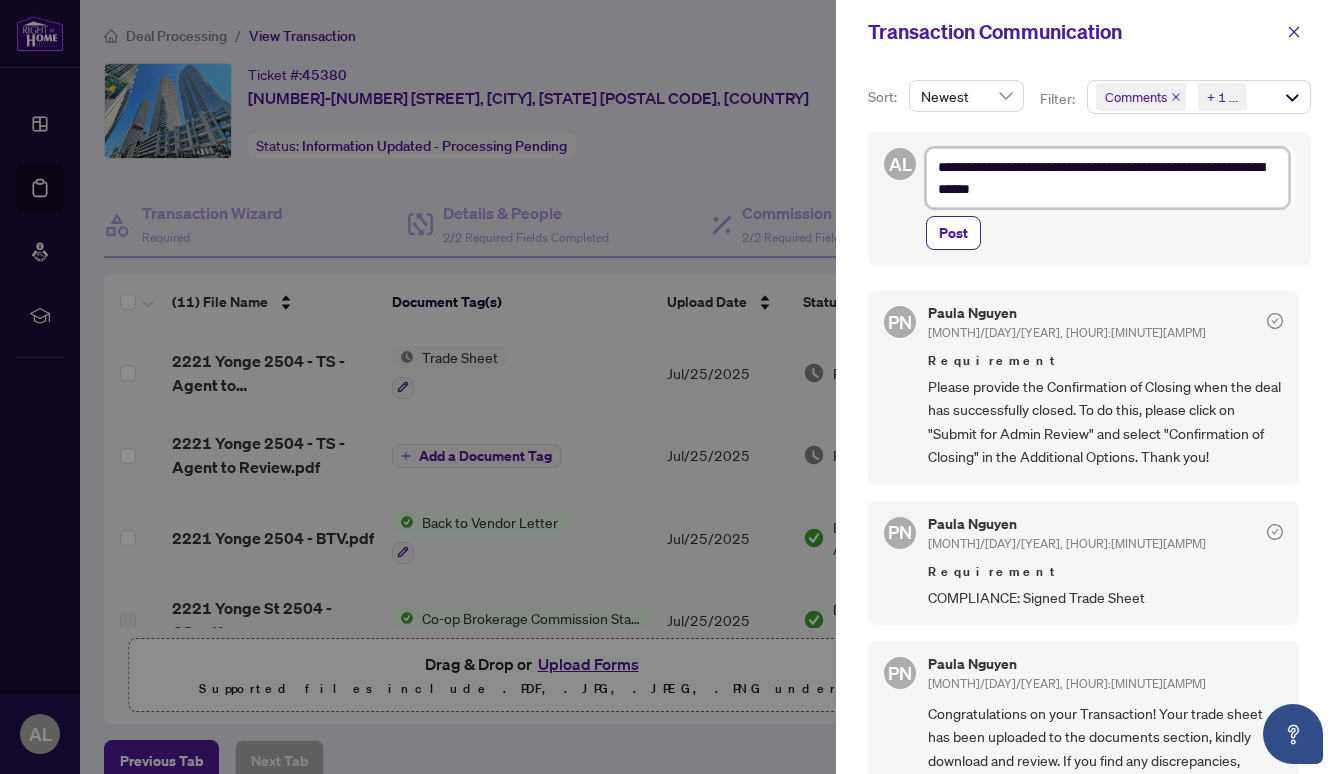 type on "**********" 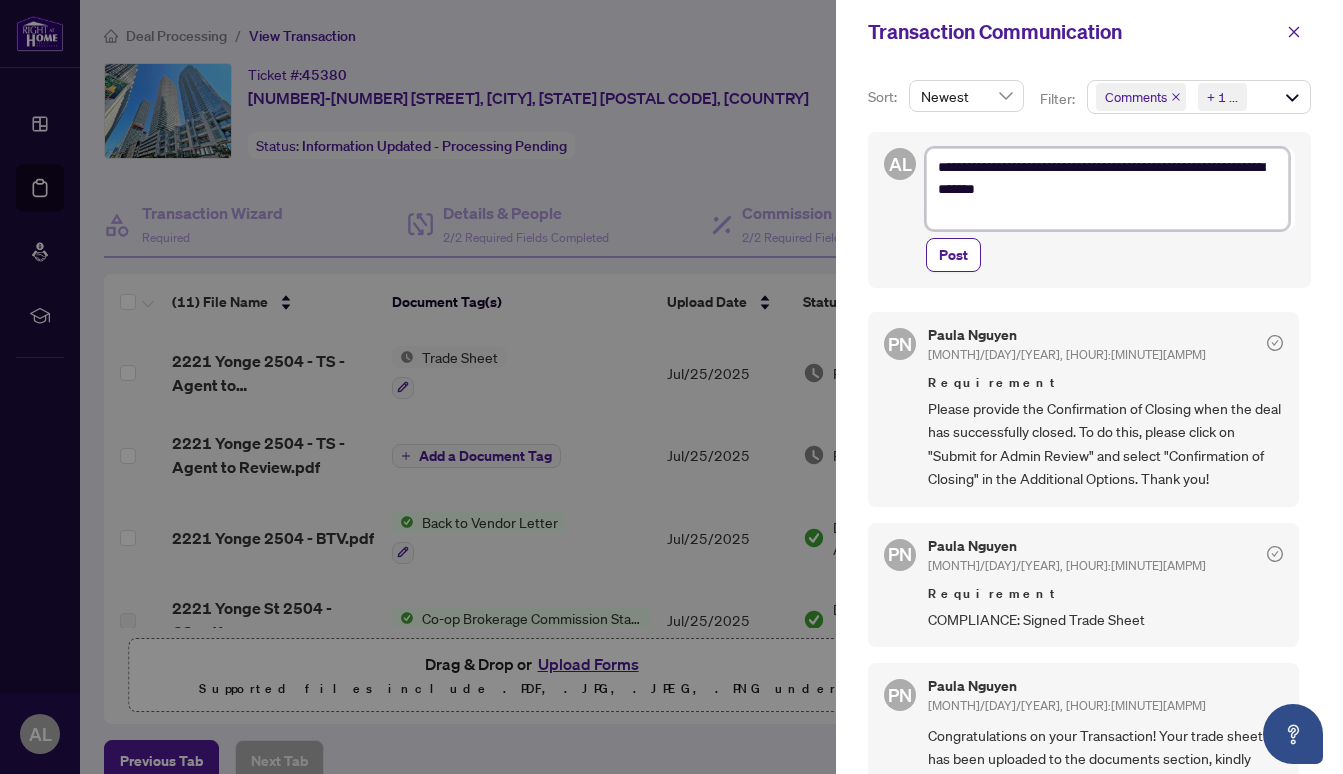type on "**********" 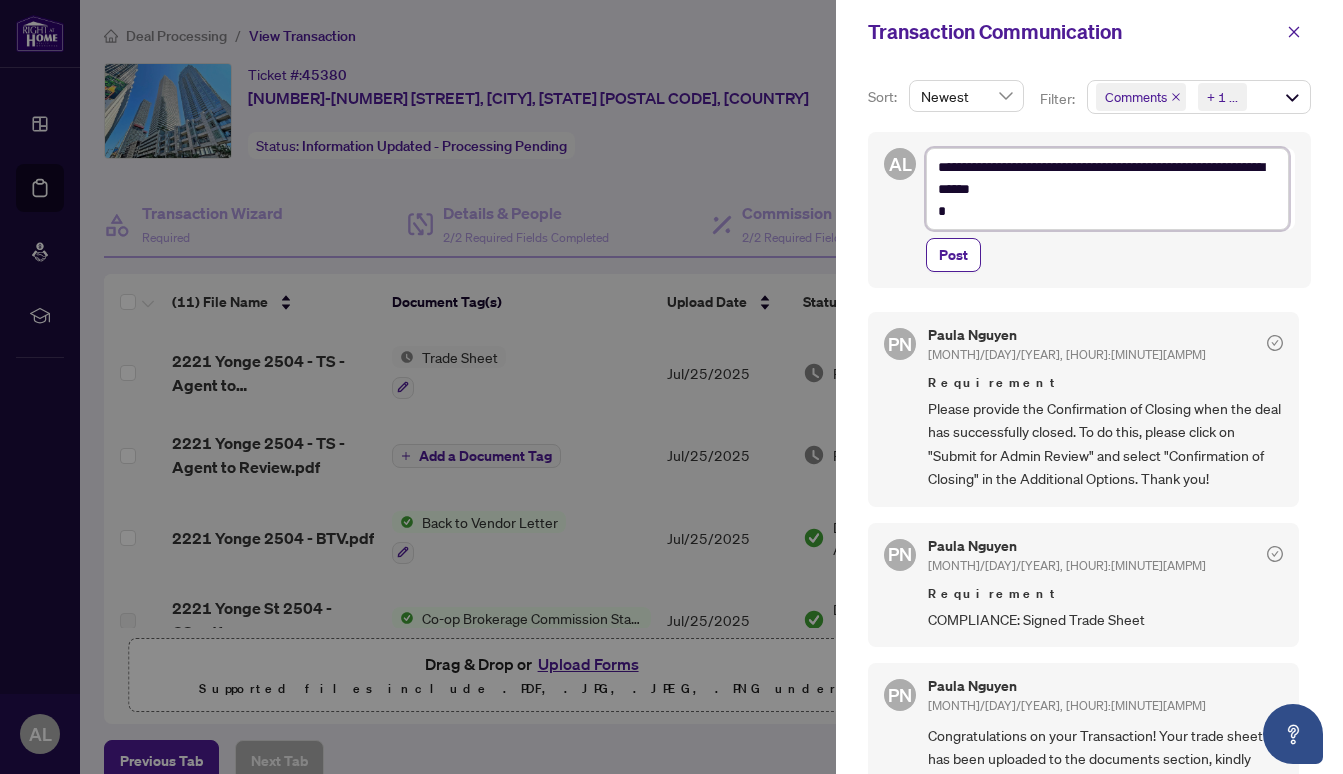 type on "**********" 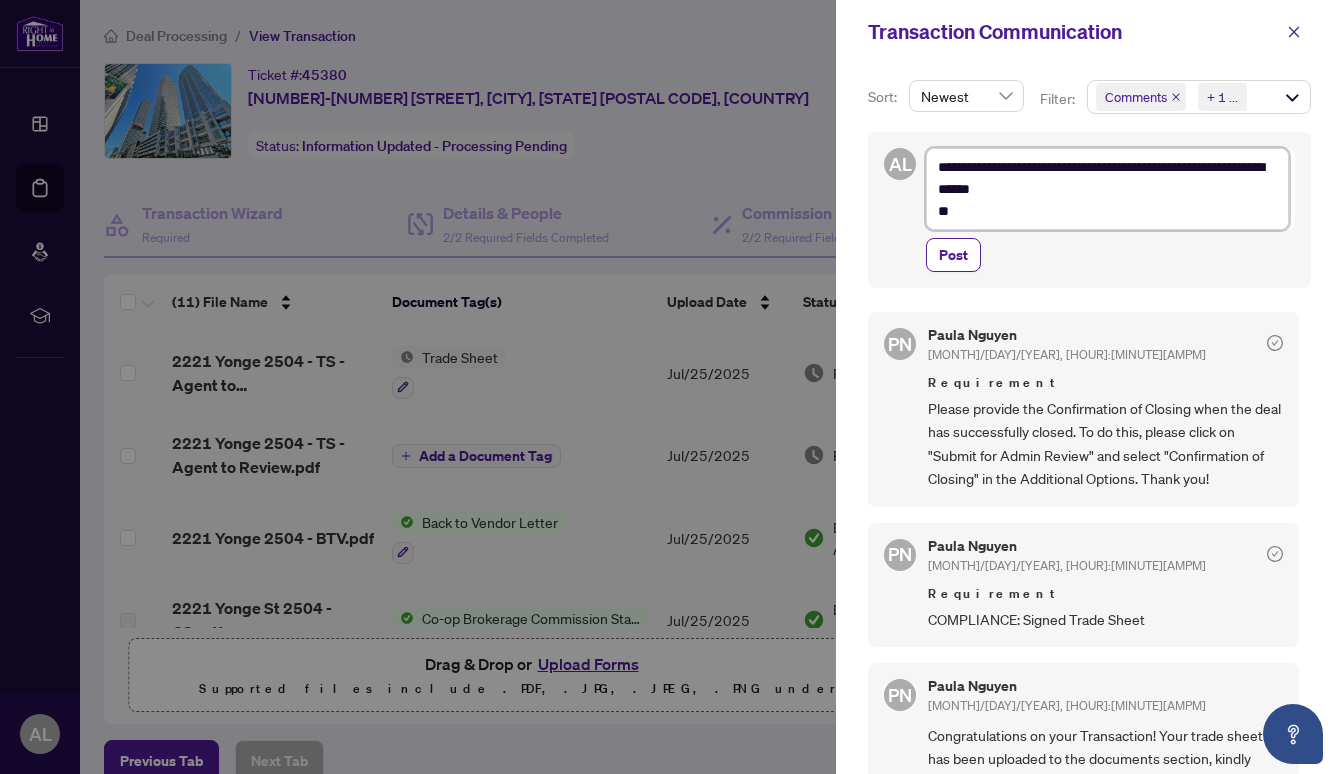 type on "**********" 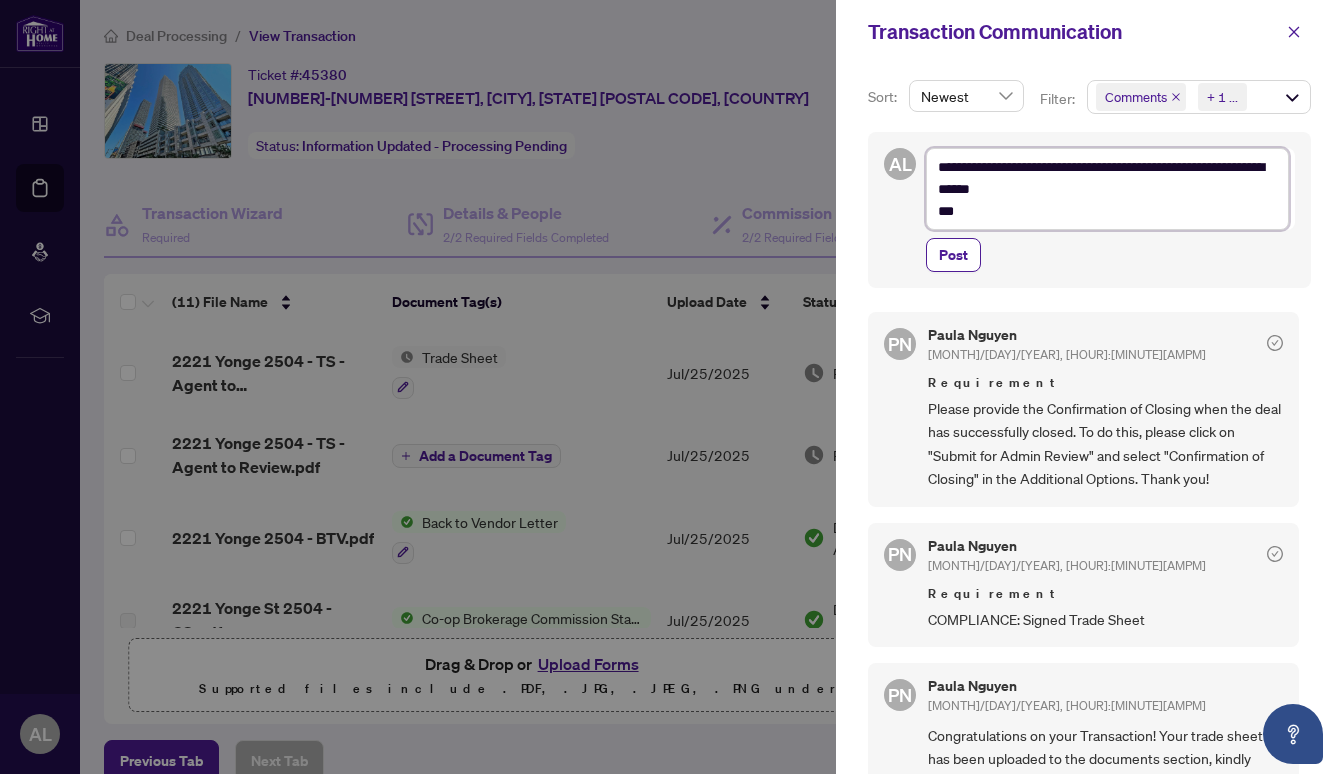 type on "**********" 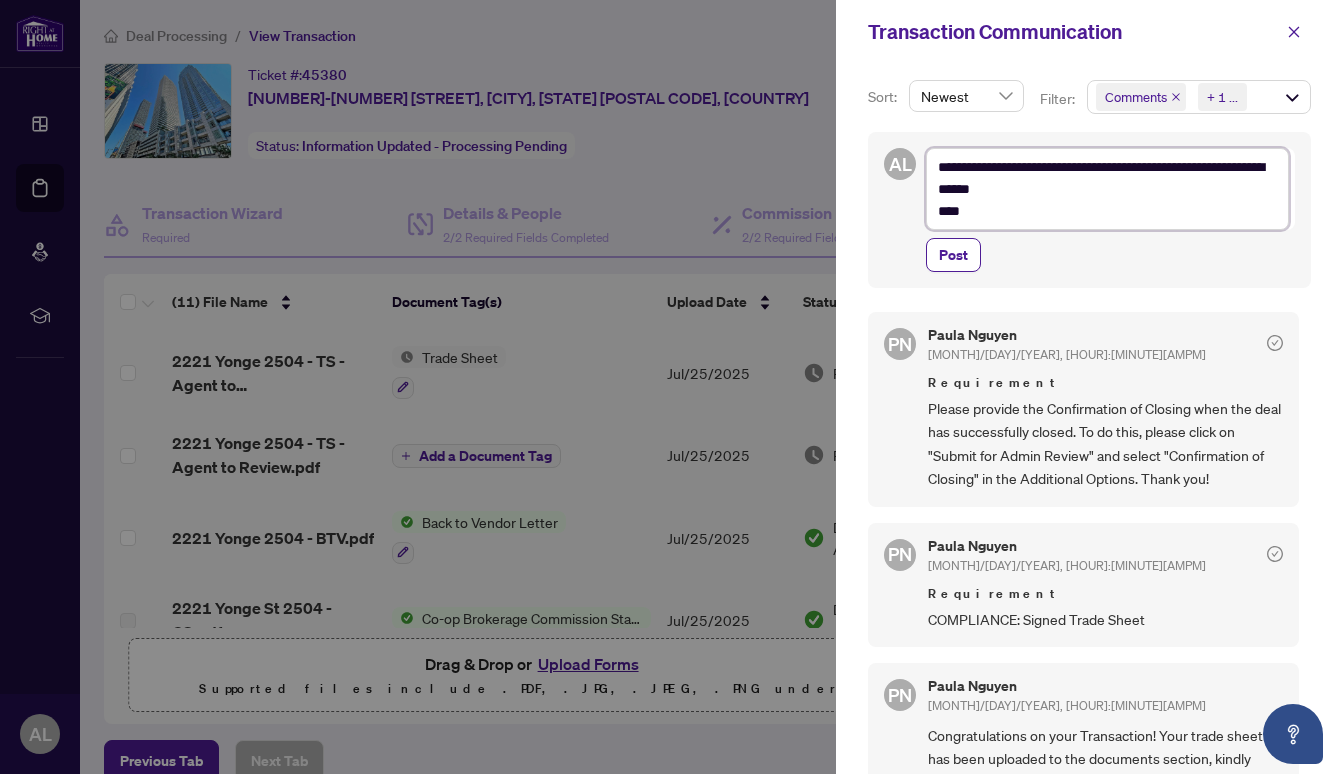 type on "**********" 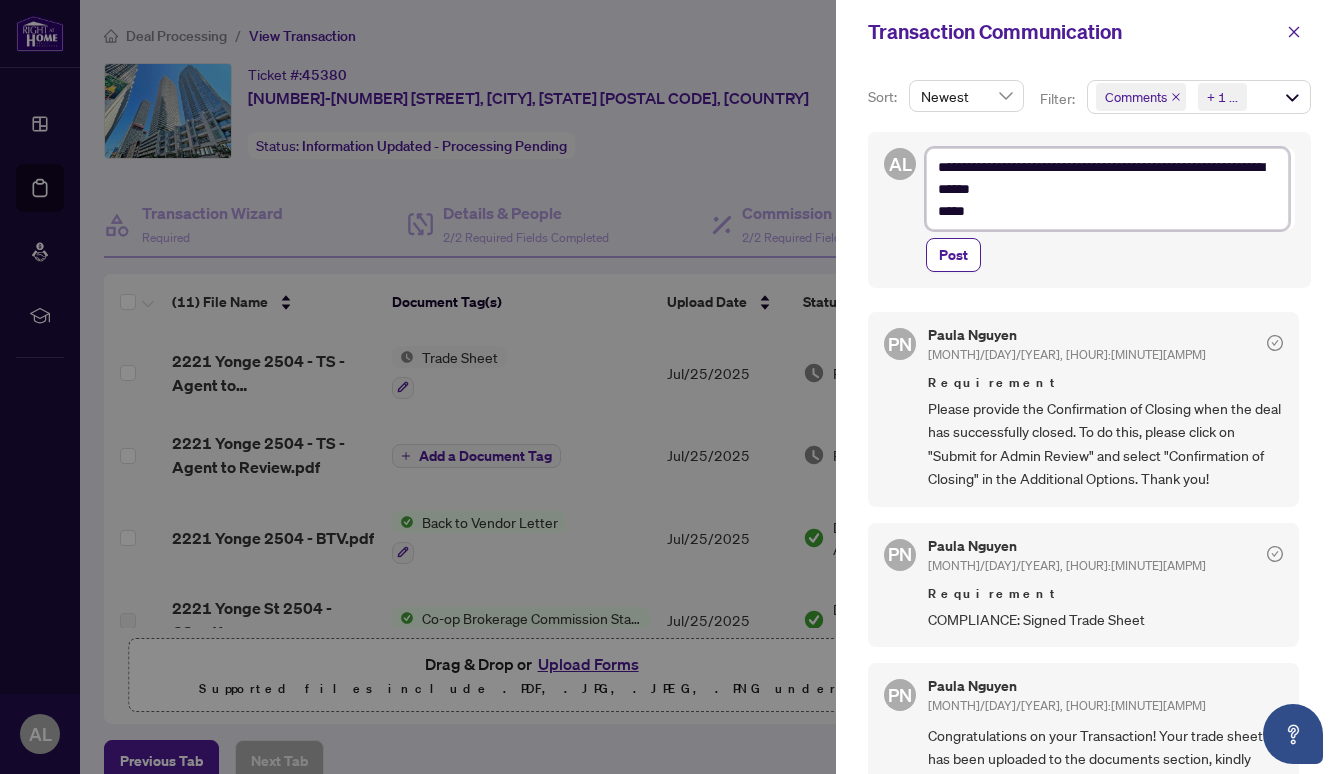 type on "**********" 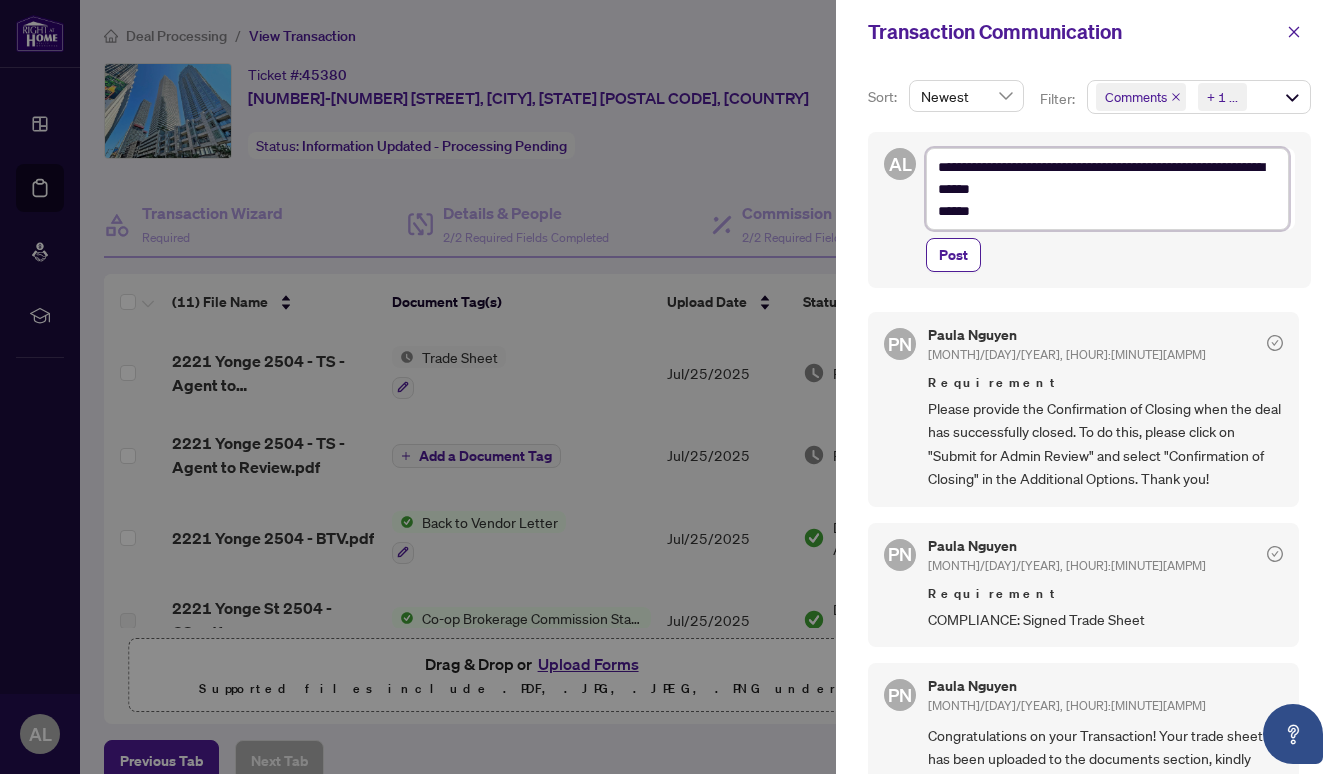 type on "**********" 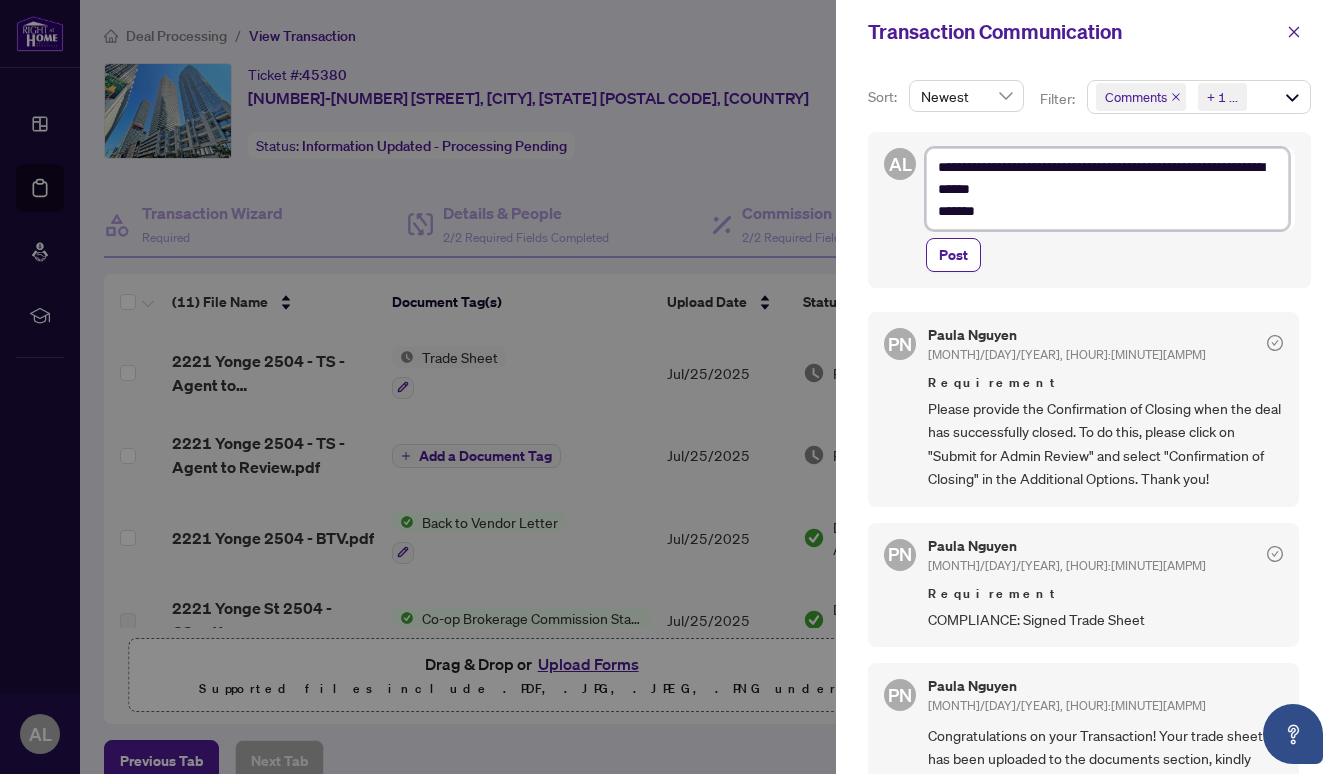 type on "**********" 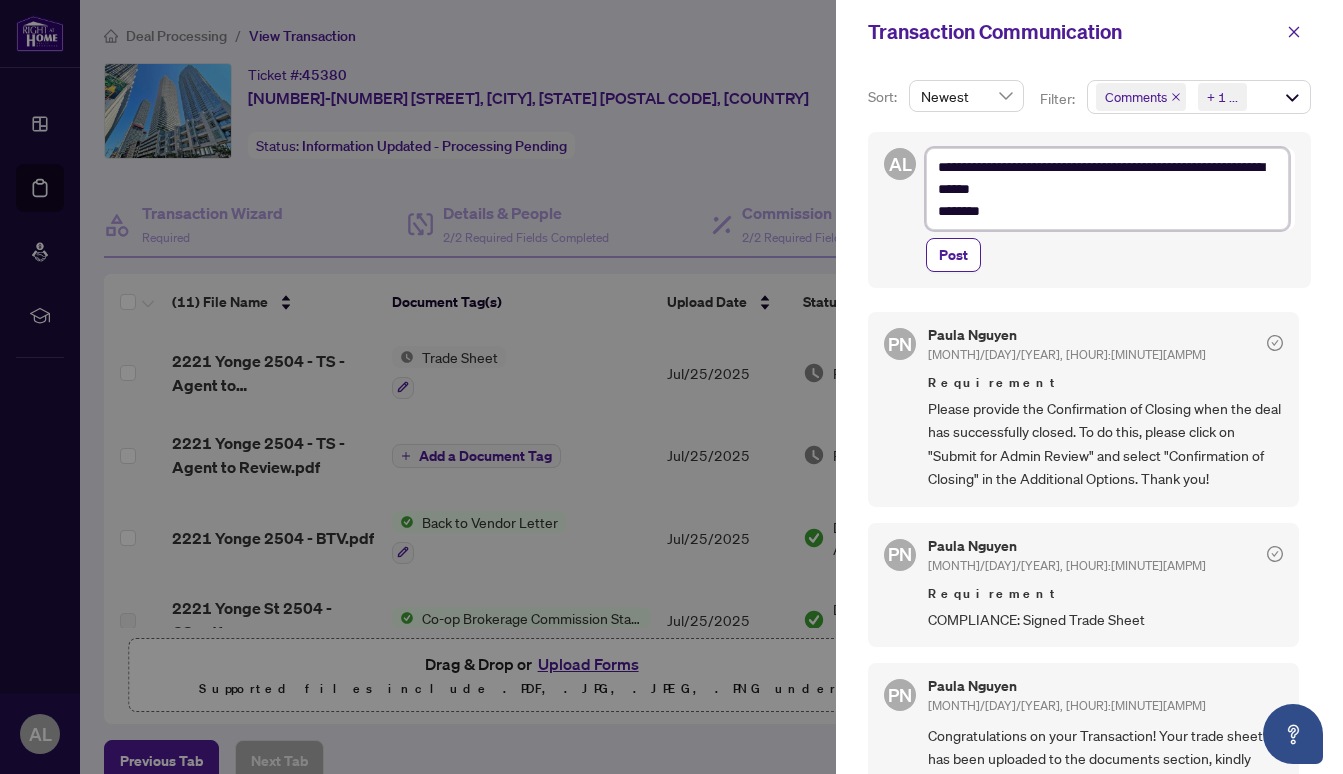 type on "**********" 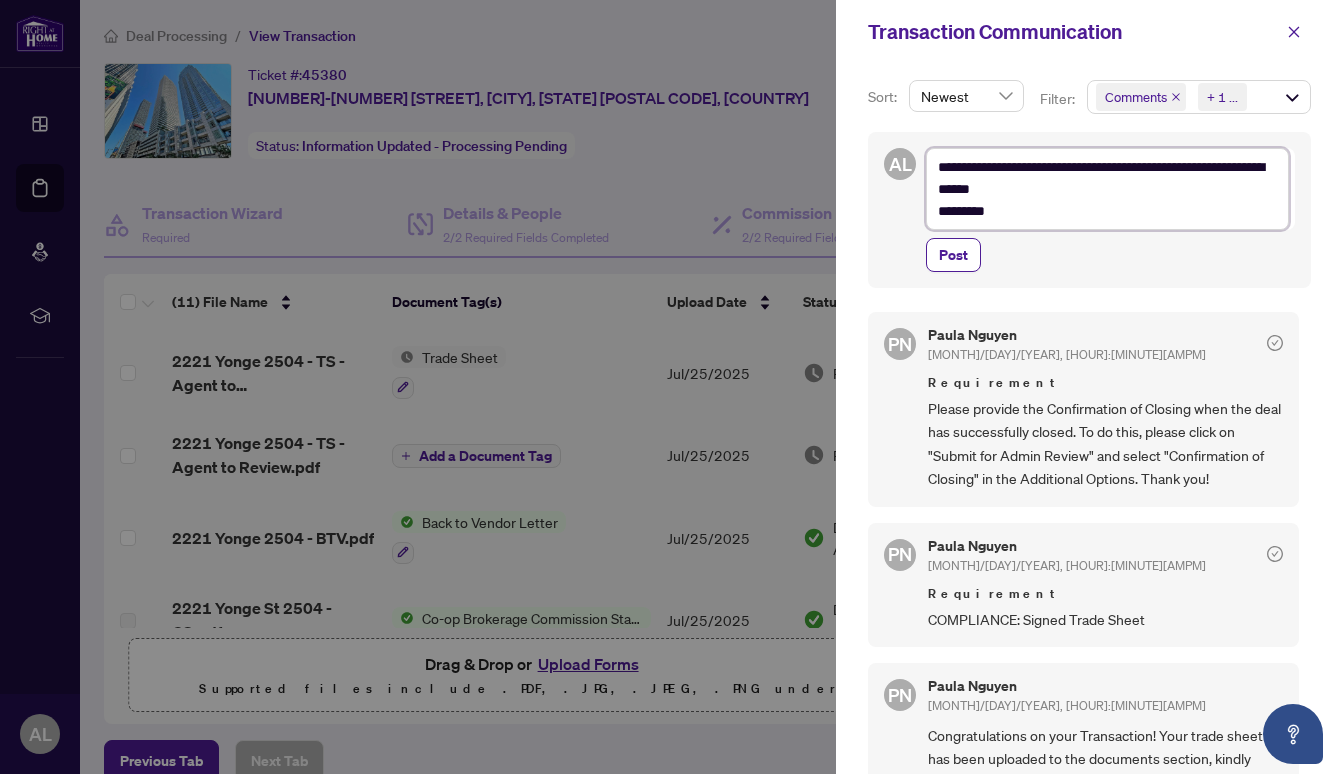 type on "**********" 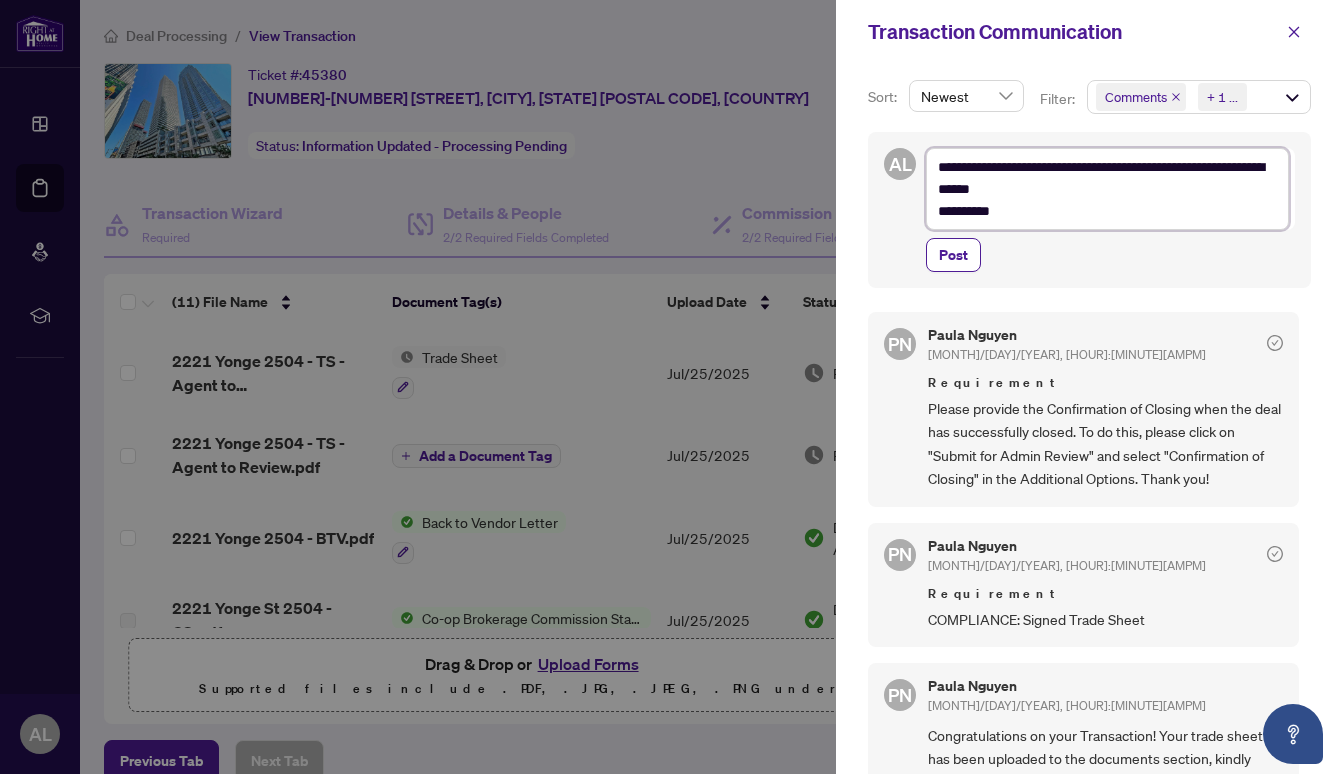 type on "**********" 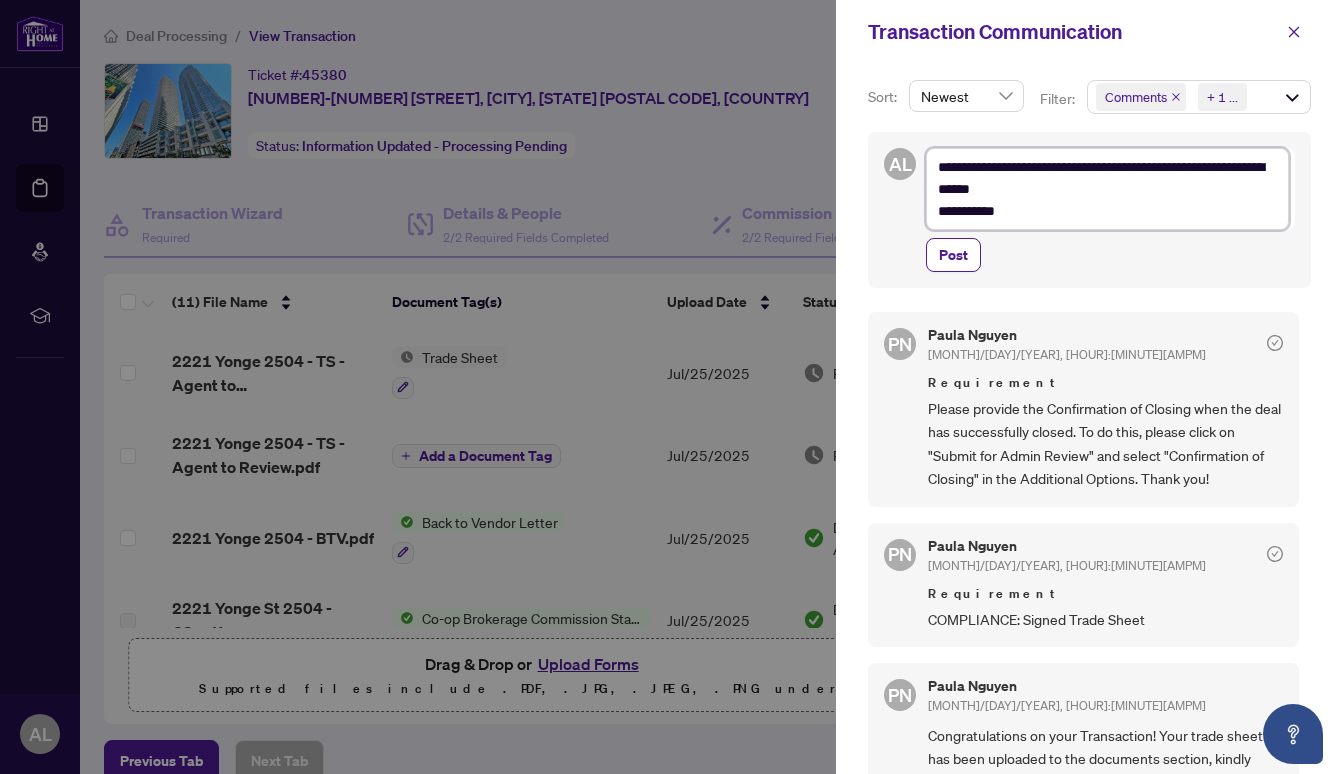 type on "**********" 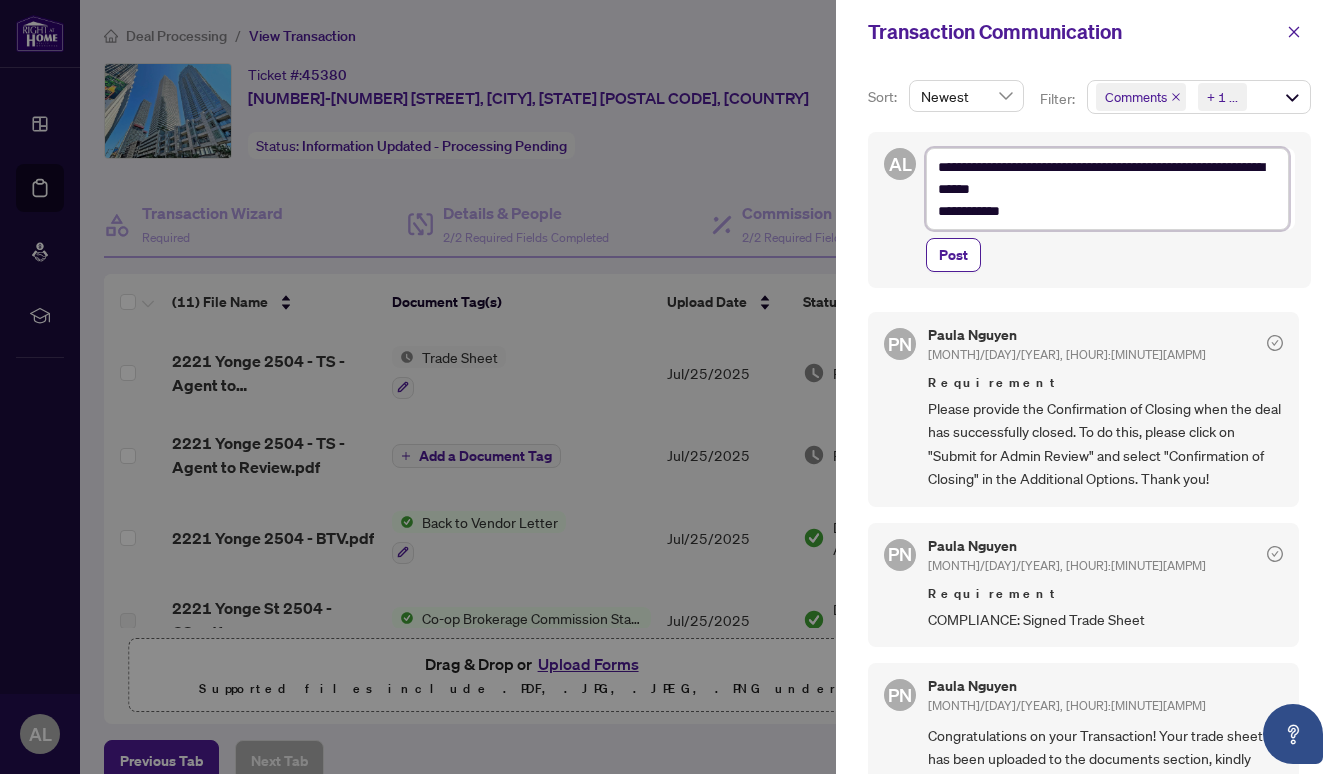 type on "**********" 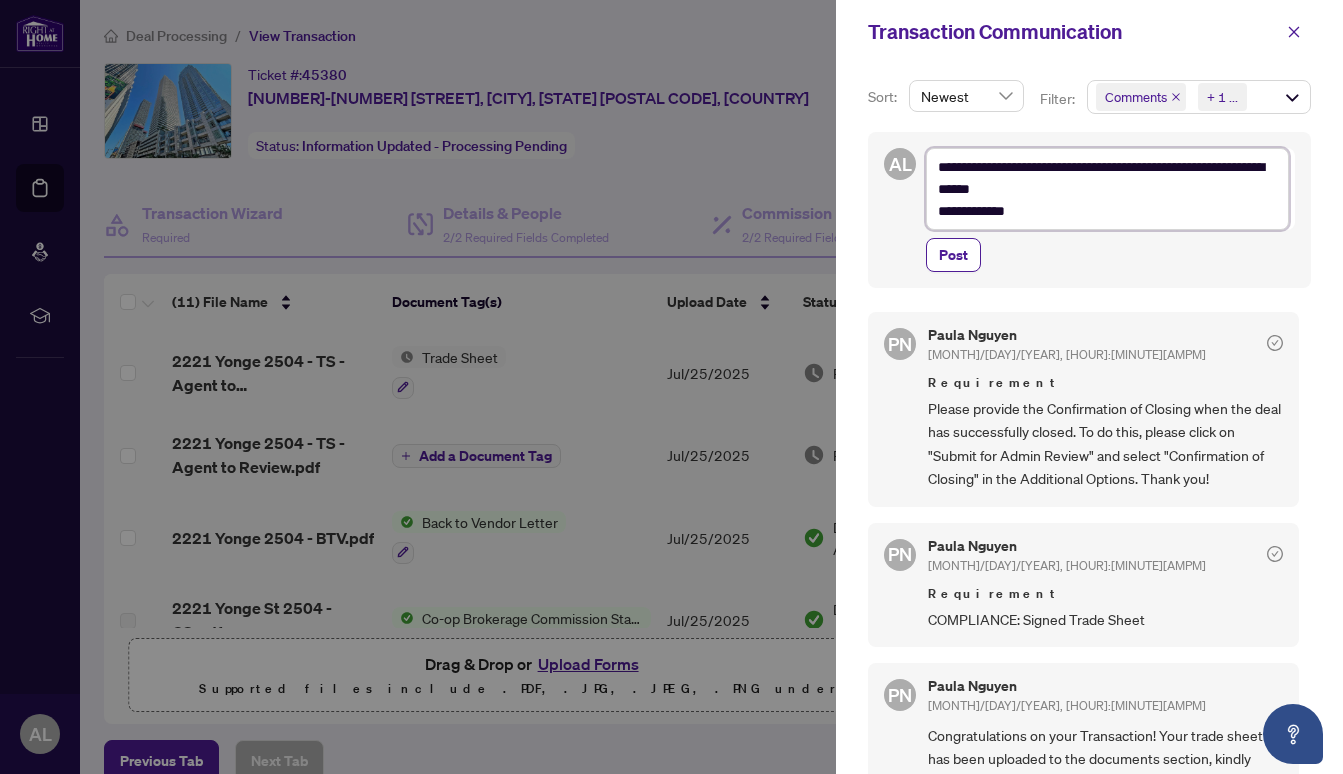 type on "**********" 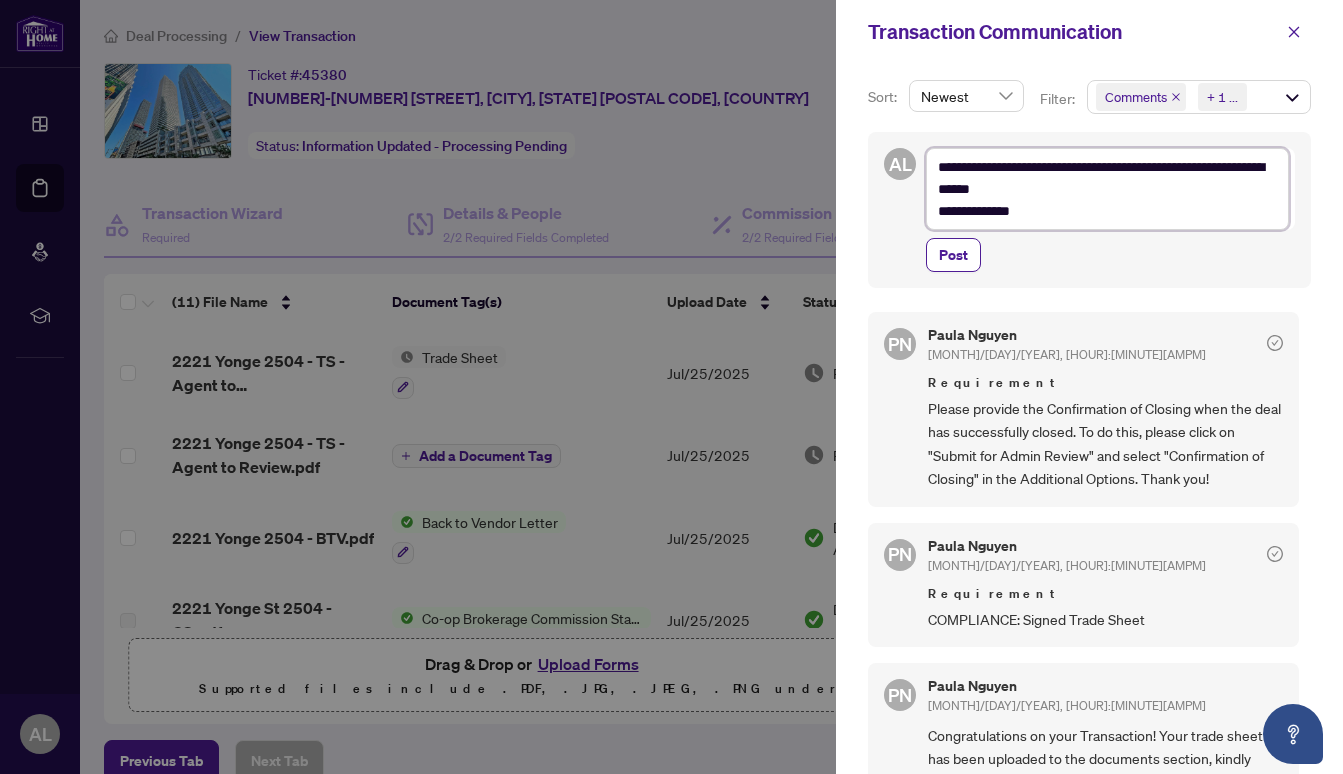 type on "**********" 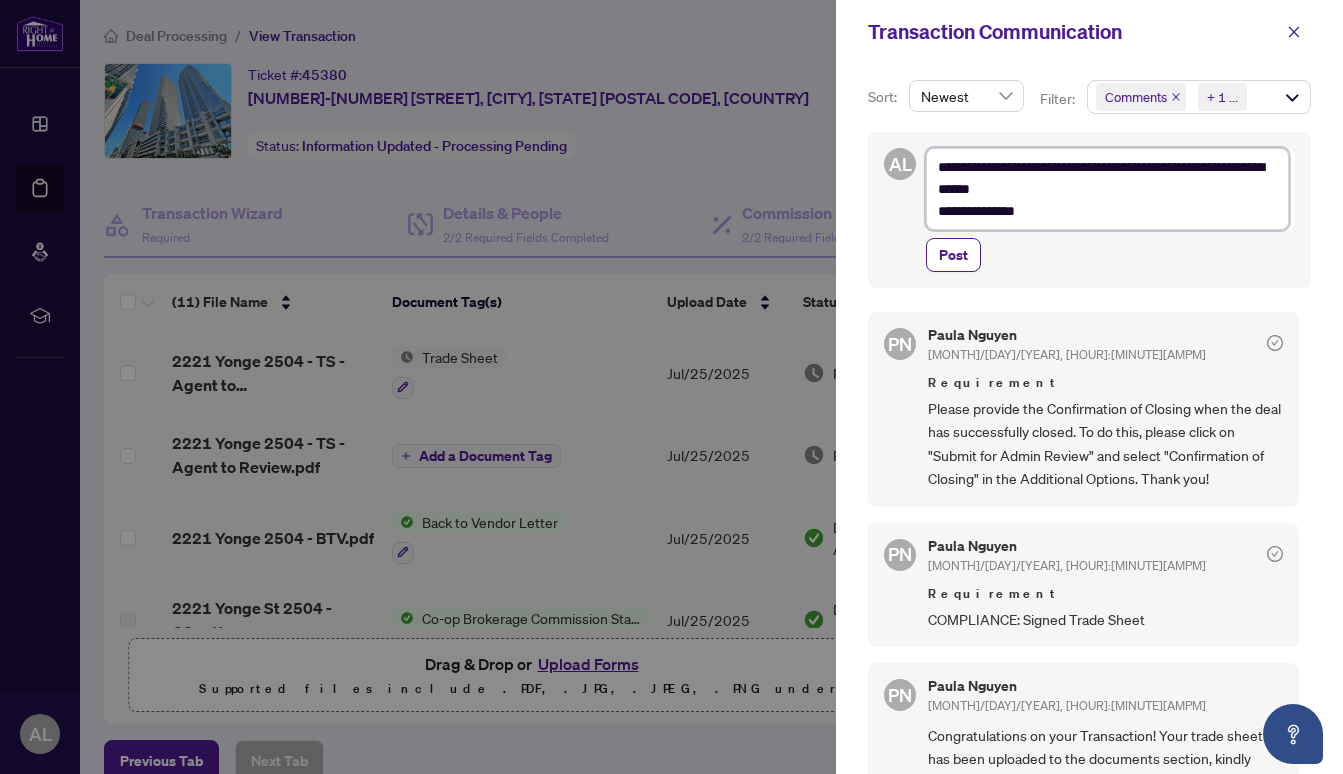 type on "**********" 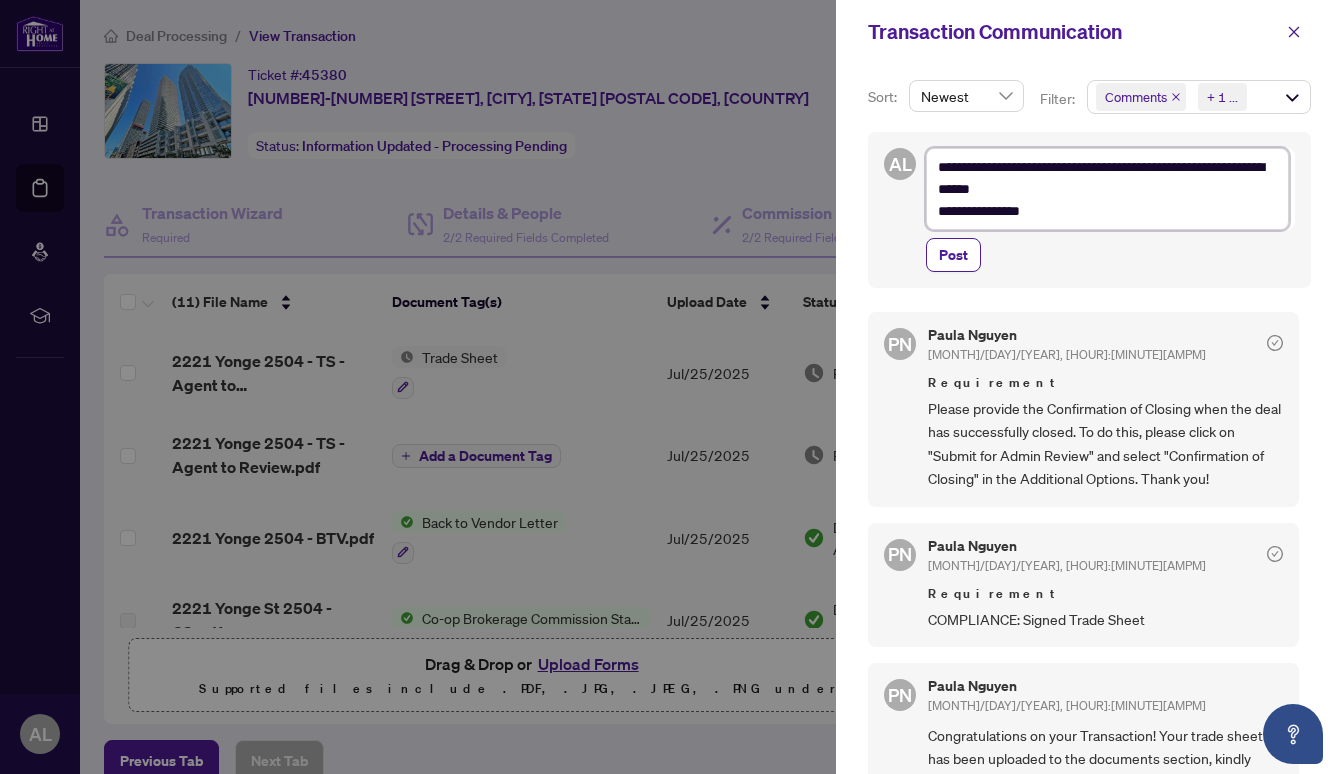 type on "**********" 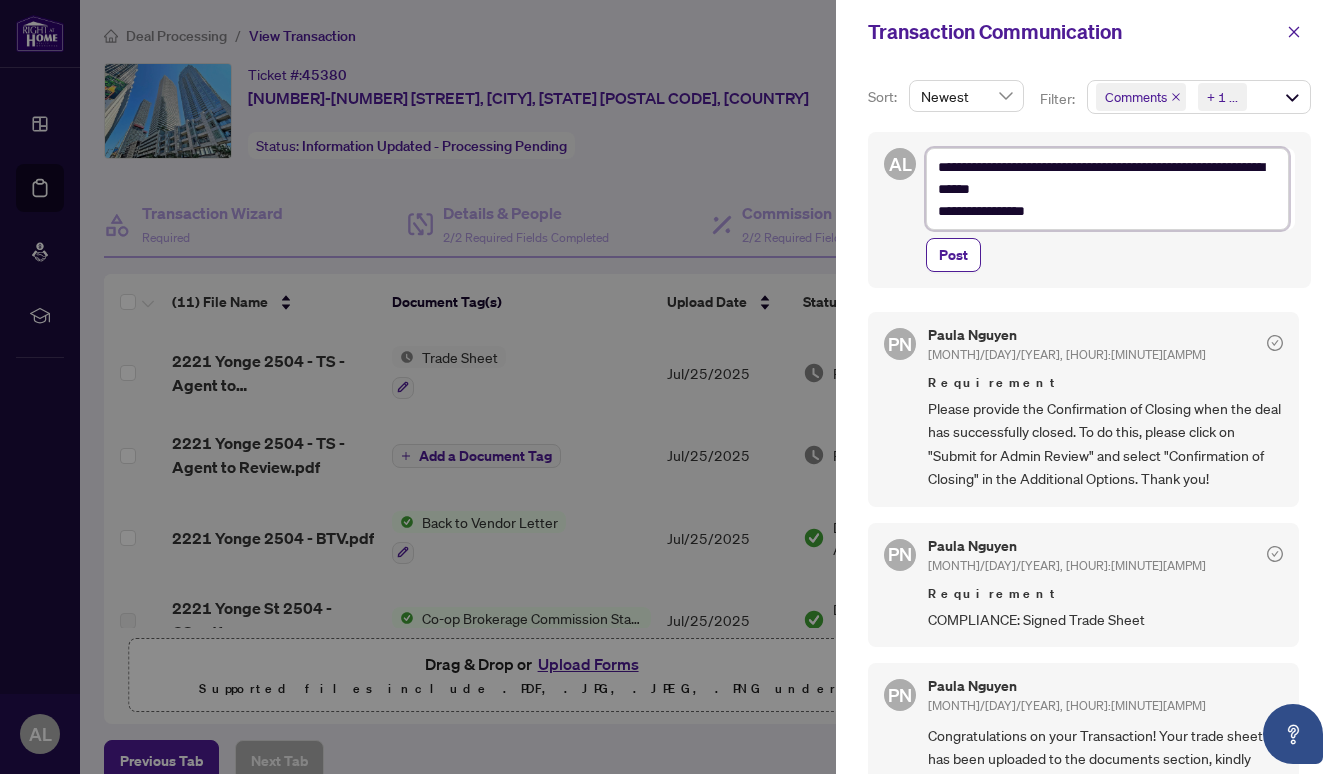 type on "**********" 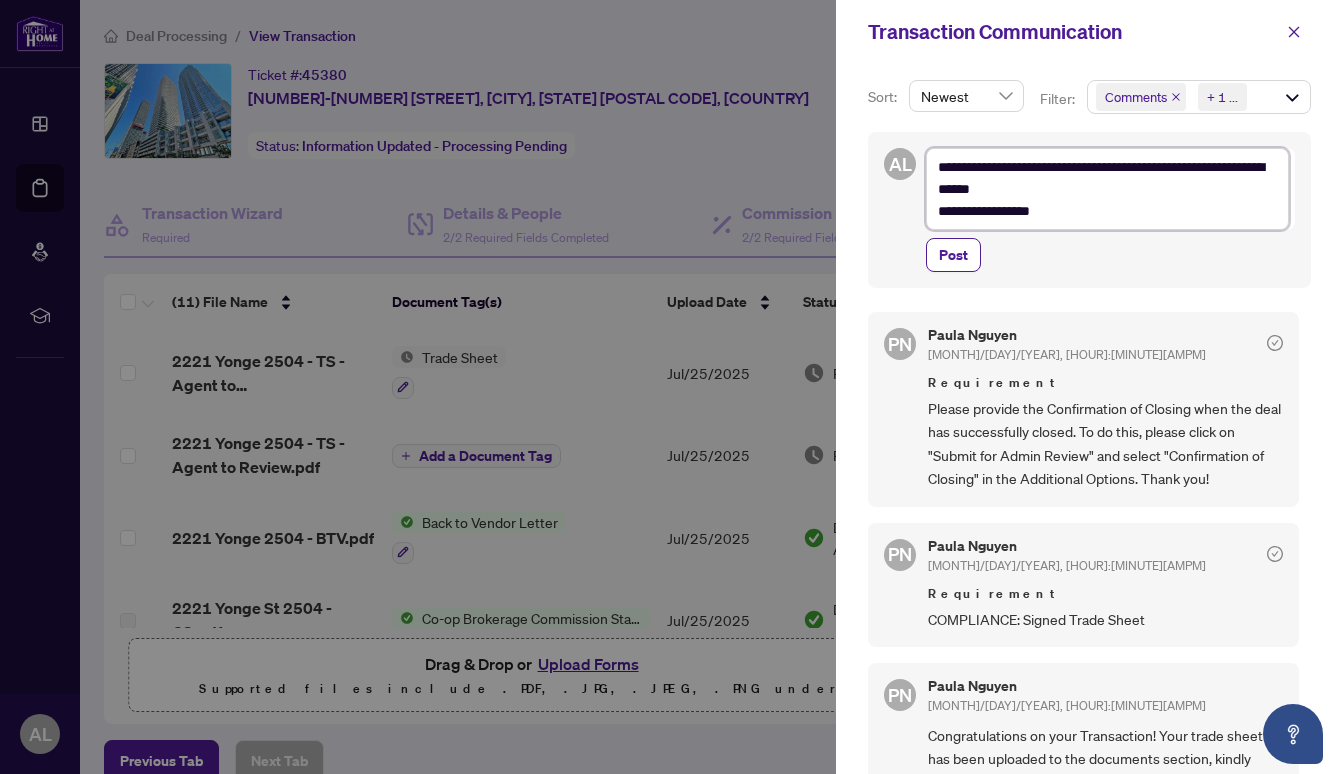type on "**********" 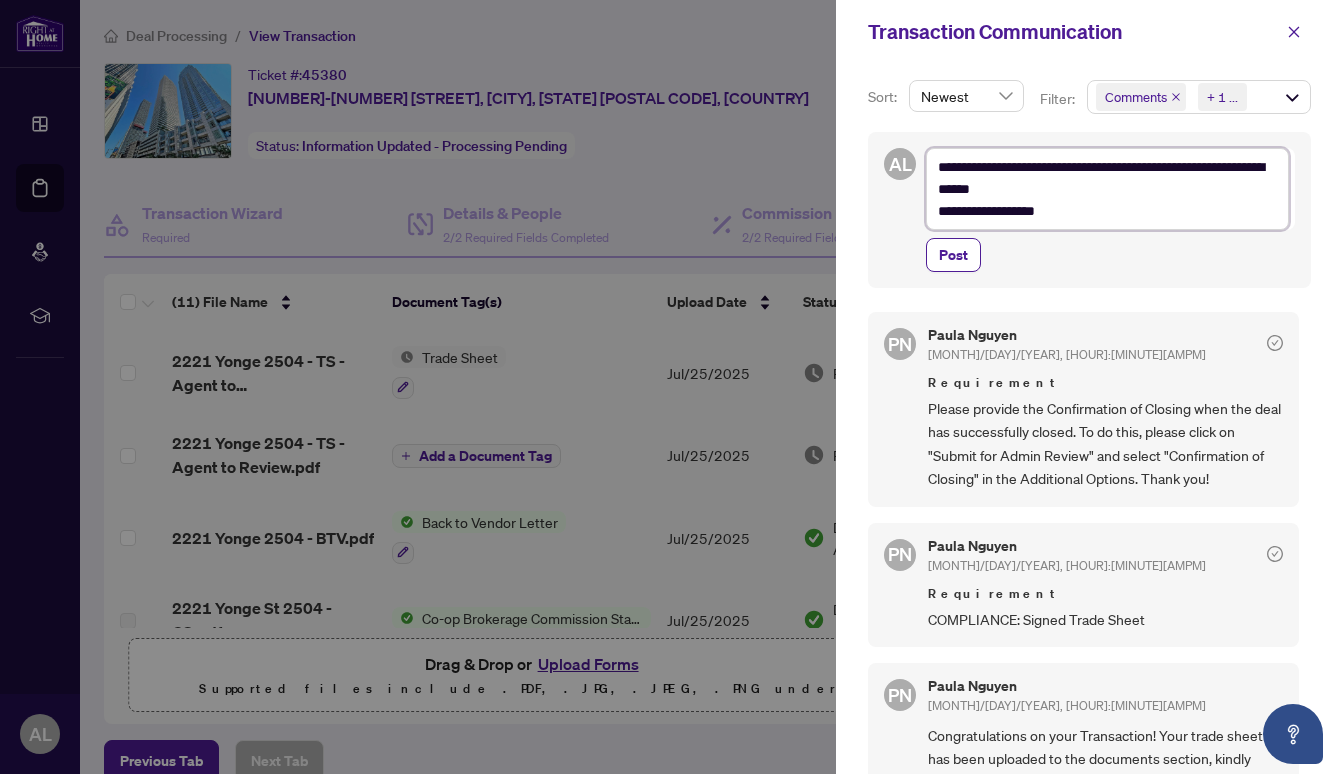 type on "**********" 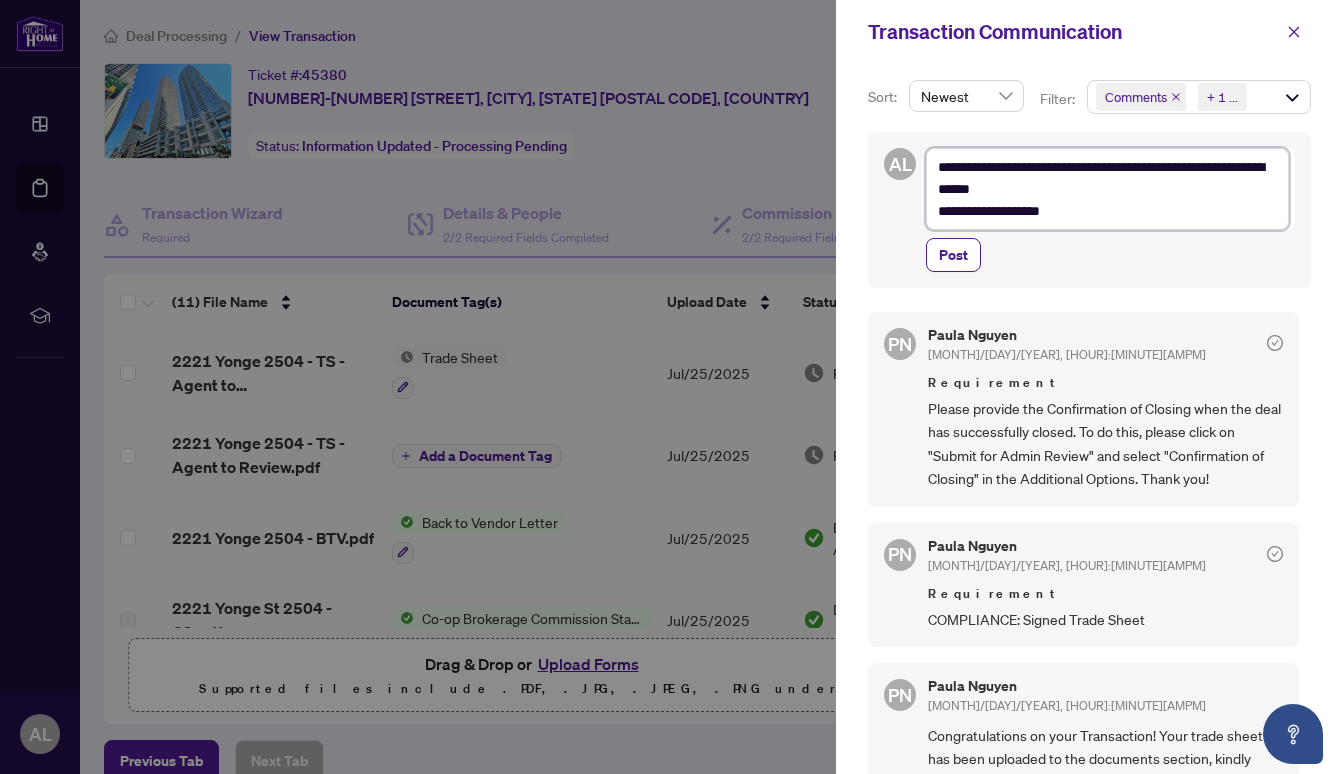 type on "**********" 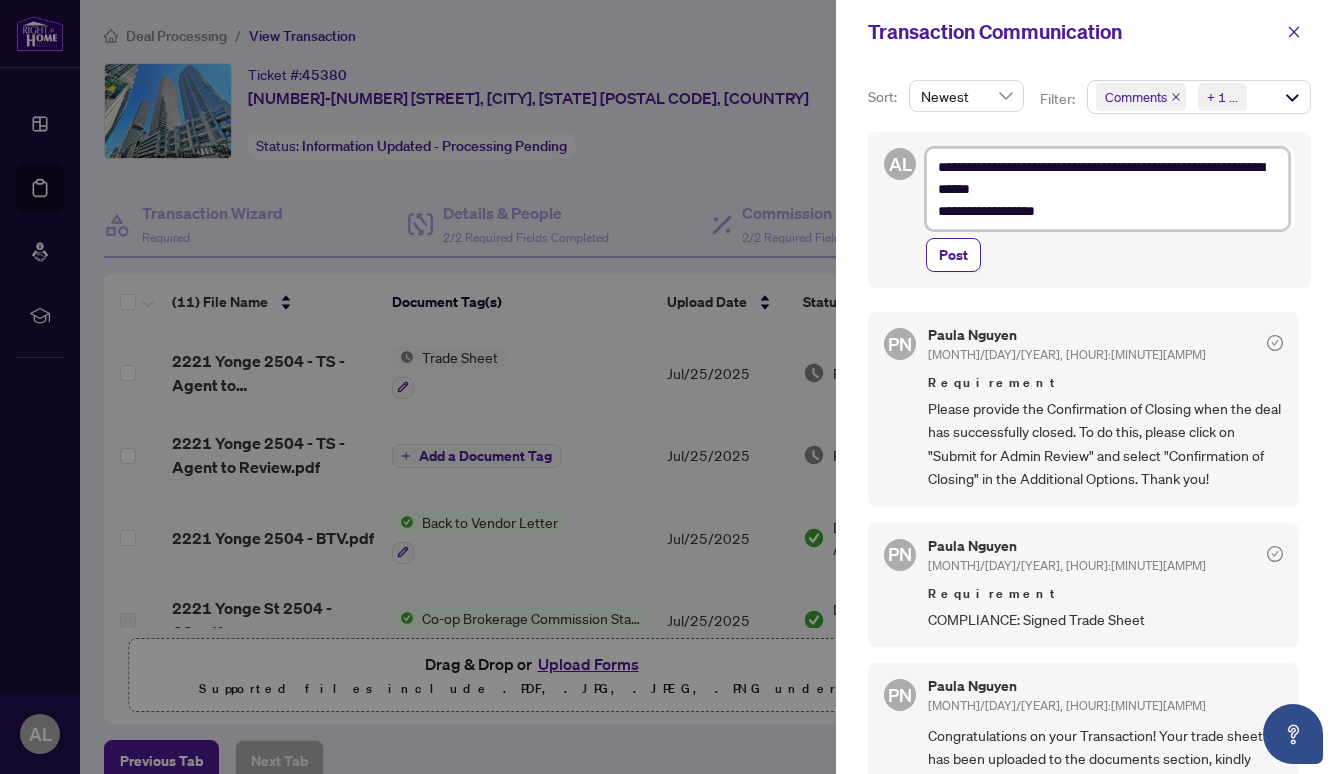 type on "**********" 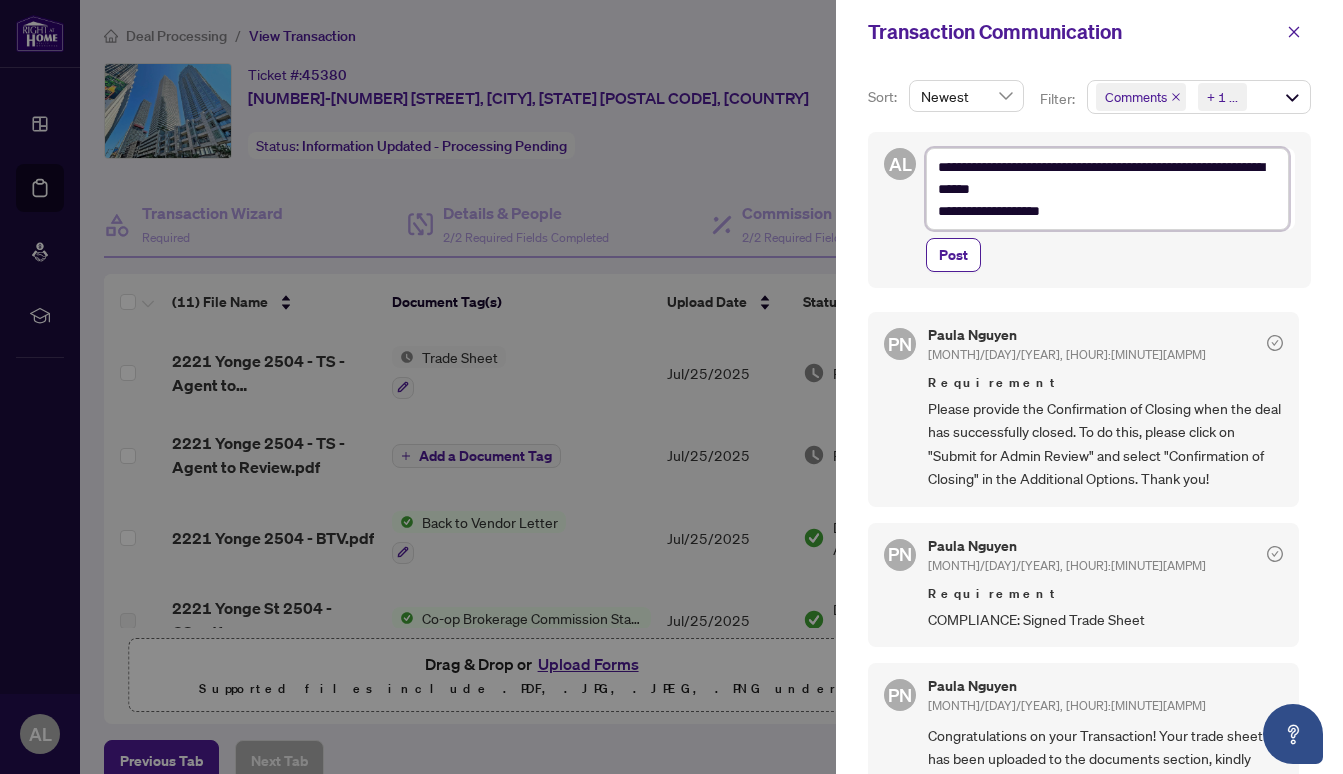 type on "**********" 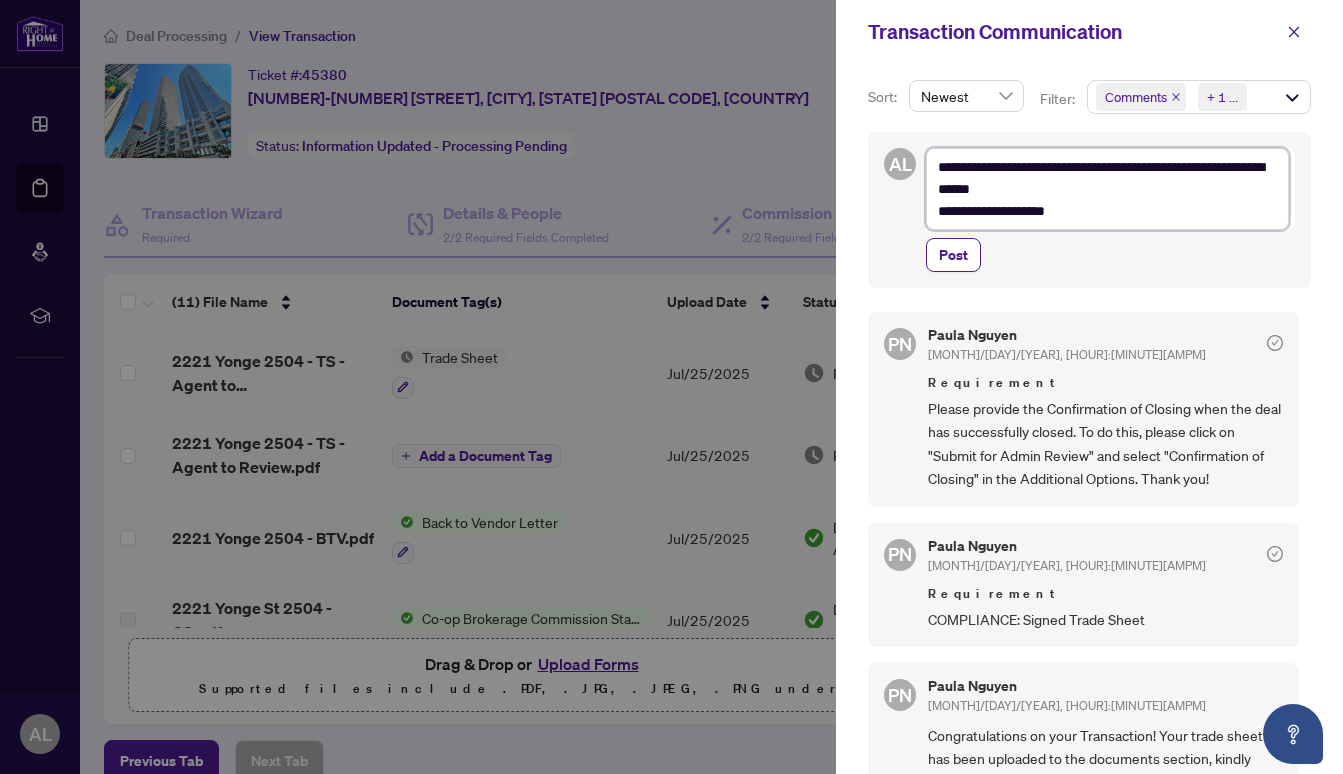 type on "**********" 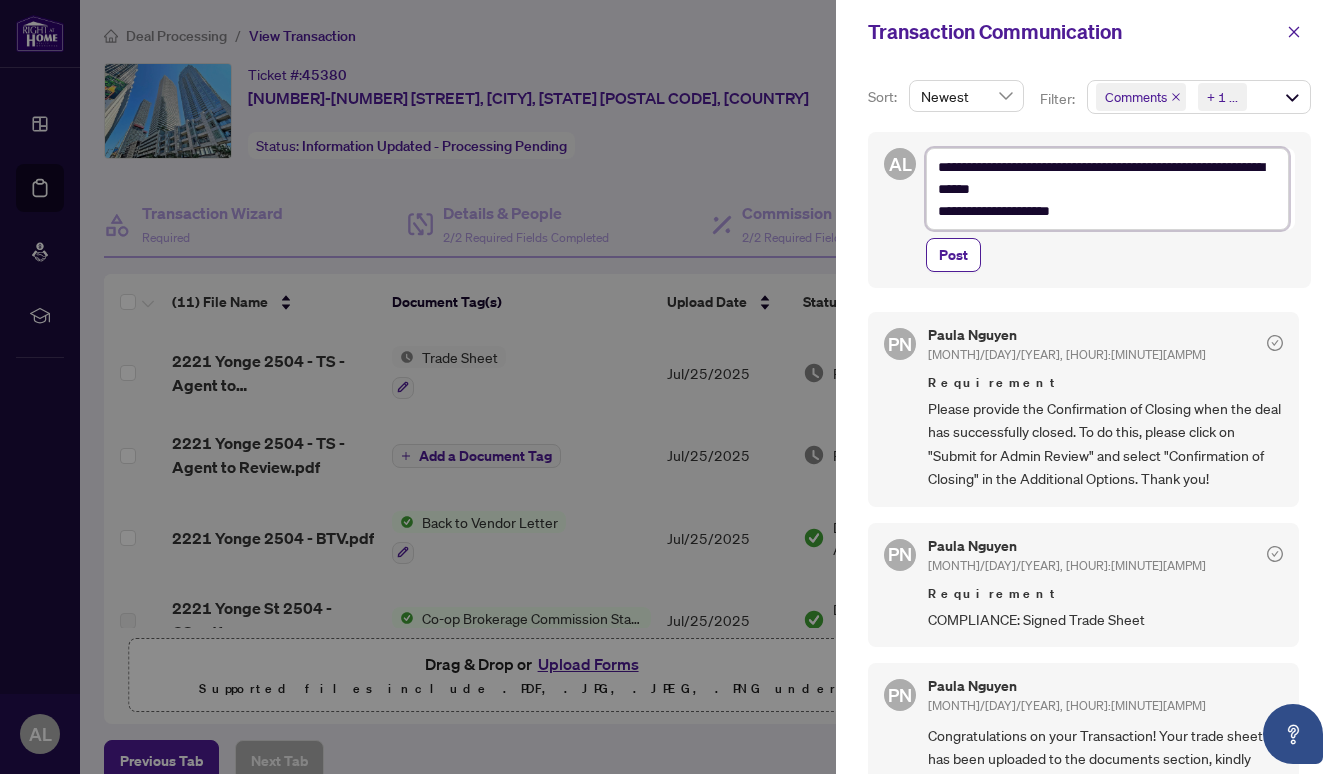 type on "**********" 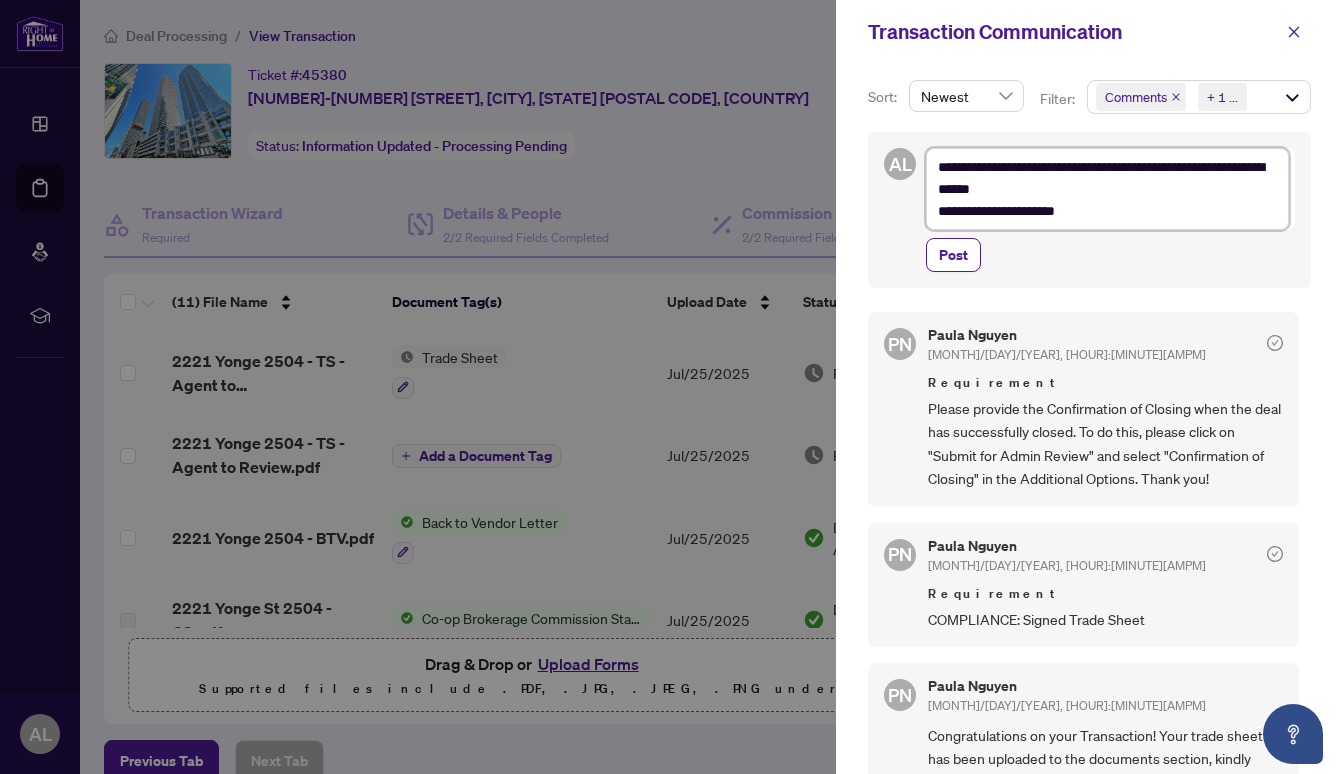 type on "**********" 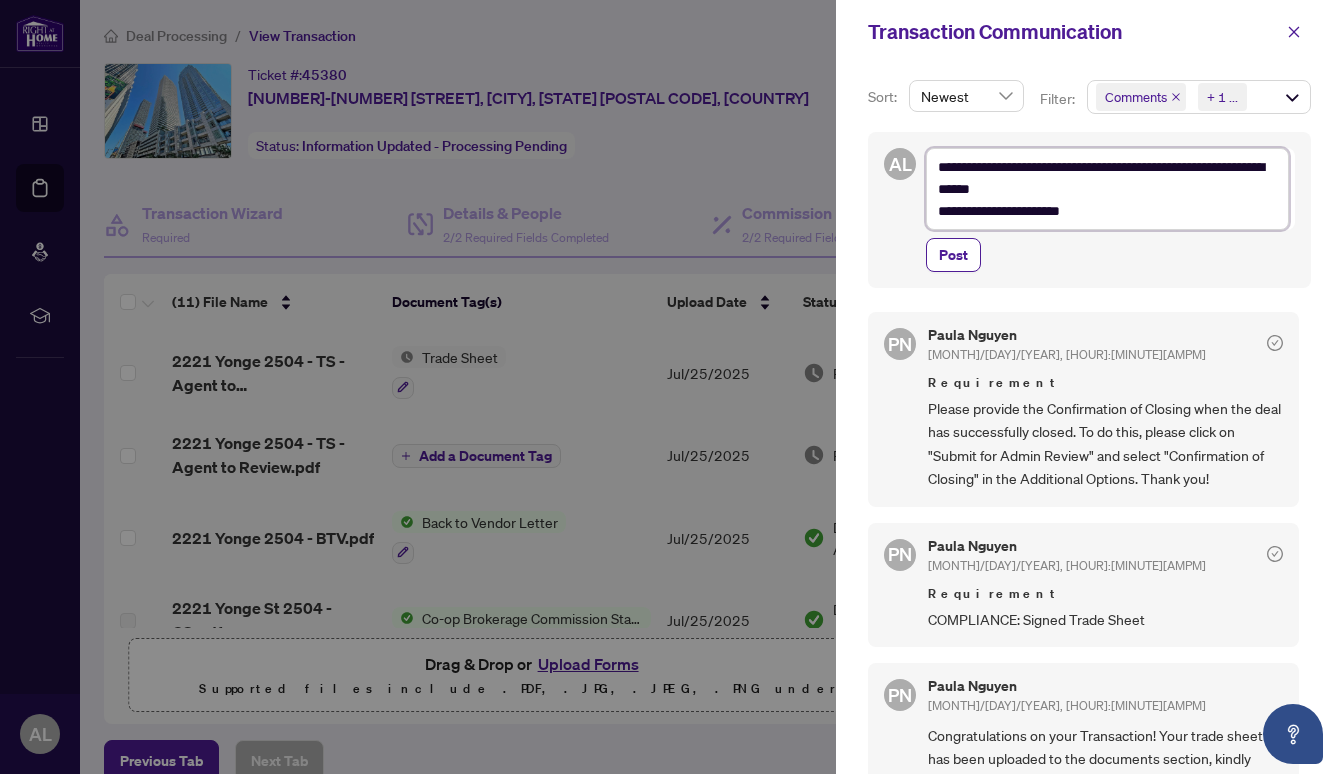 type on "**********" 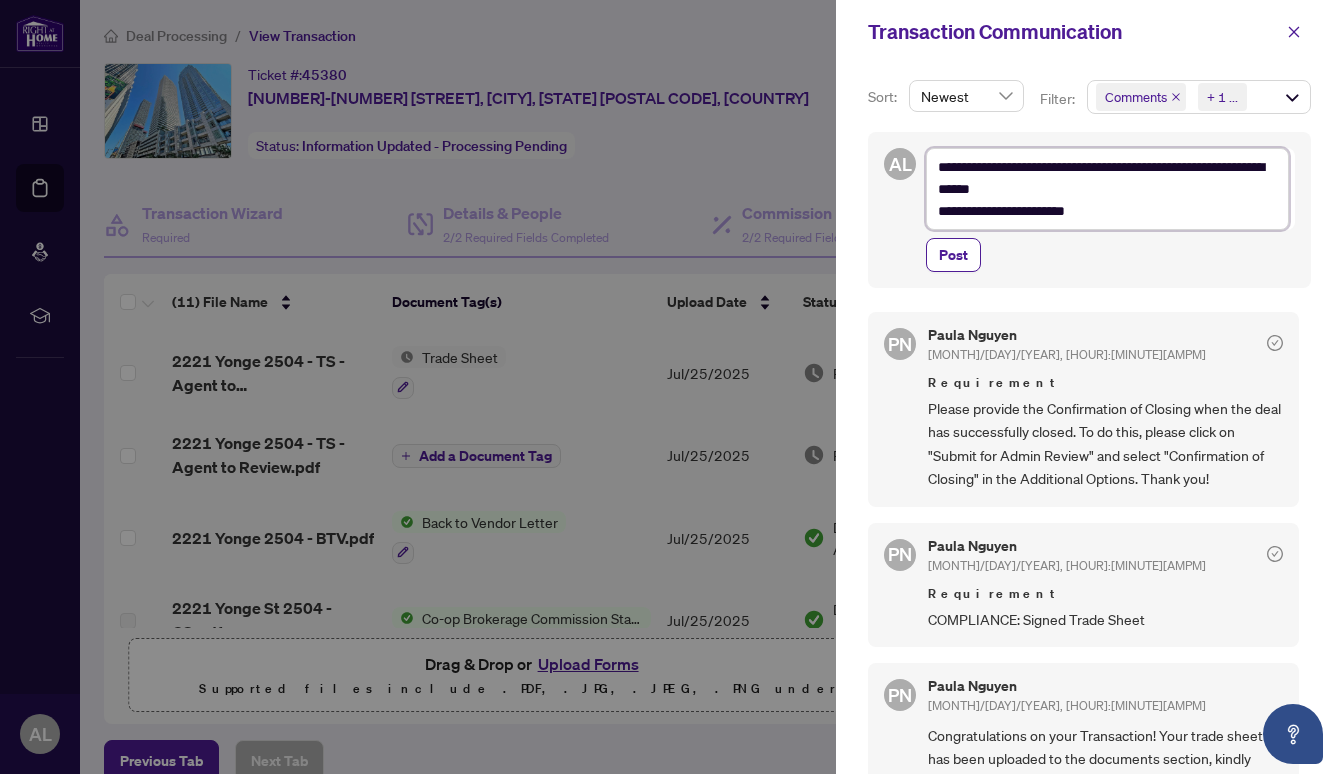 type on "**********" 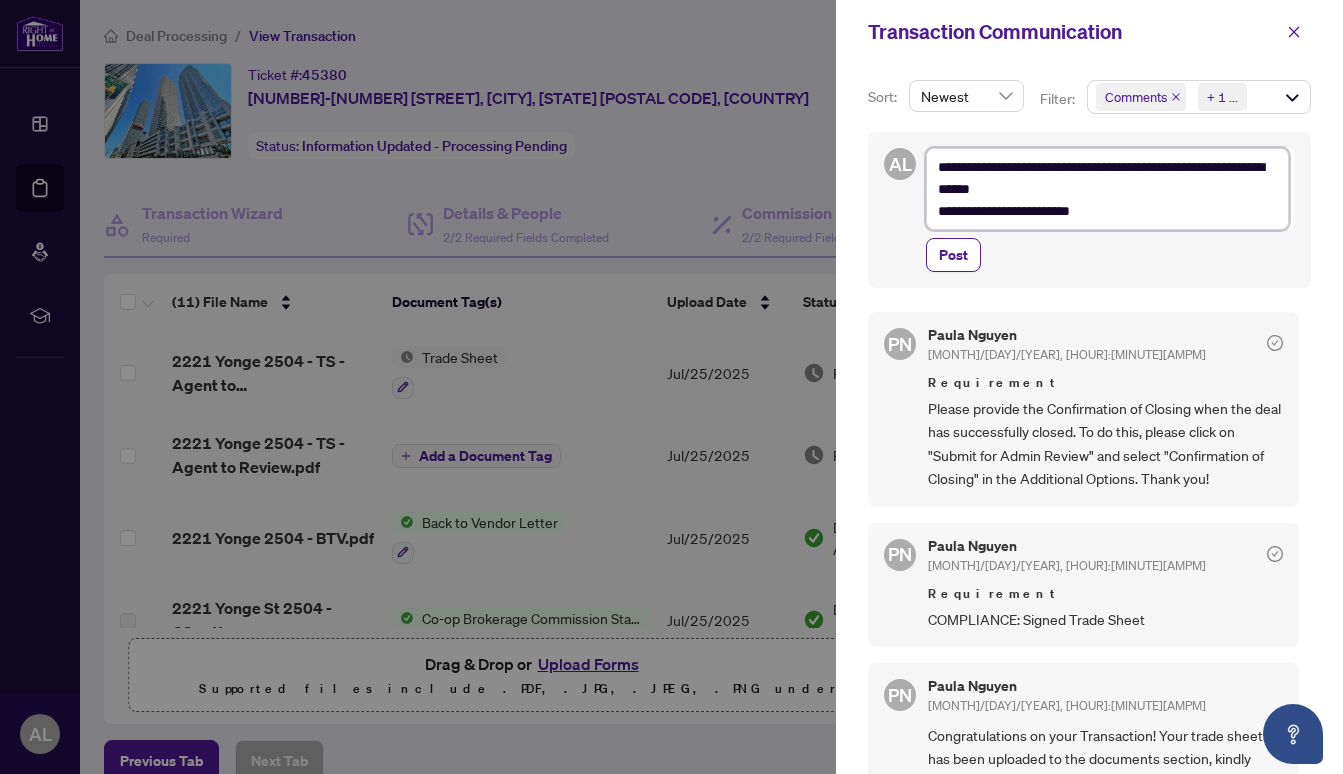 type 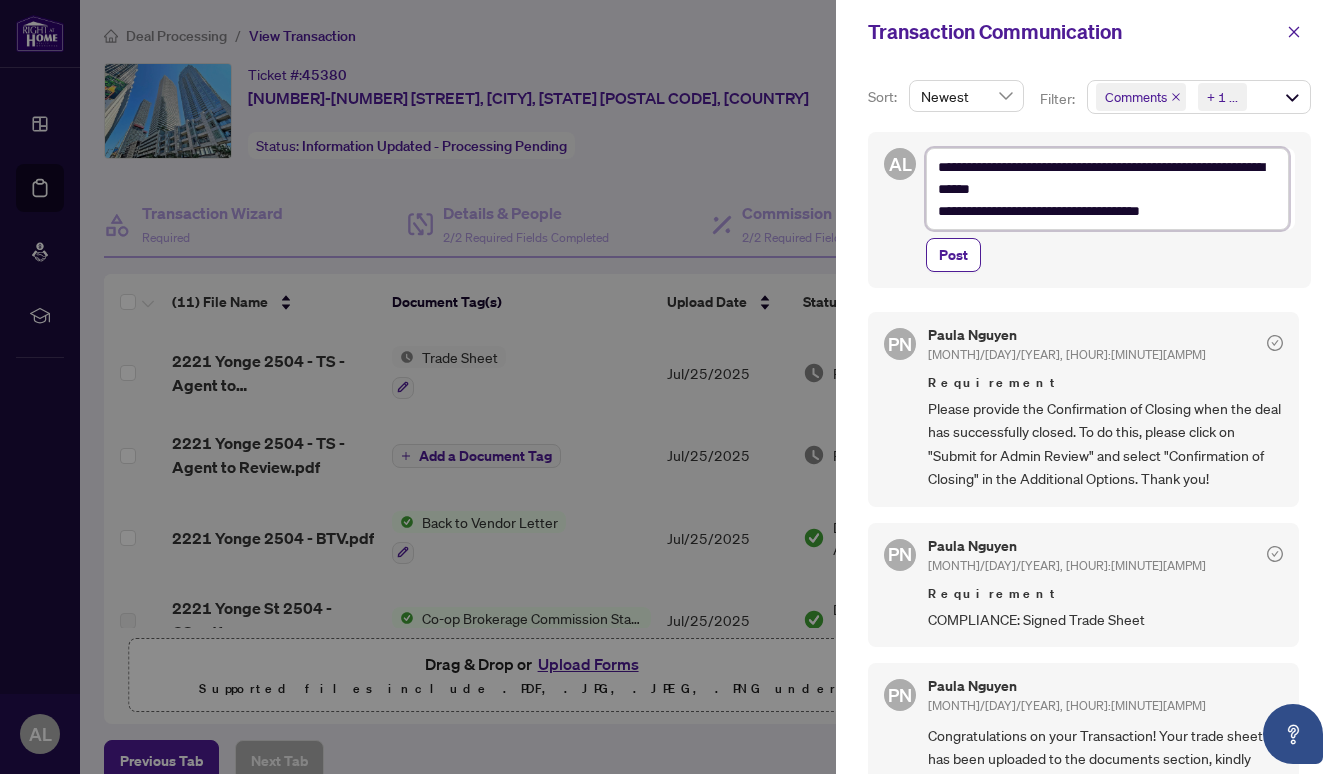click on "**********" at bounding box center (1107, 189) 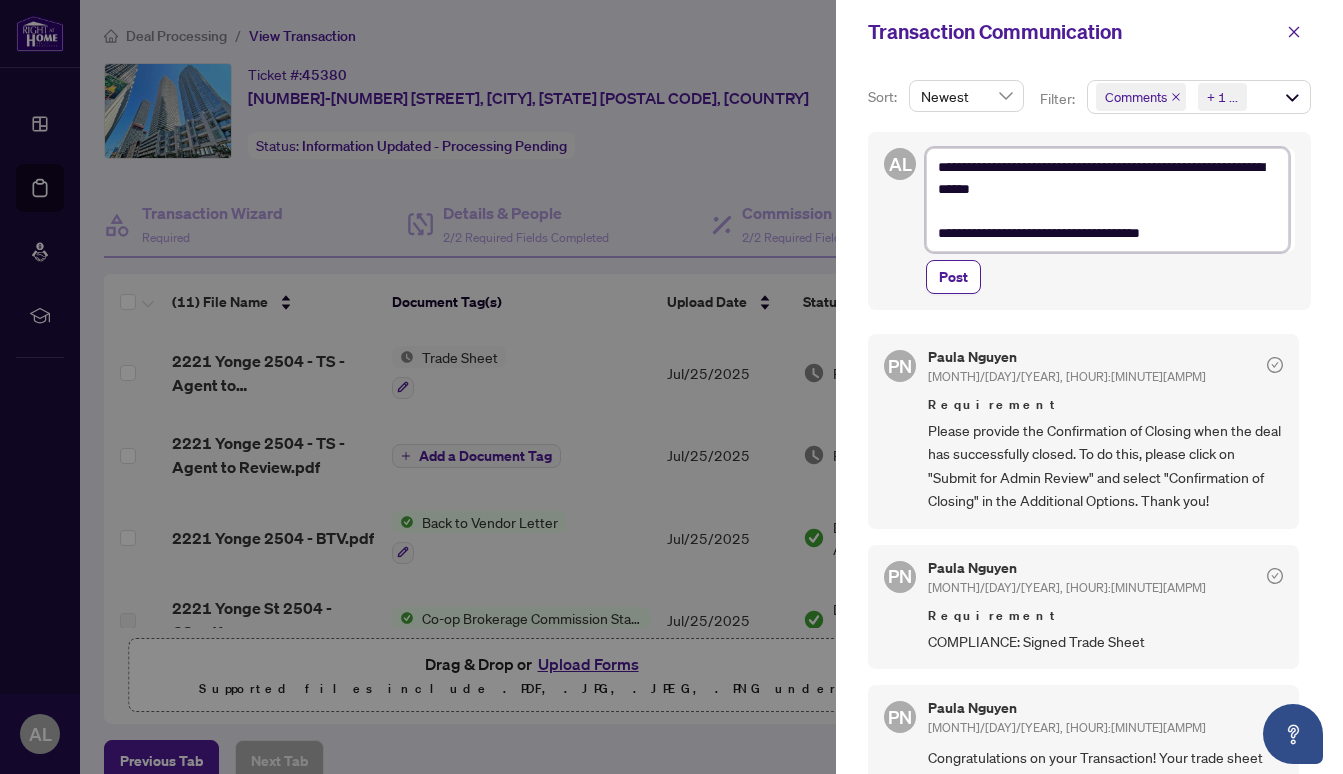 click on "**********" at bounding box center [1107, 200] 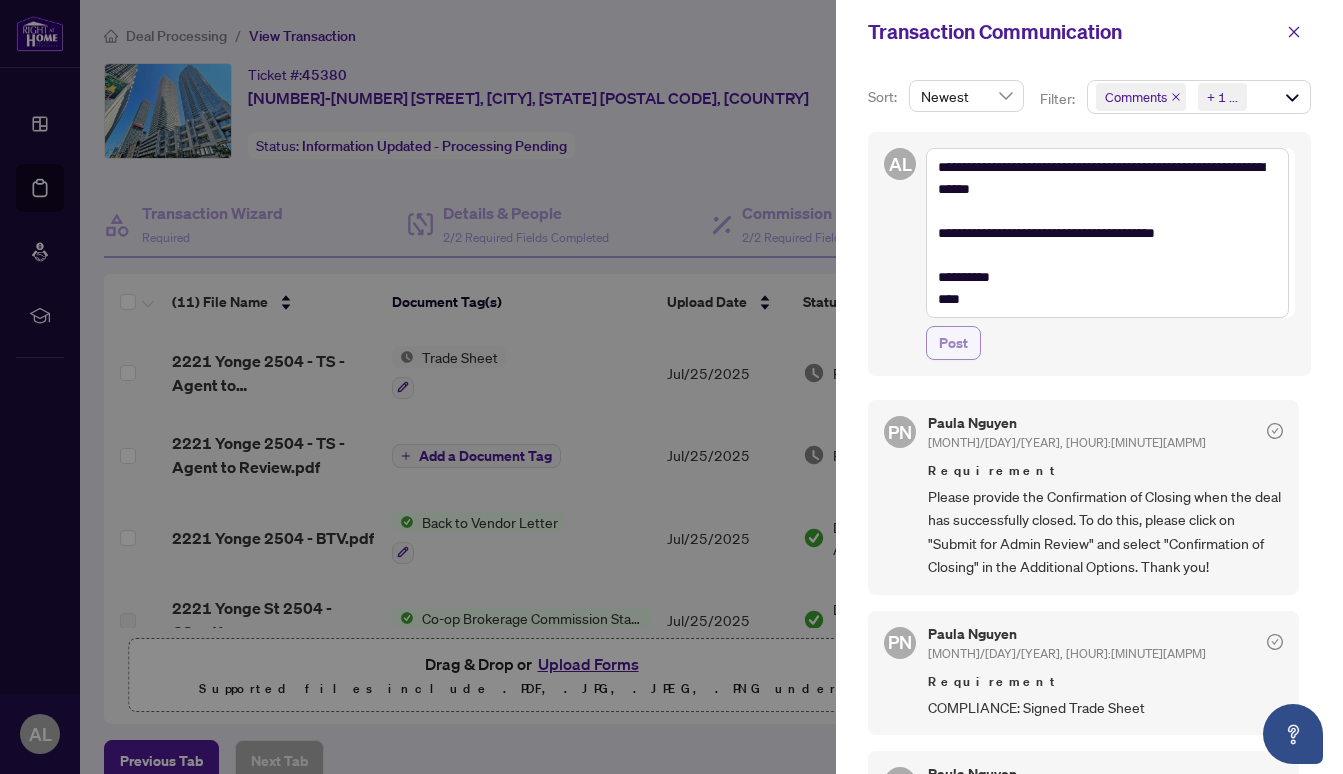 click on "Post" at bounding box center (953, 343) 